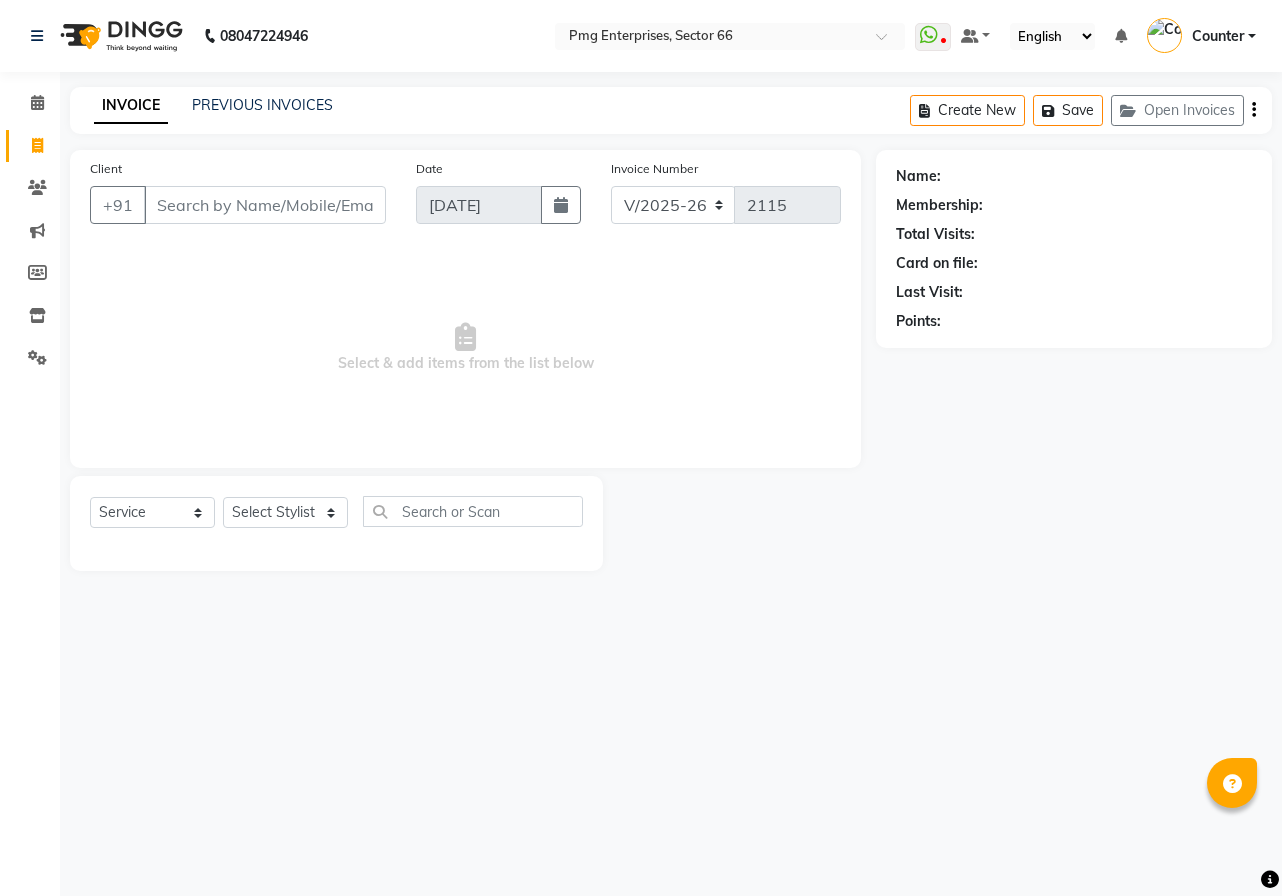 select on "889" 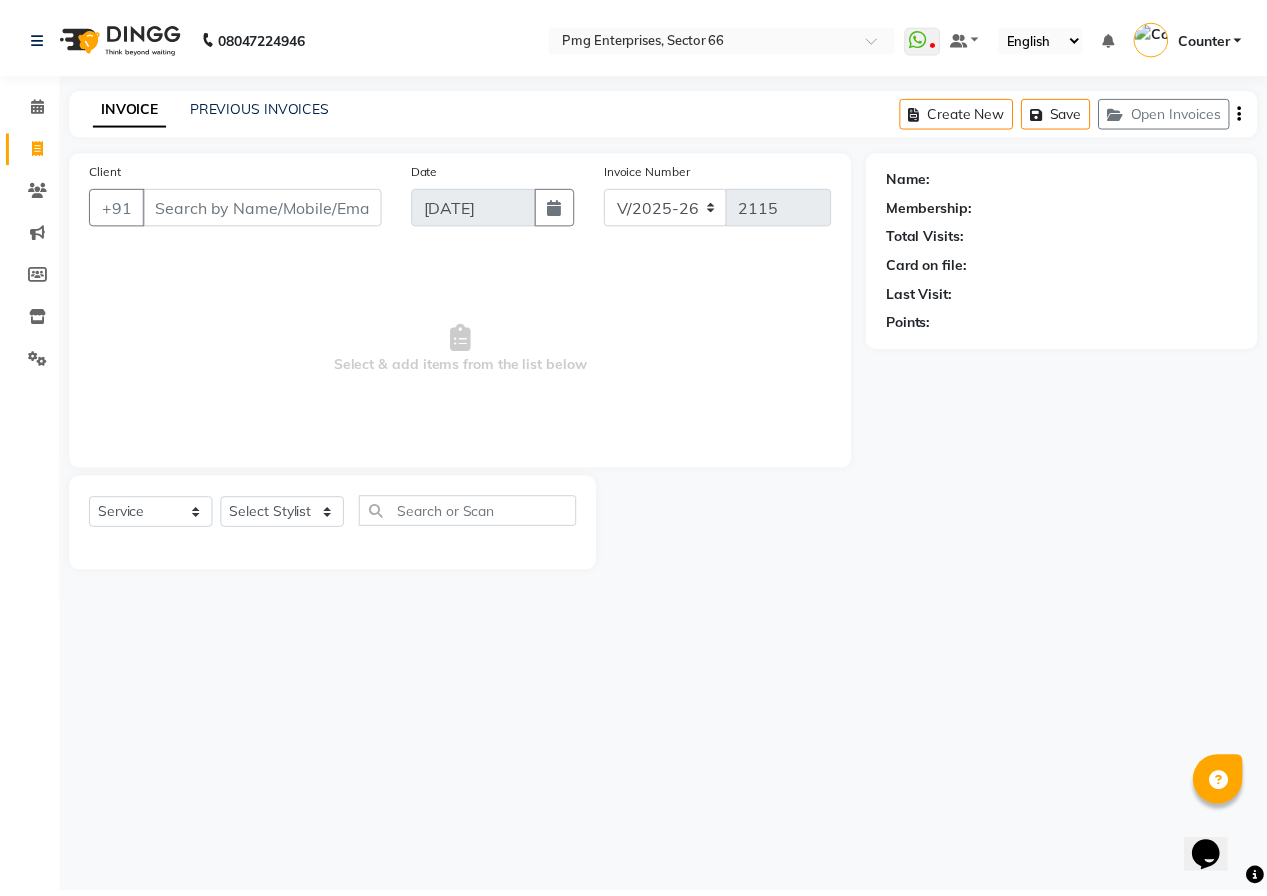 scroll, scrollTop: 0, scrollLeft: 0, axis: both 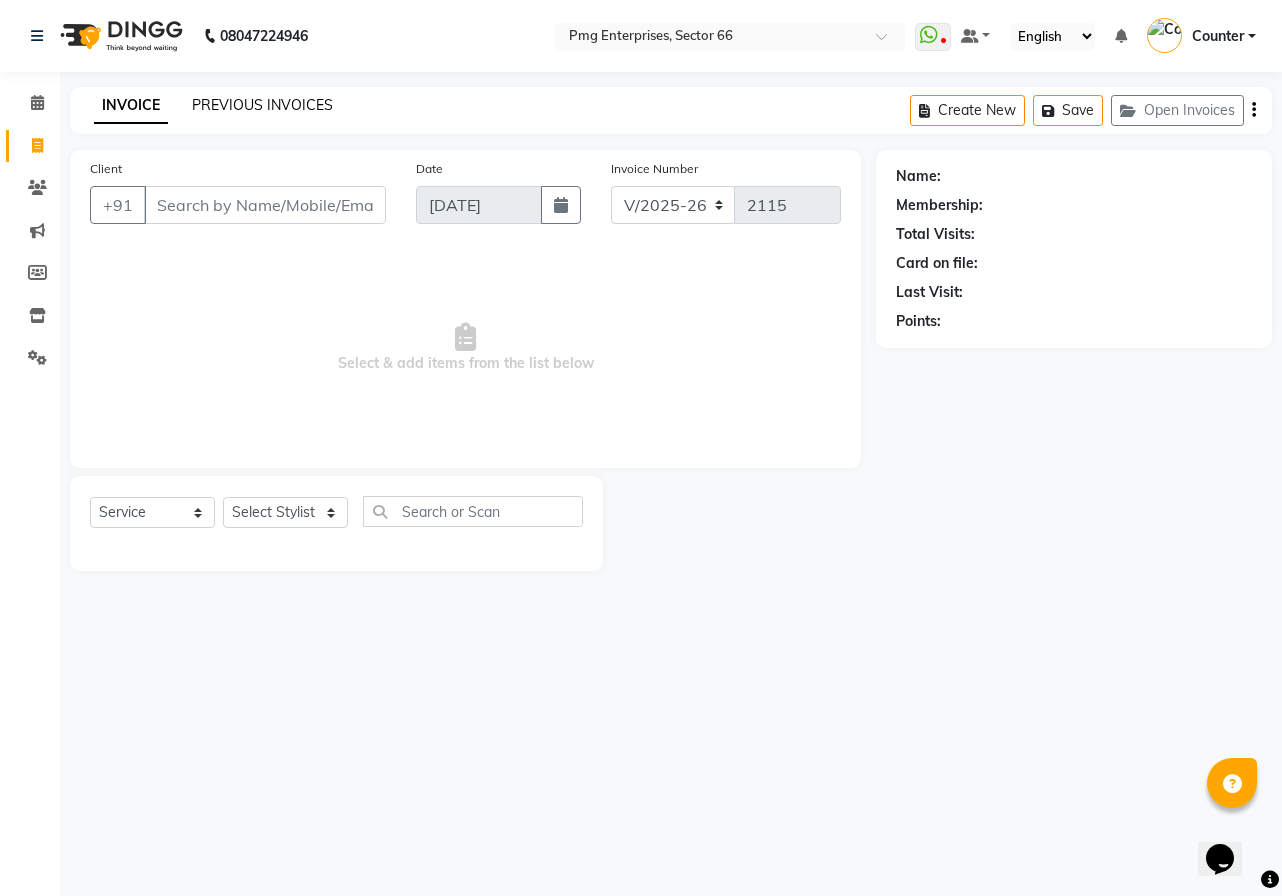 click on "PREVIOUS INVOICES" 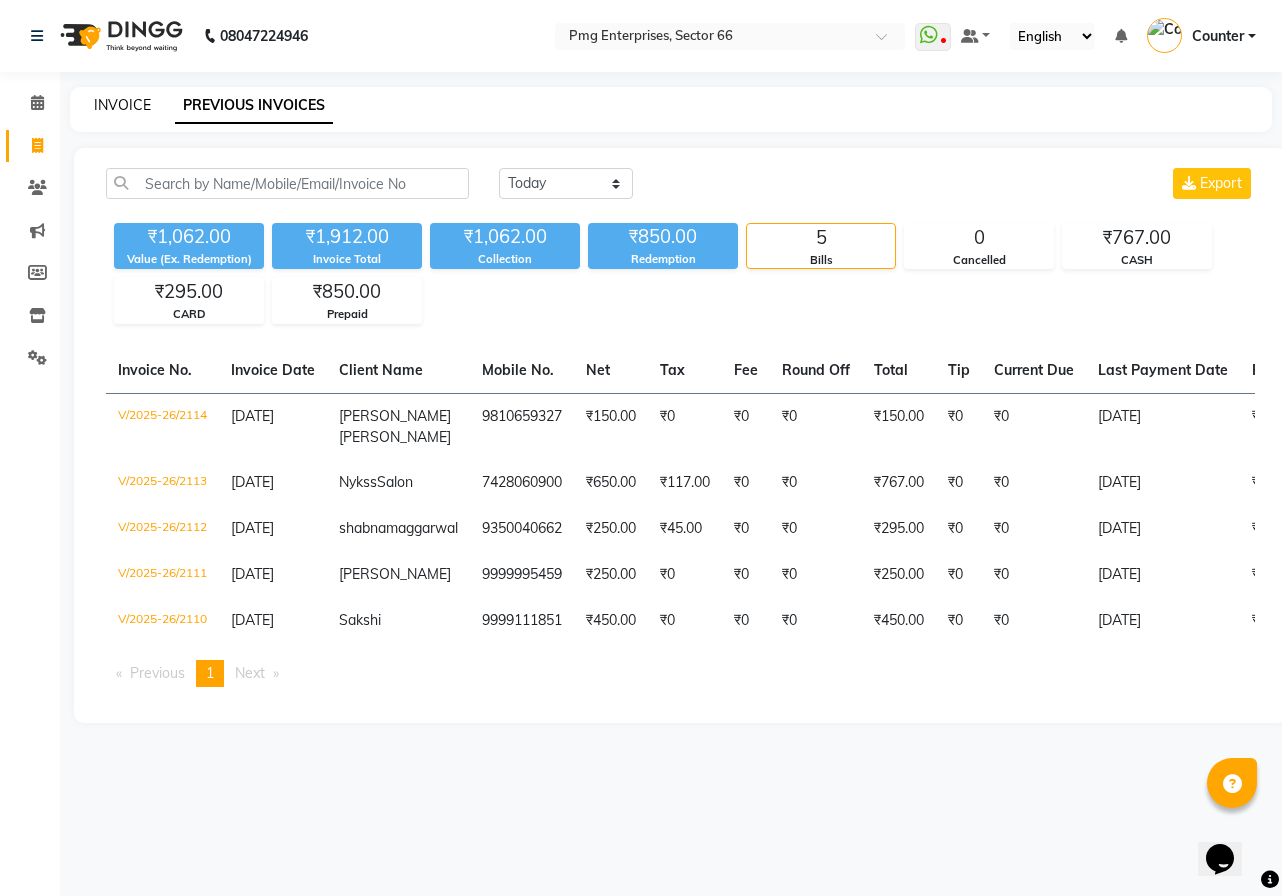 click on "INVOICE" 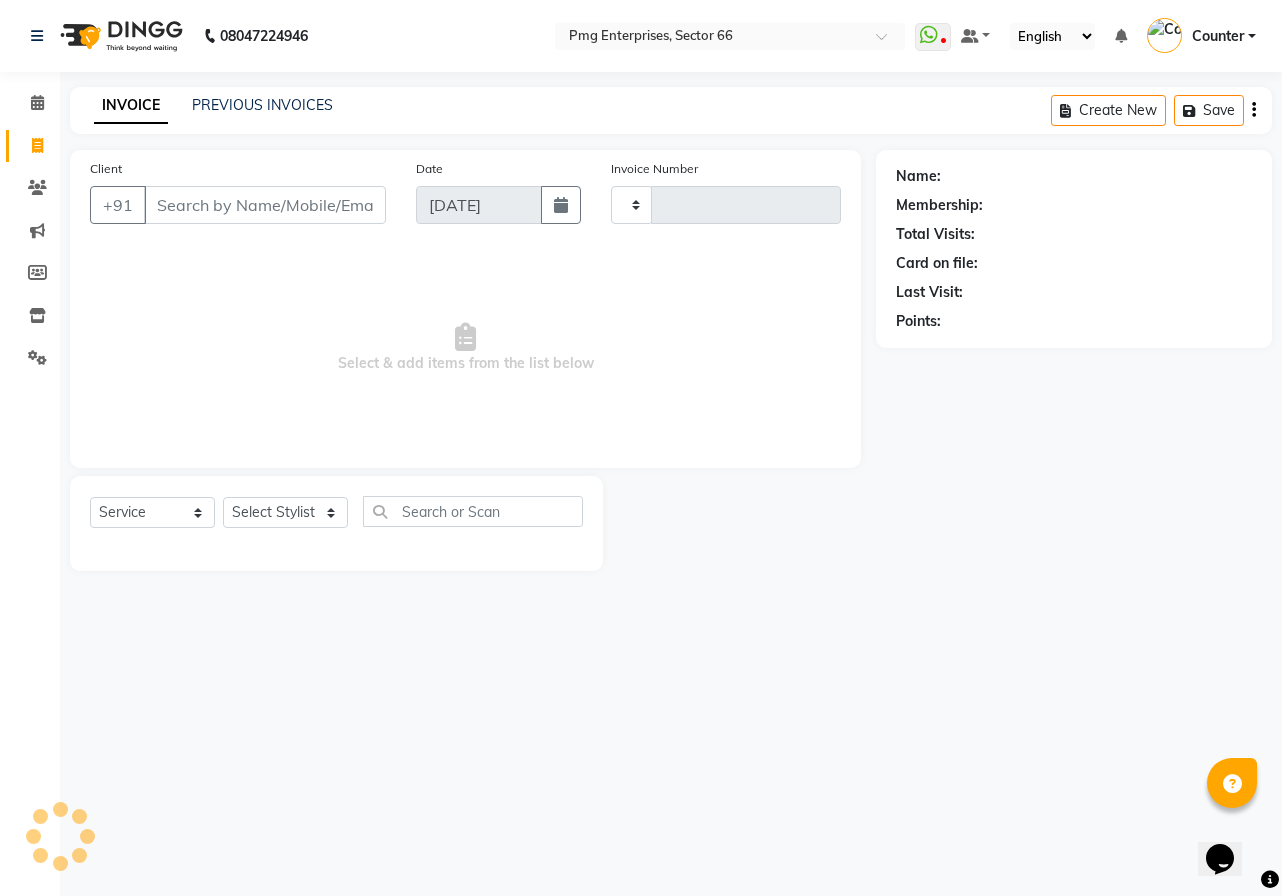 type on "2115" 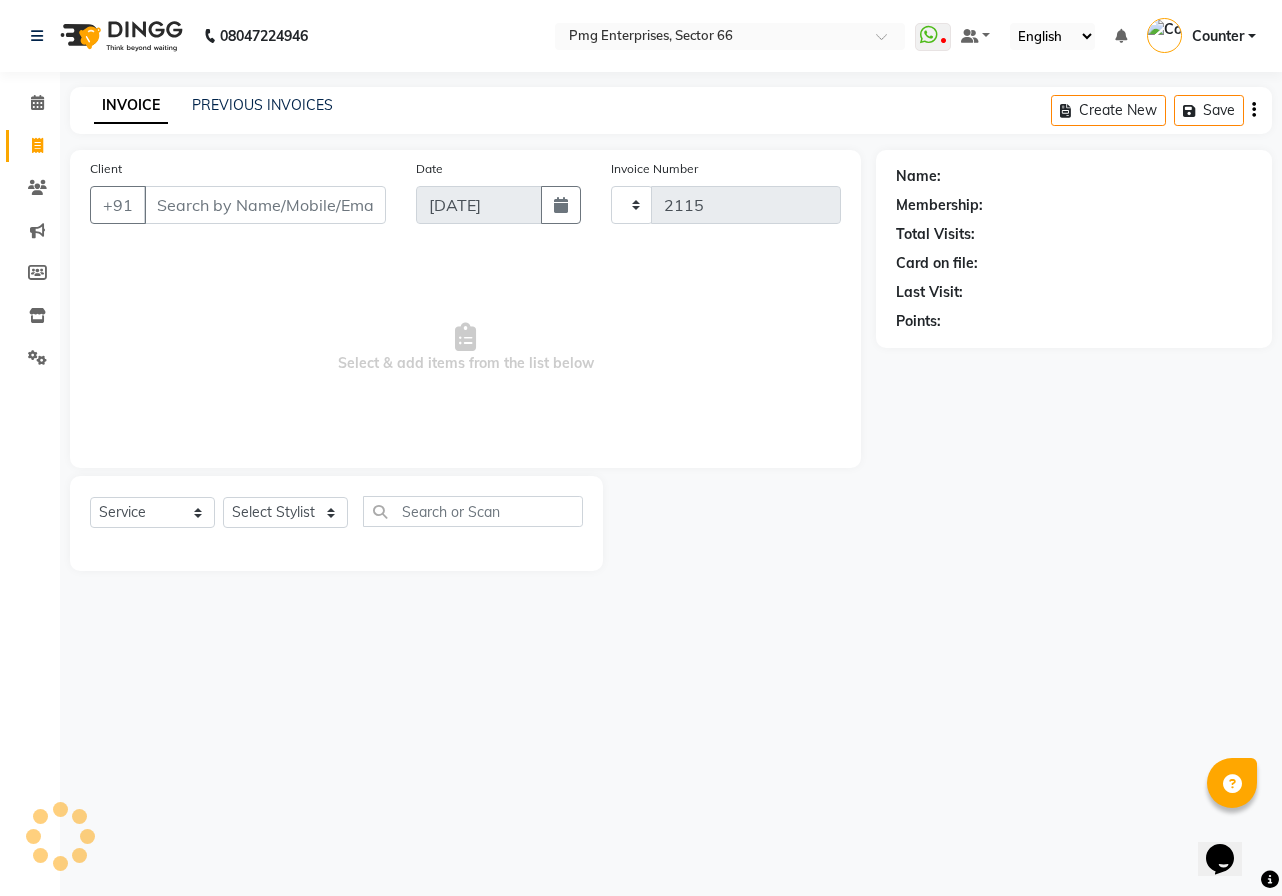 select on "889" 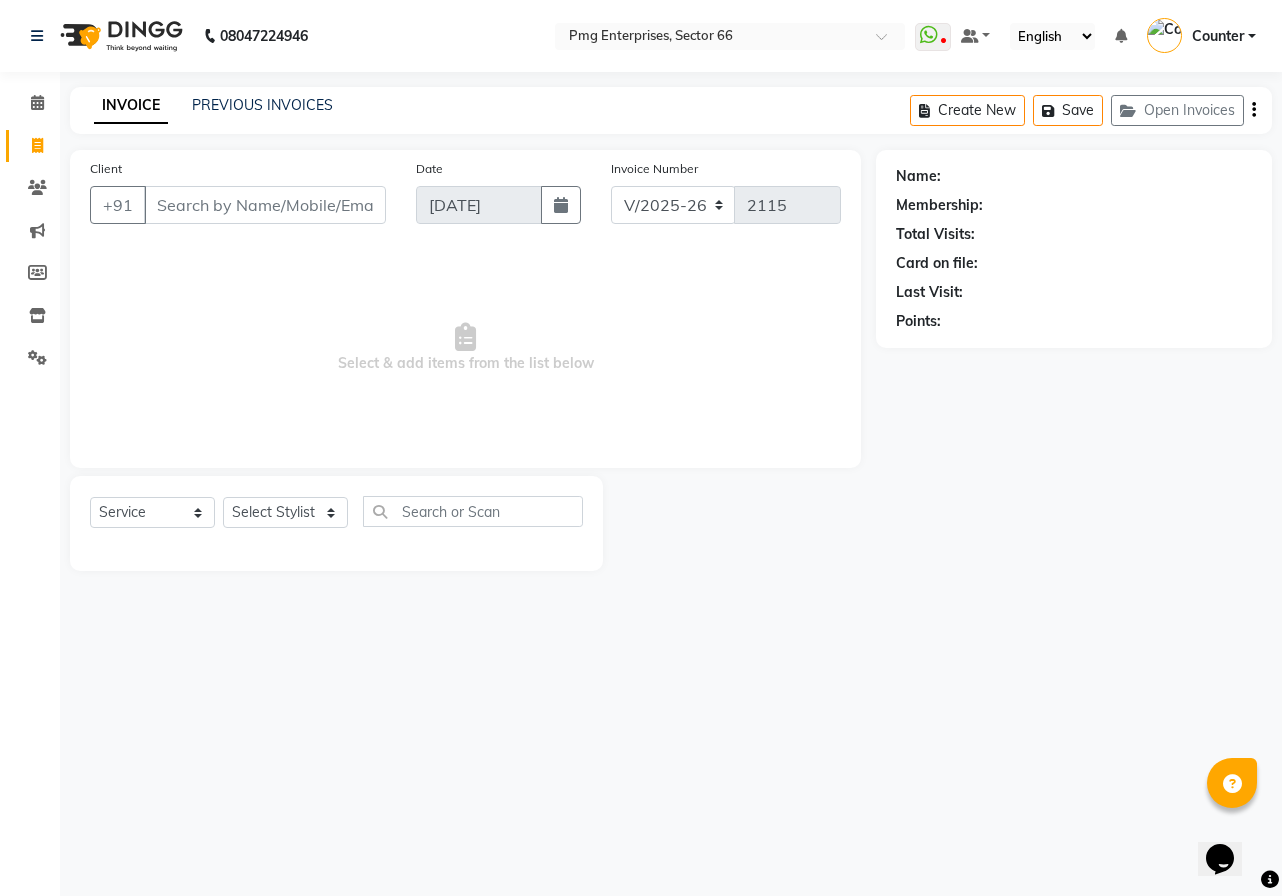 type on "8" 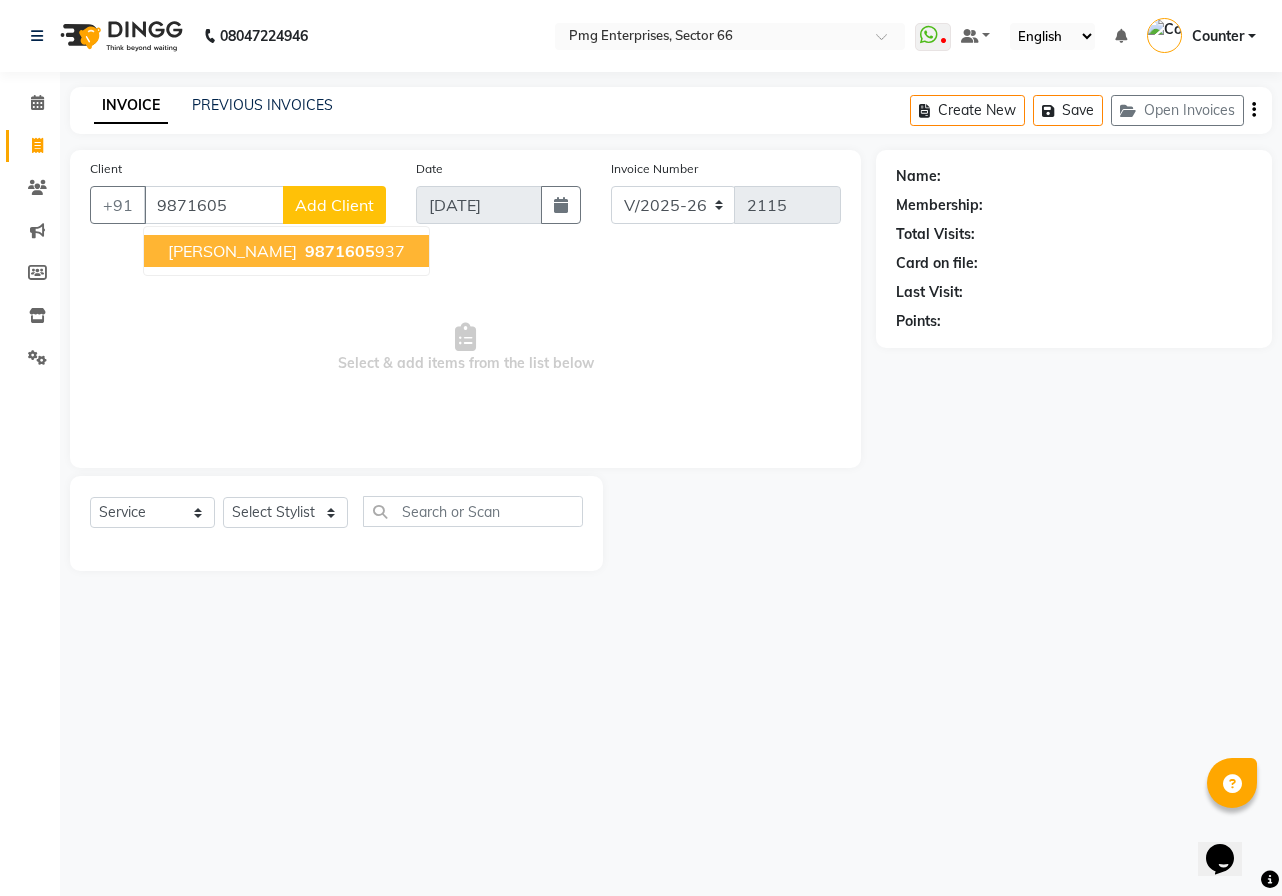 click on "[PERSON_NAME]   9871605 937" at bounding box center (286, 251) 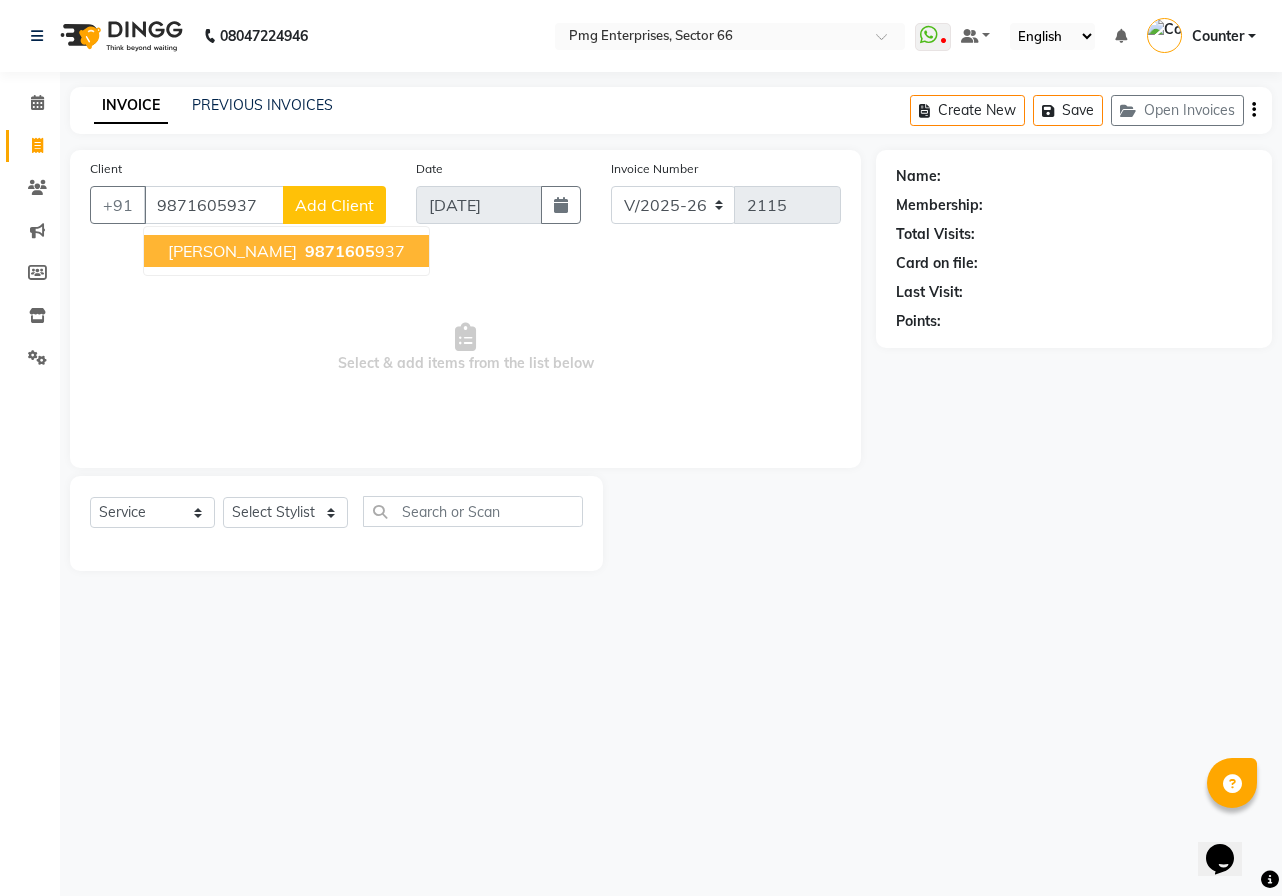 type on "9871605937" 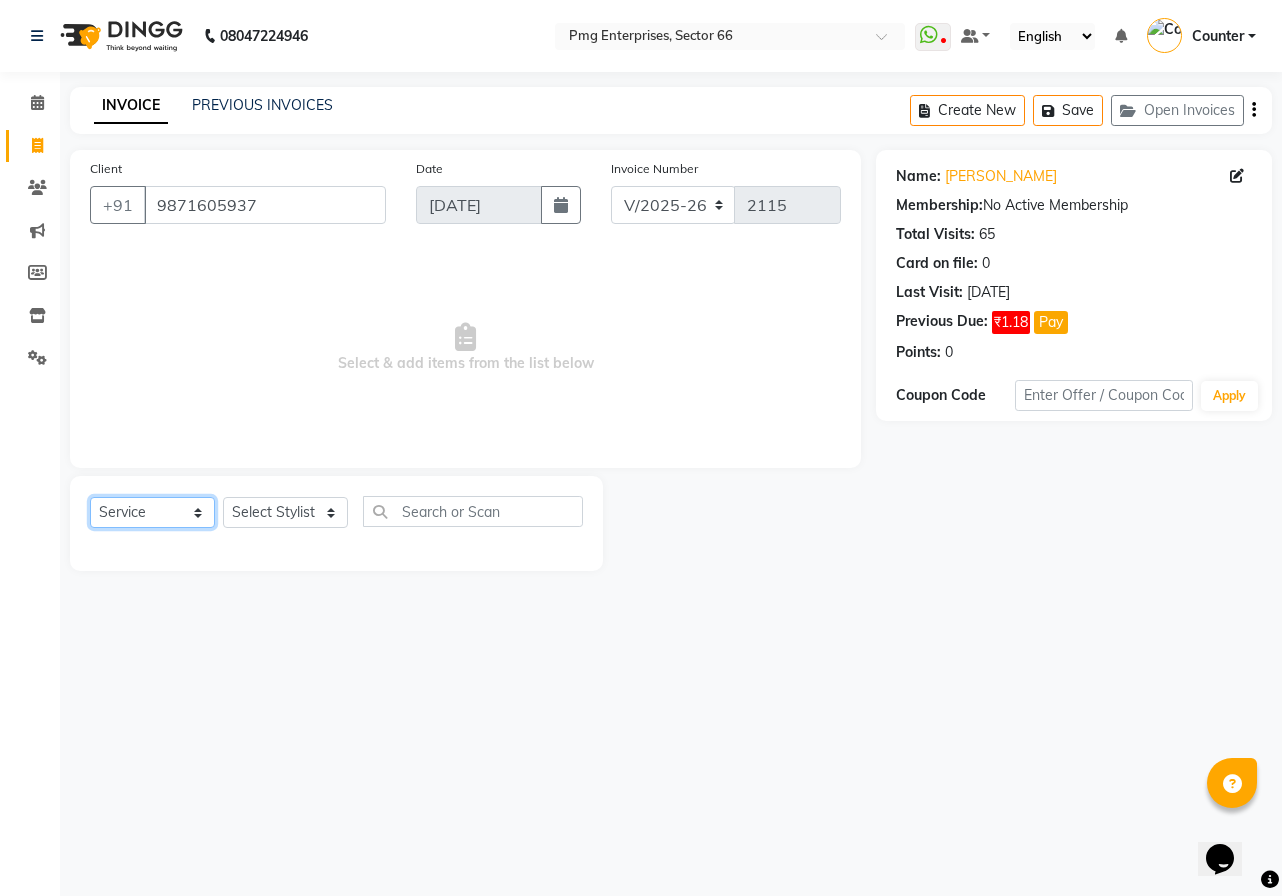click on "Select  Service  Product  Membership  Package Voucher Prepaid Gift Card" 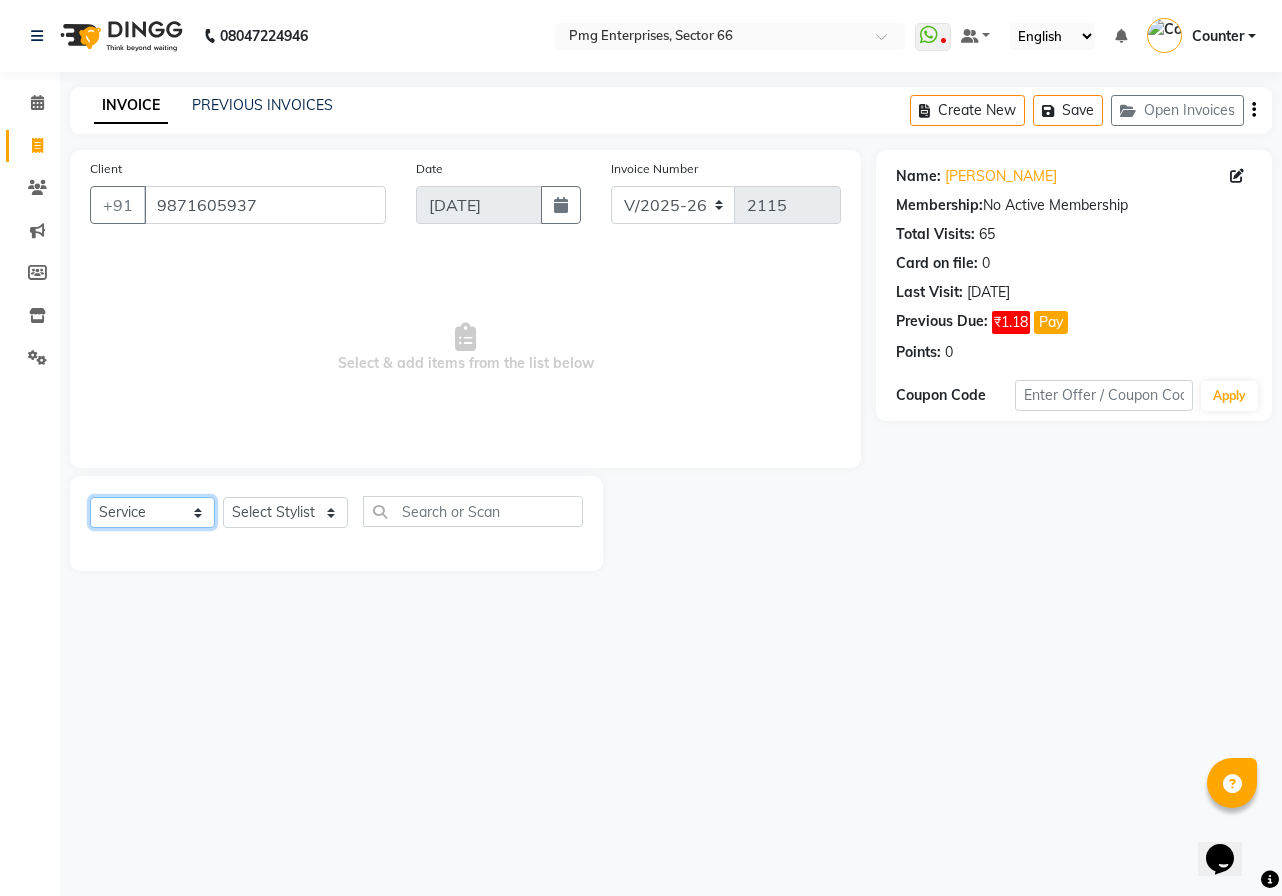 select on "P" 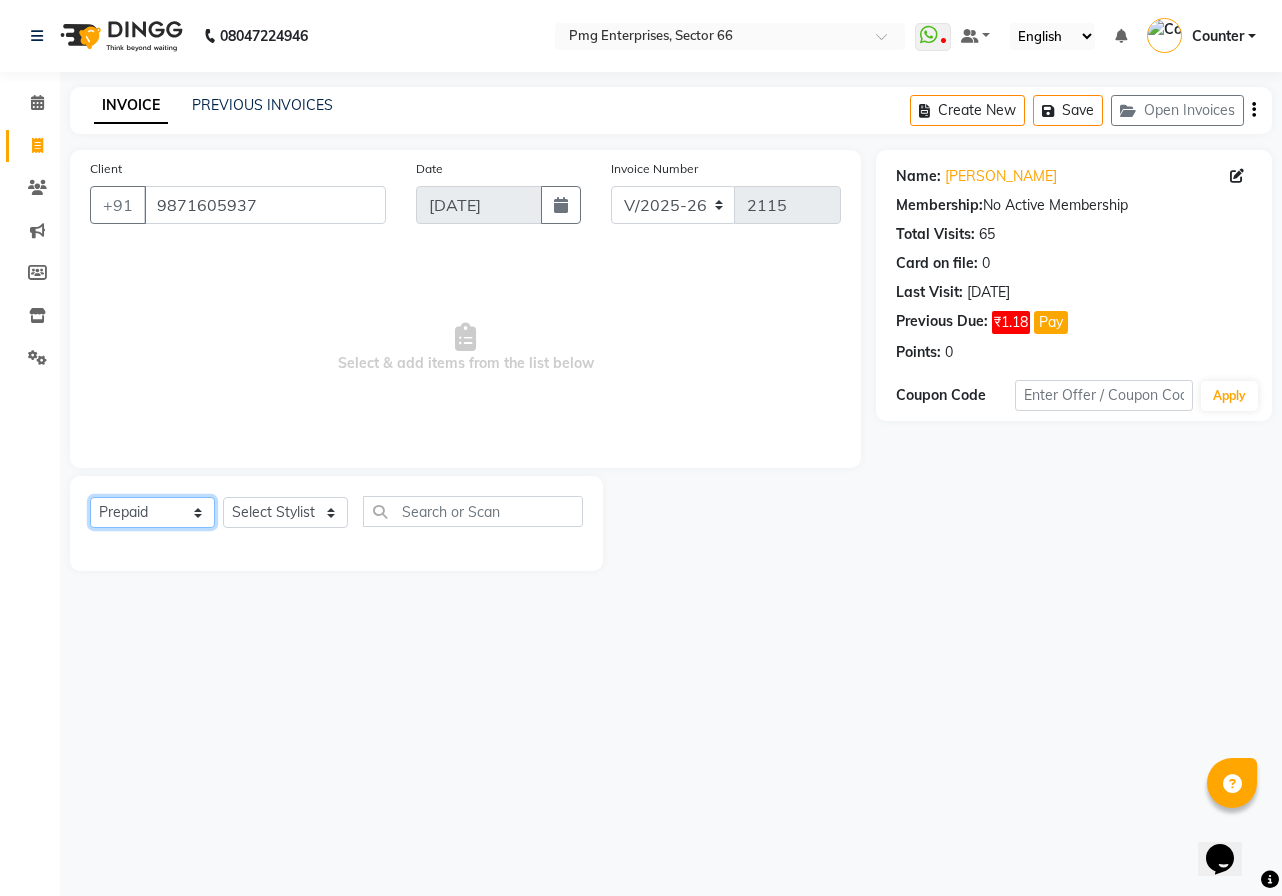 click on "Select  Service  Product  Membership  Package Voucher Prepaid Gift Card" 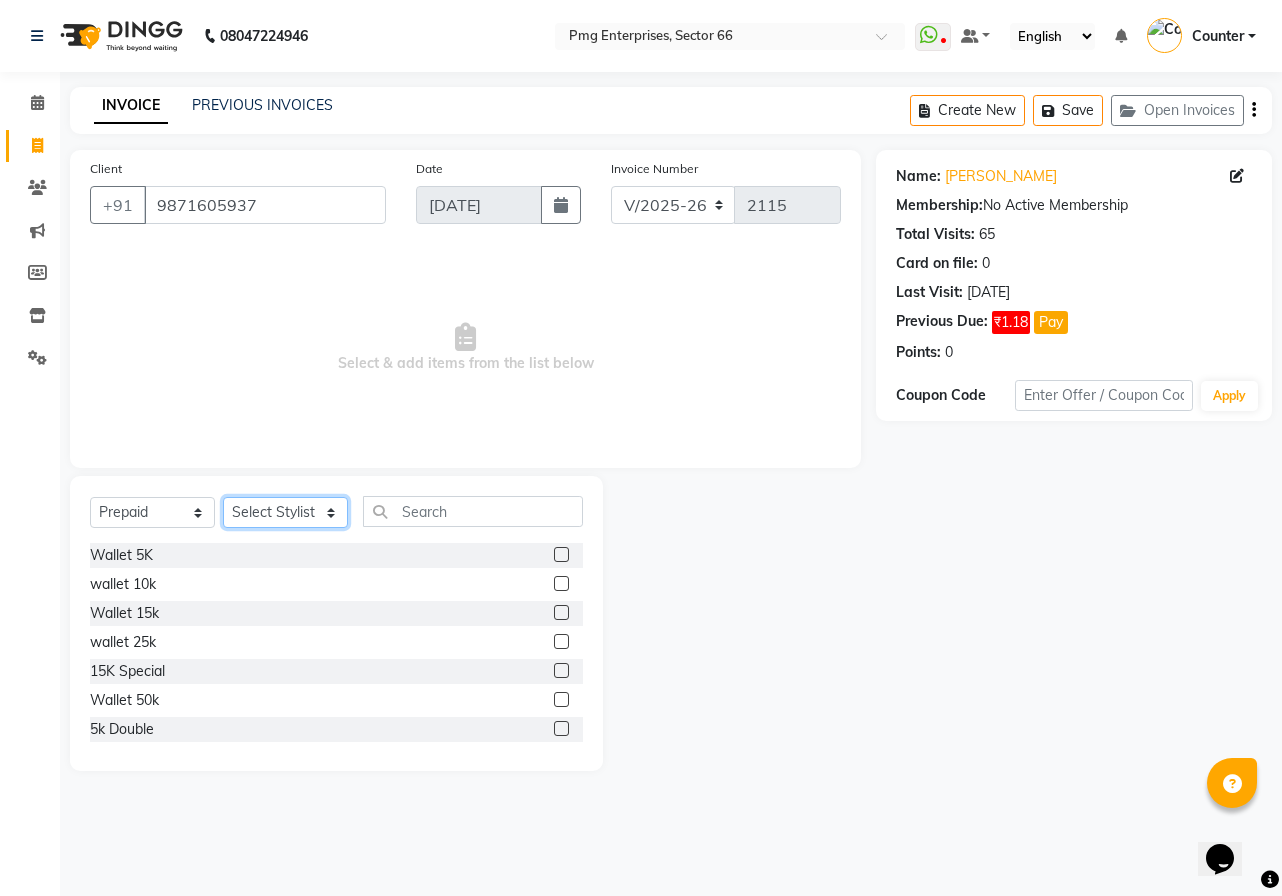 click on "Select Stylist [PERSON_NAME] Counter [PERSON_NAME] [PERSON_NAME] [PERSON_NAME] [PERSON_NAME]" 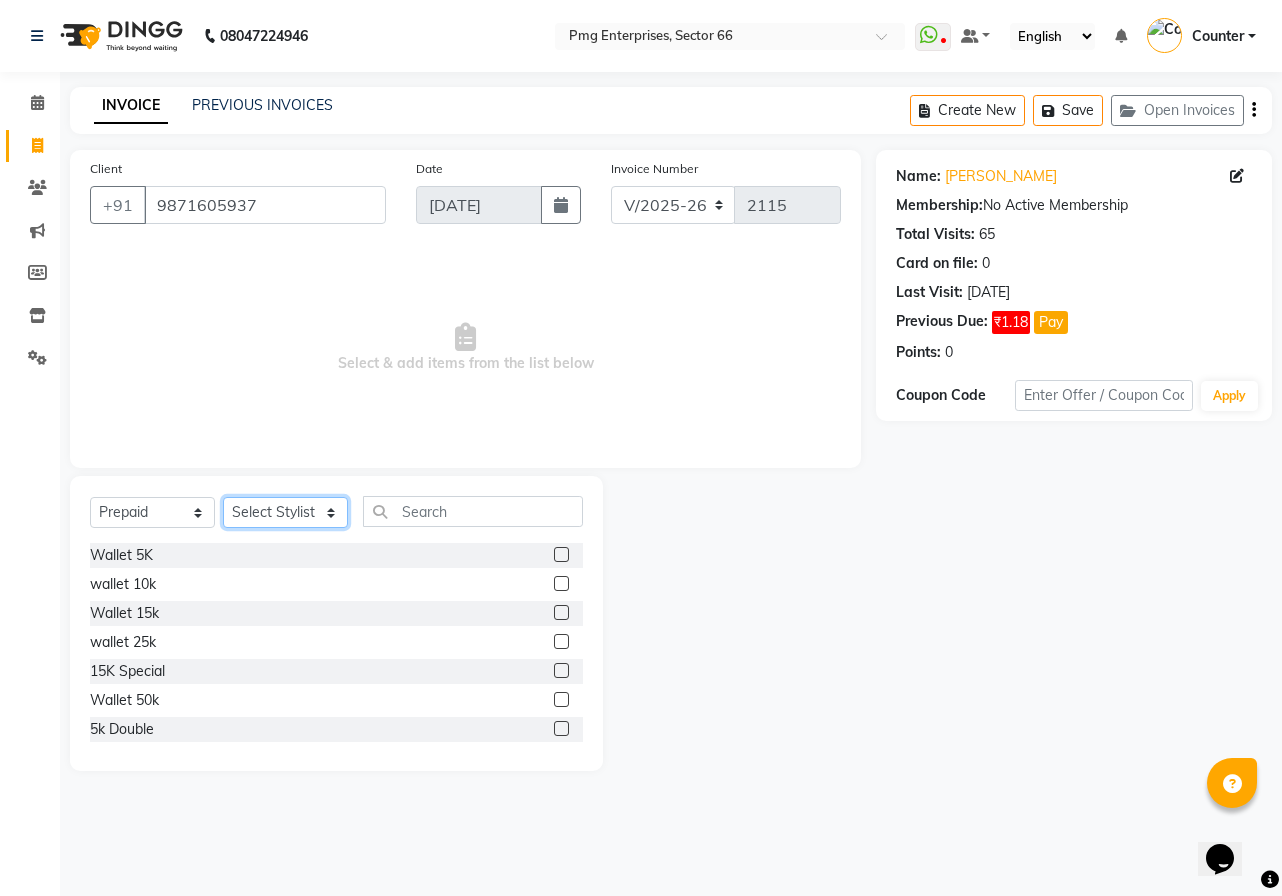 select on "14600" 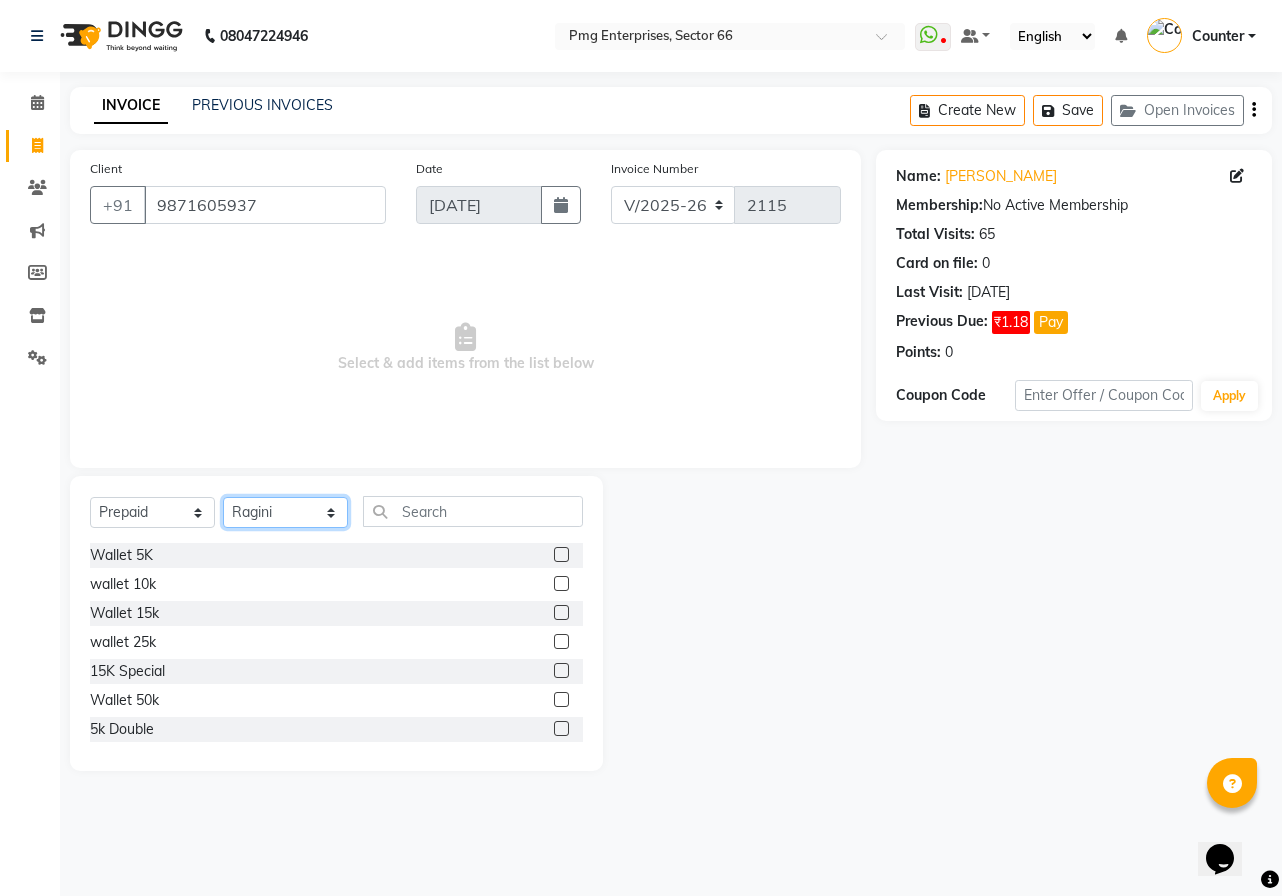 click on "Select Stylist [PERSON_NAME] Counter [PERSON_NAME] [PERSON_NAME] [PERSON_NAME] [PERSON_NAME]" 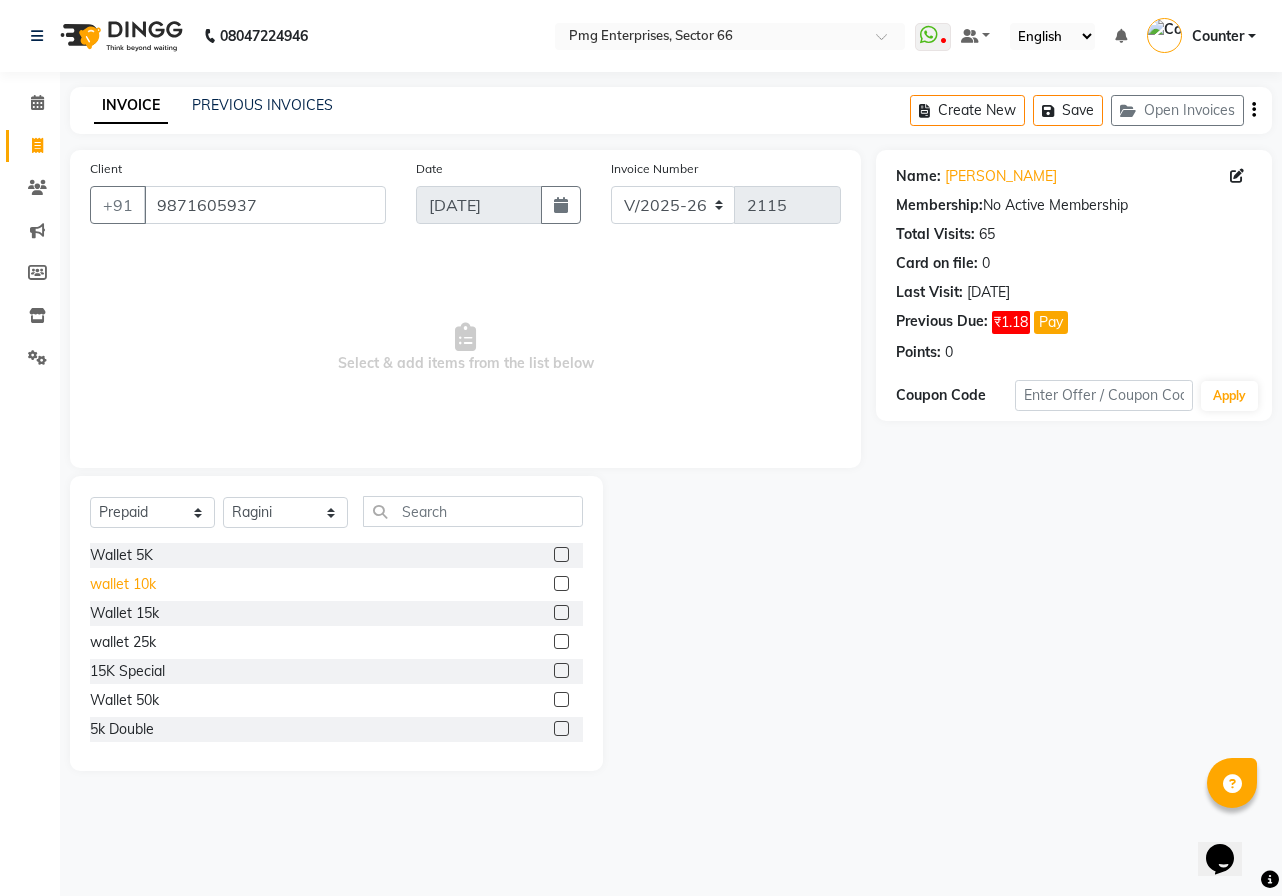 click on "wallet 10k" 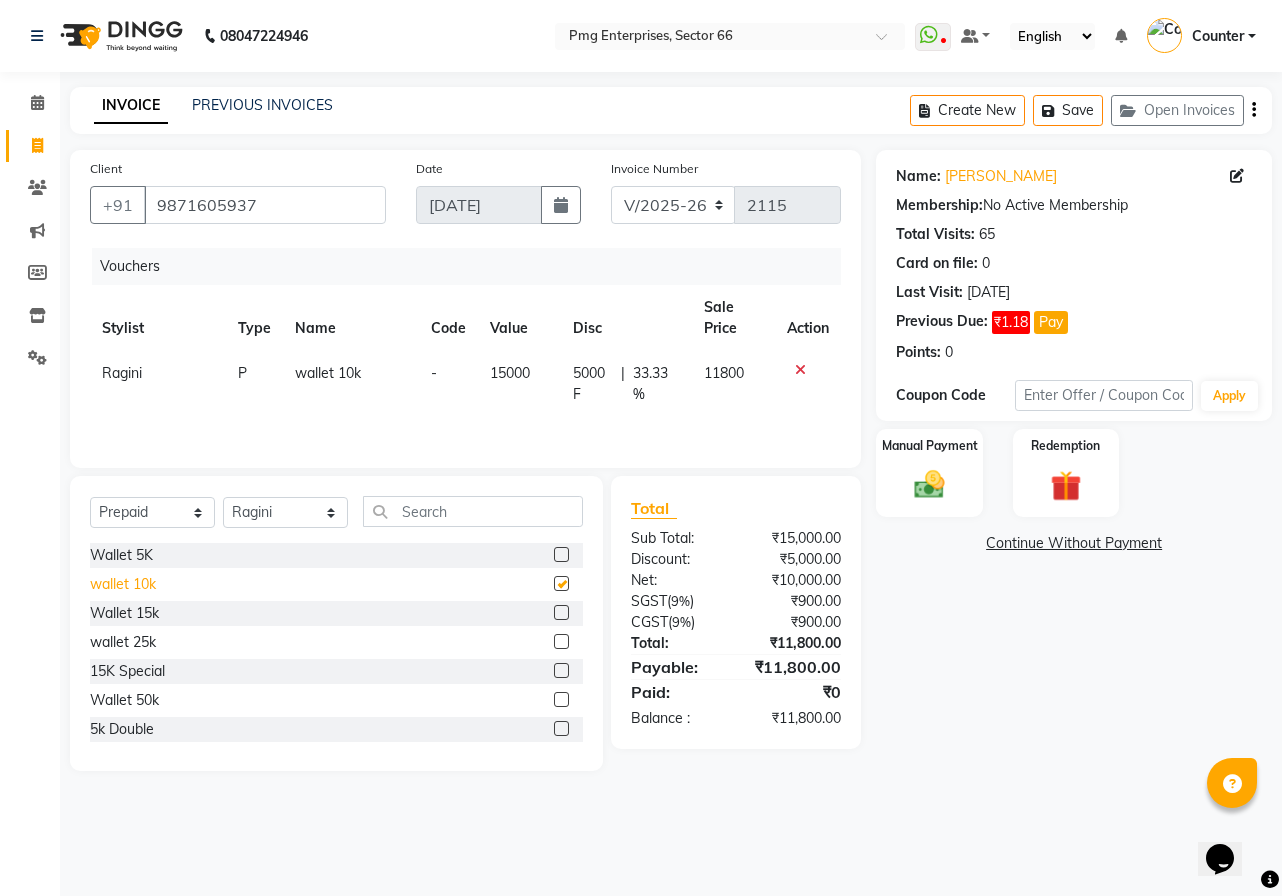 checkbox on "false" 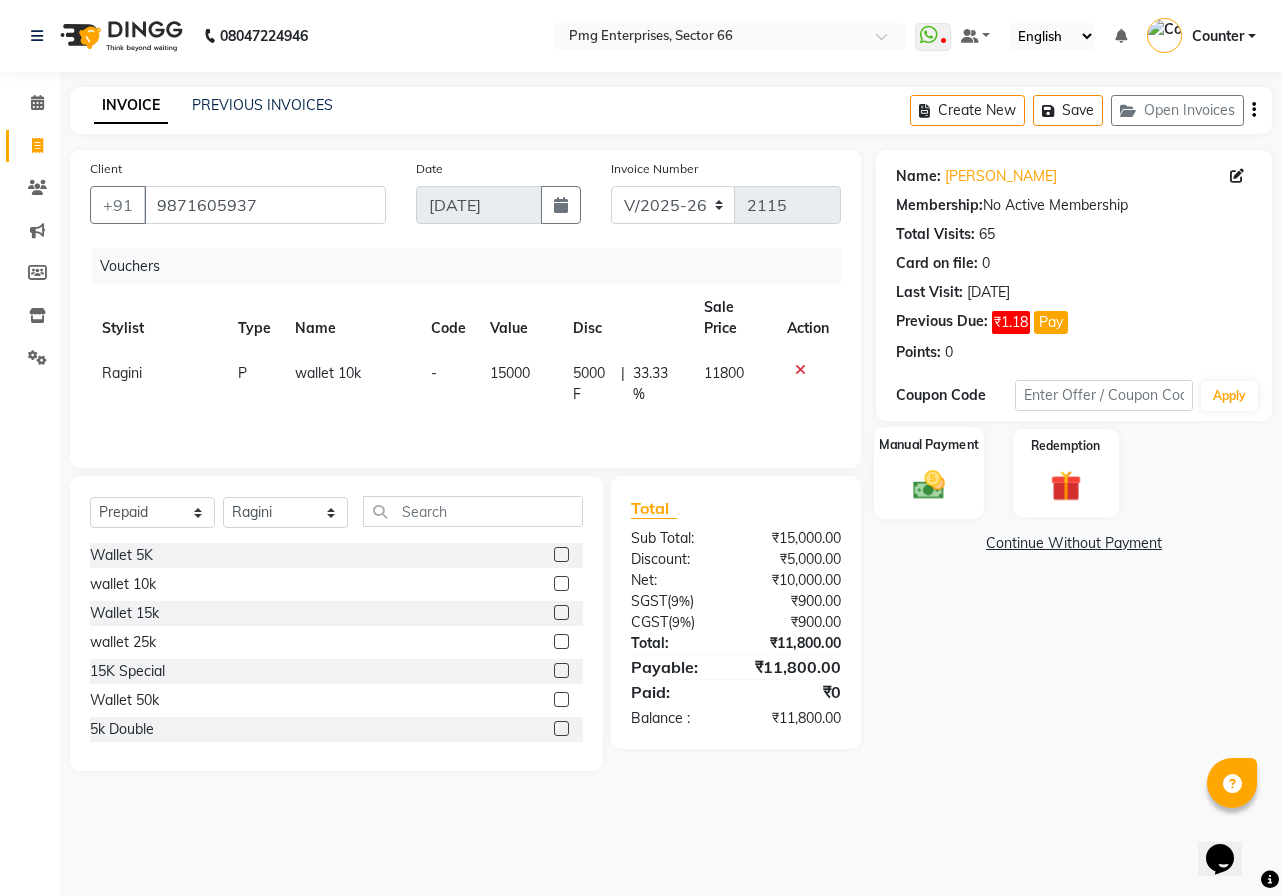 click 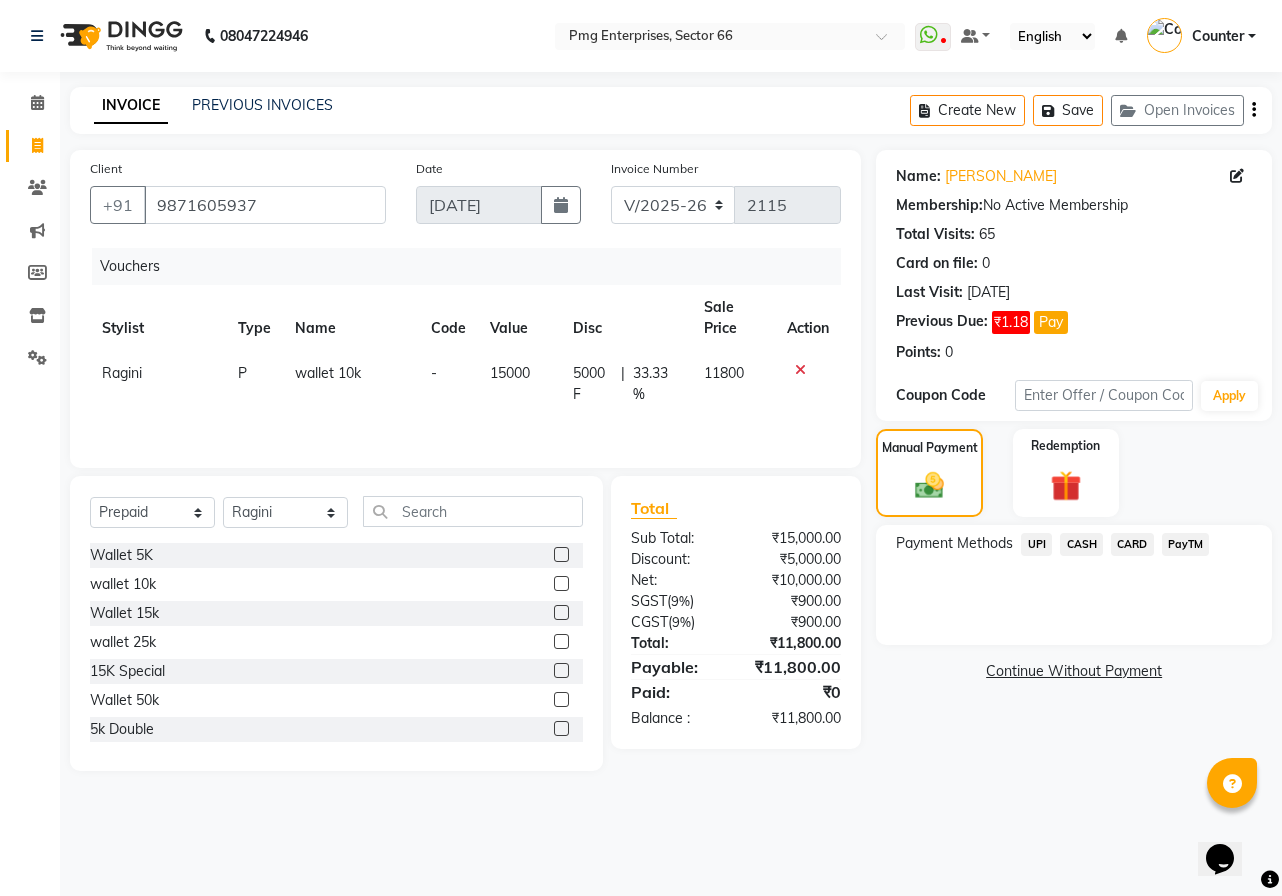 click on "CASH" 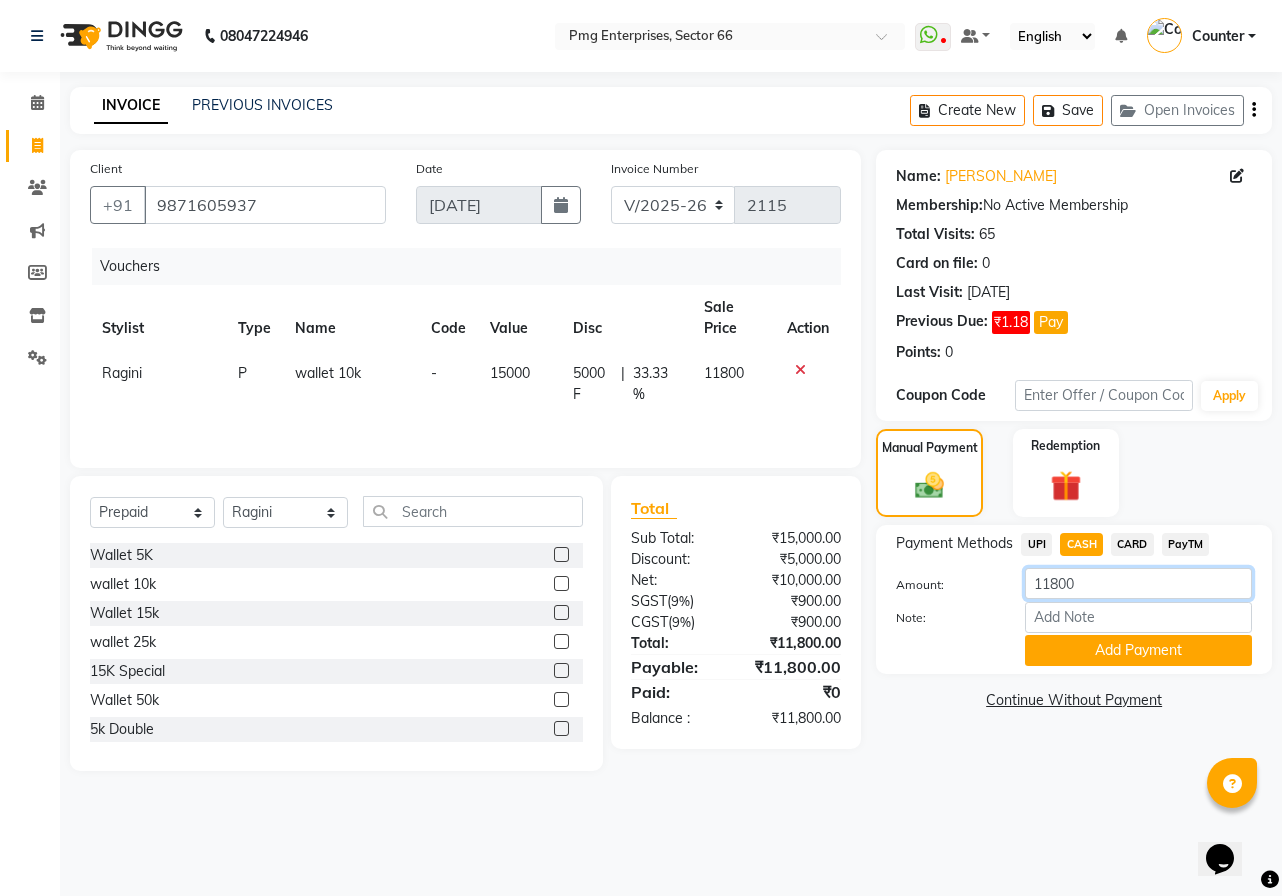 click on "11800" 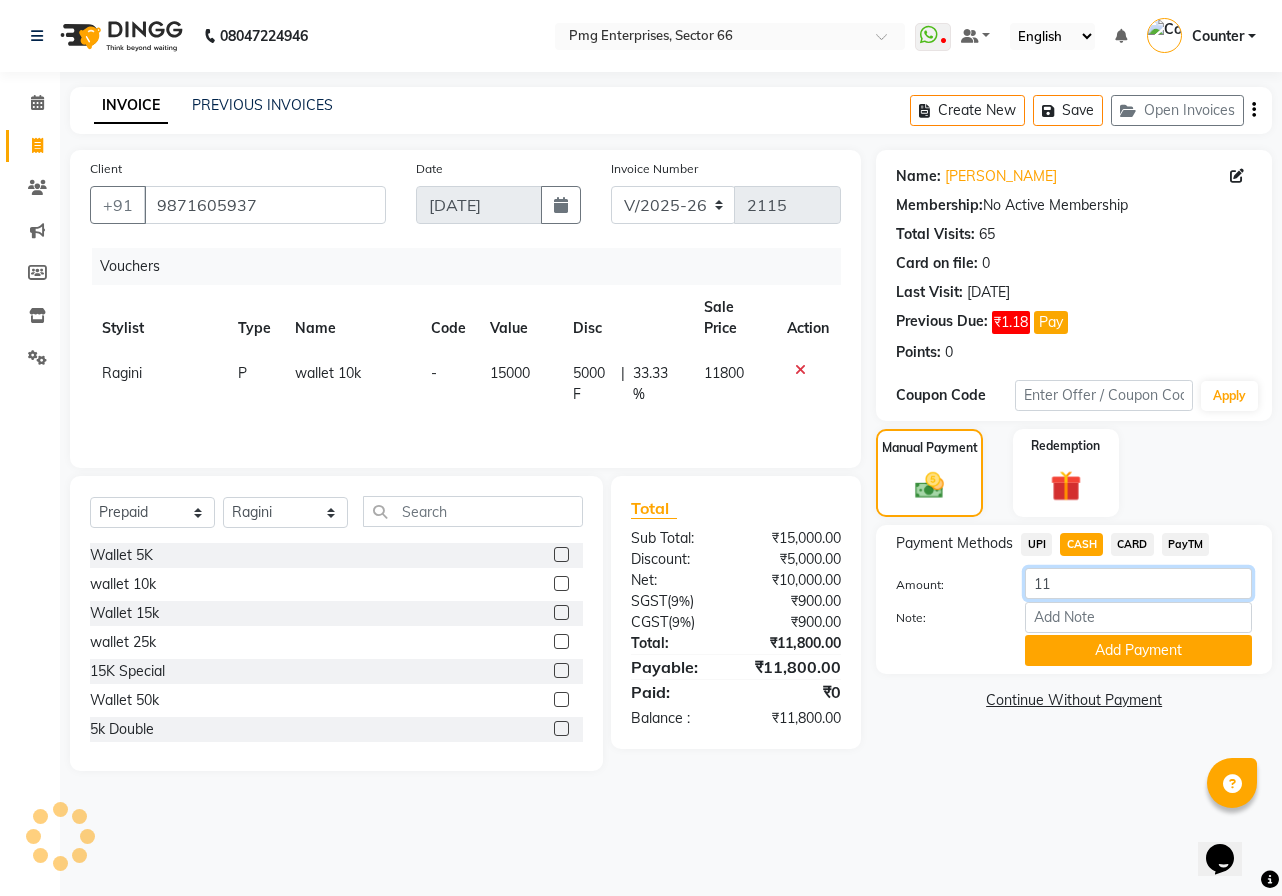 type on "1" 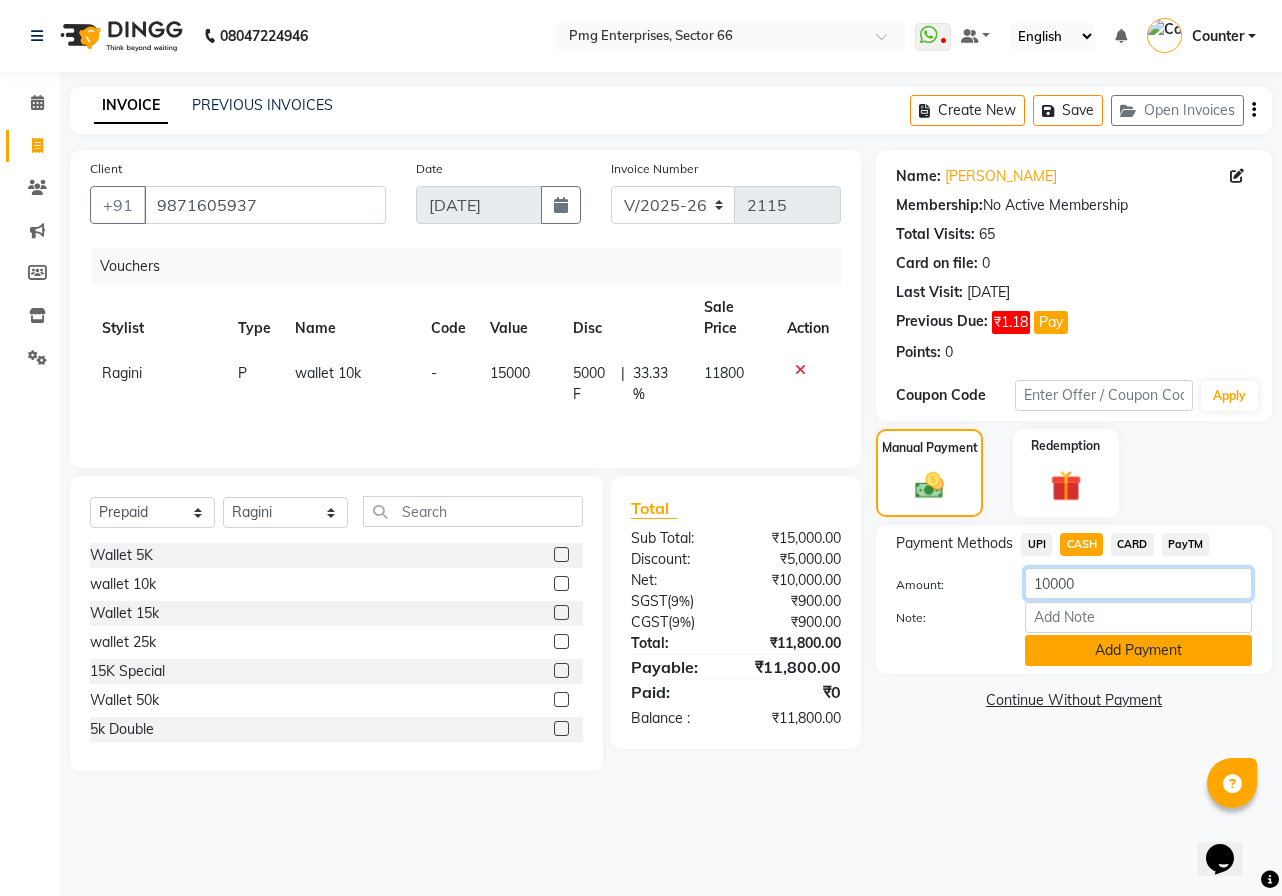 type on "10000" 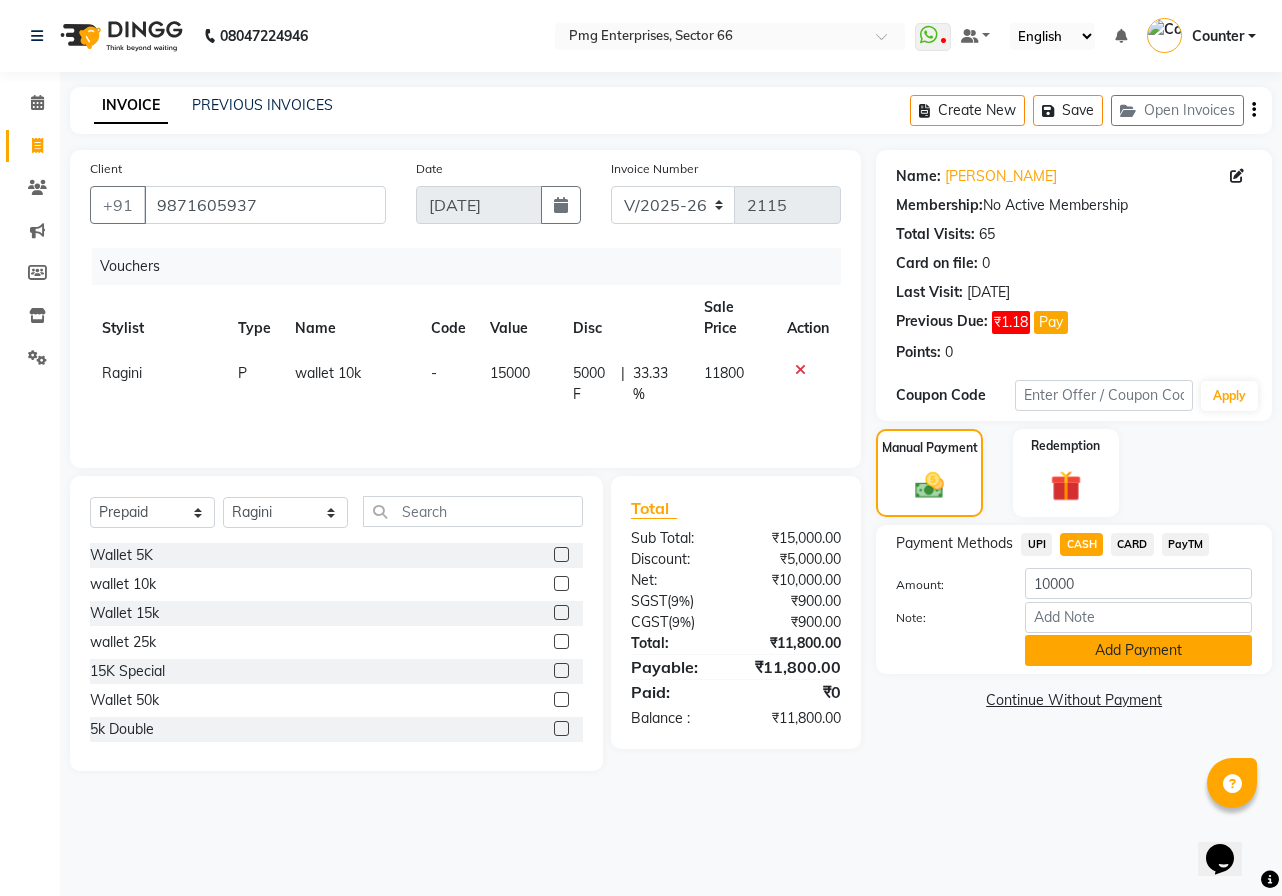 click on "Add Payment" 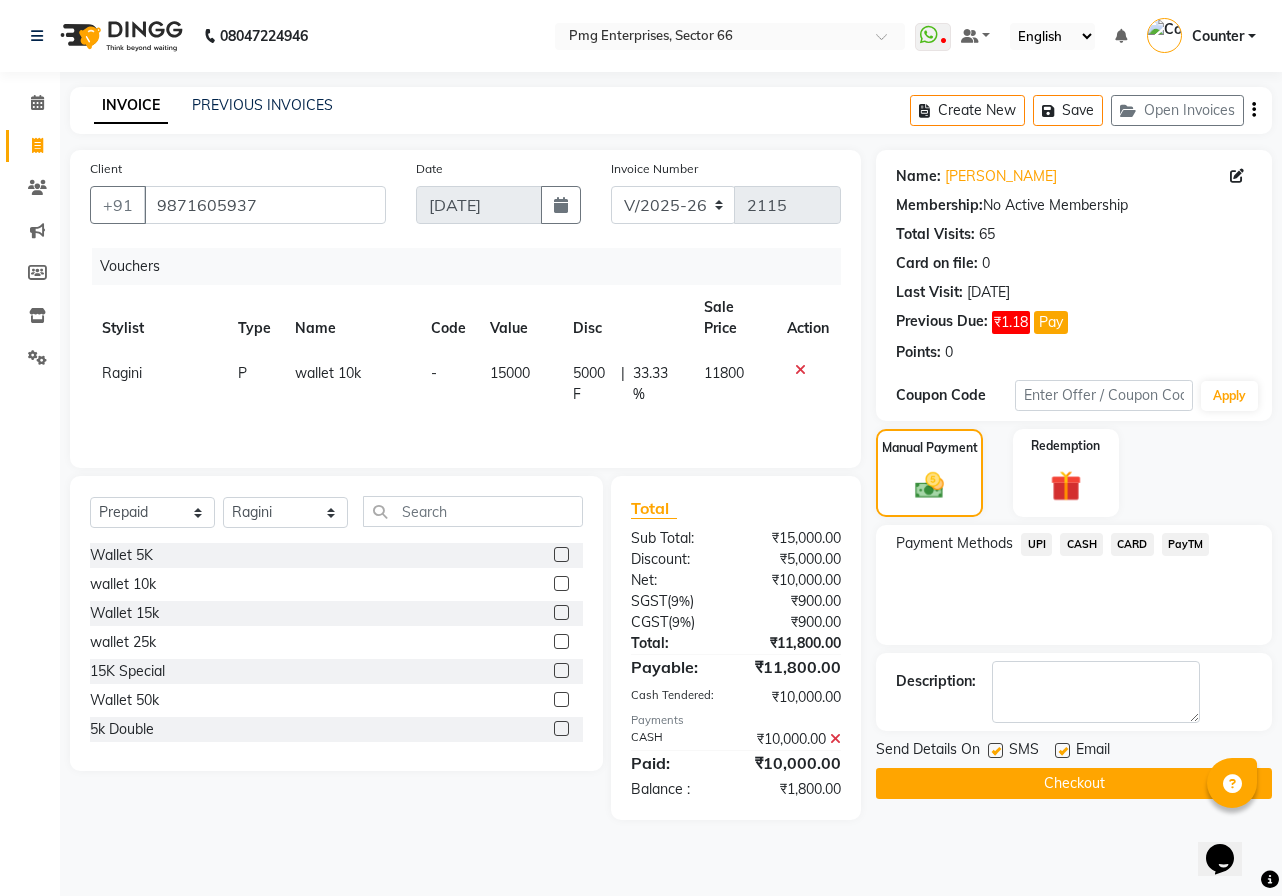 click on "UPI" 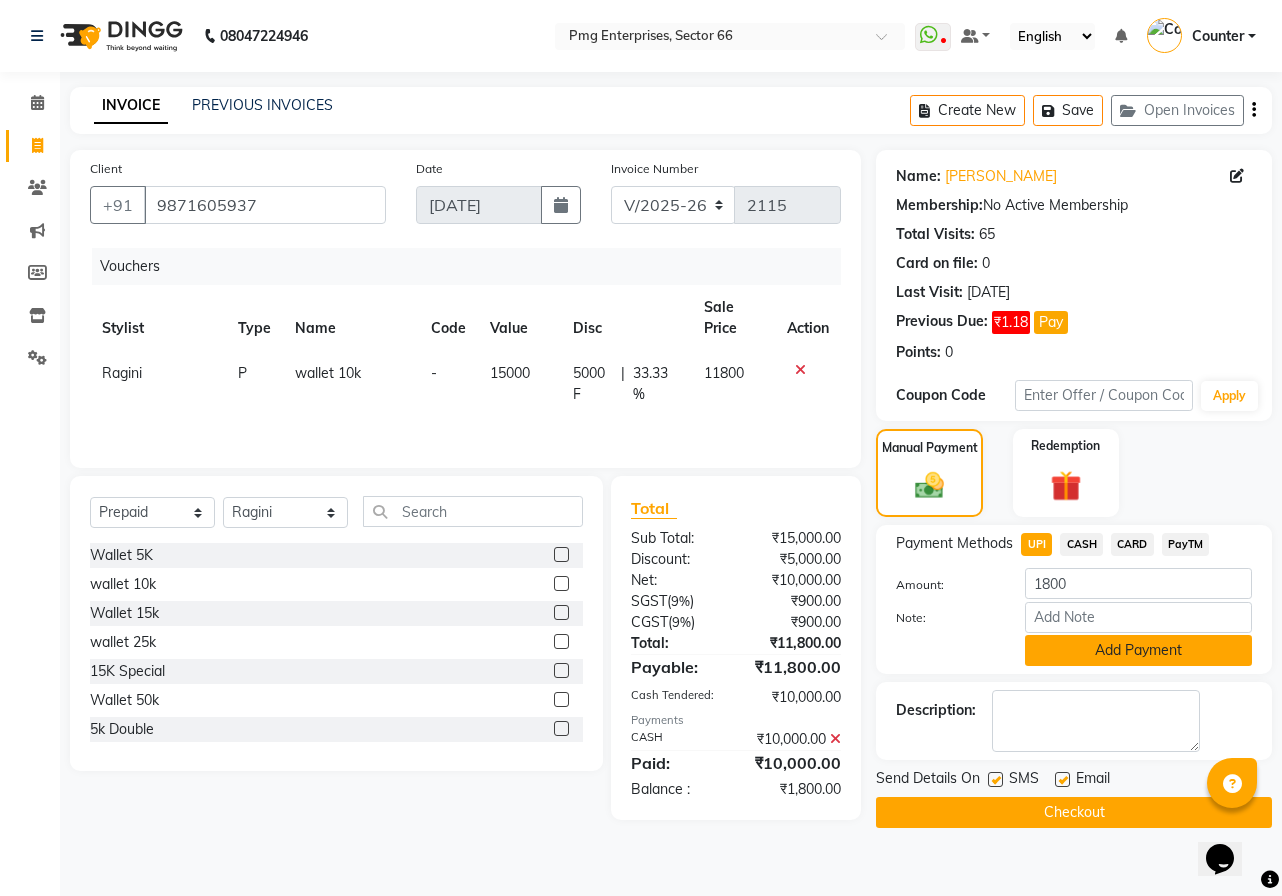 click on "Add Payment" 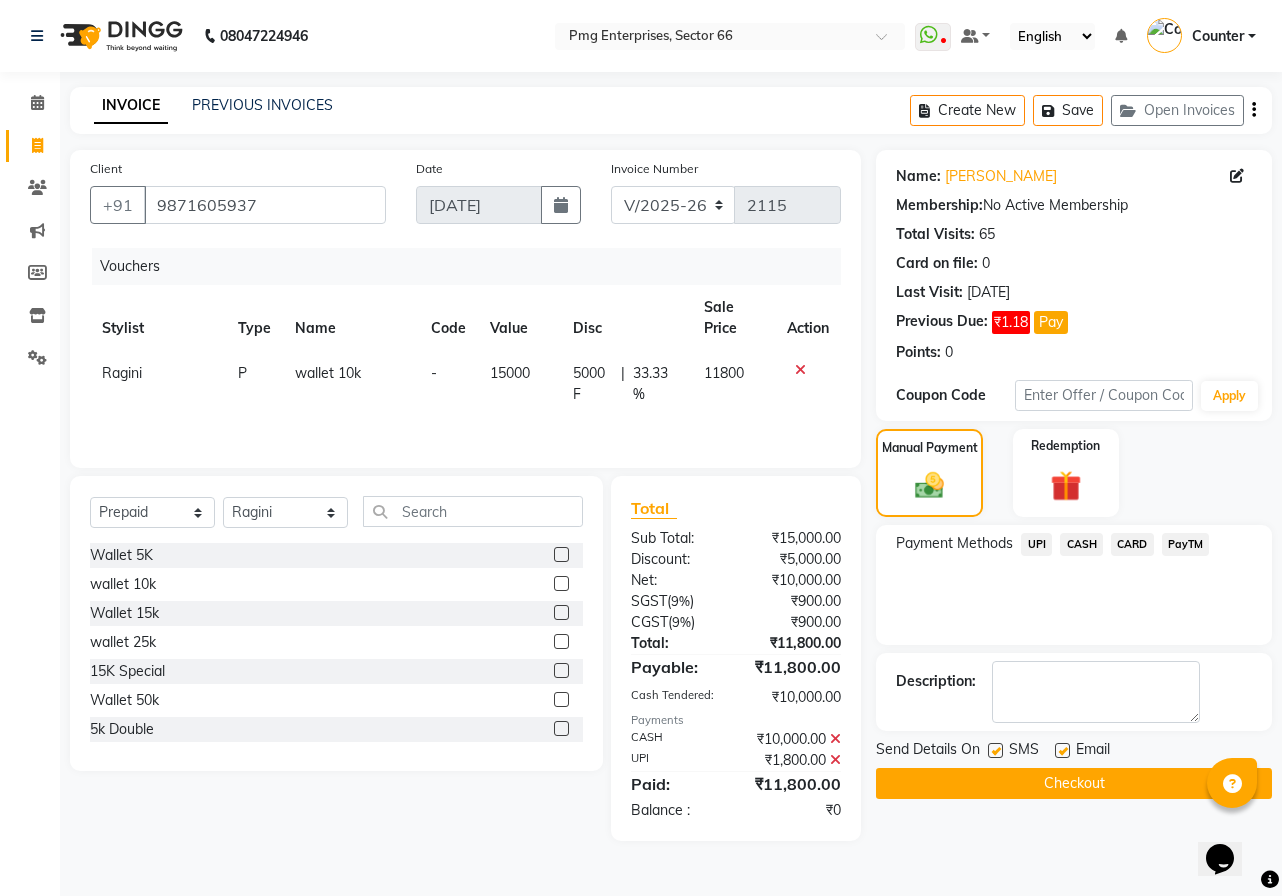 click on "Checkout" 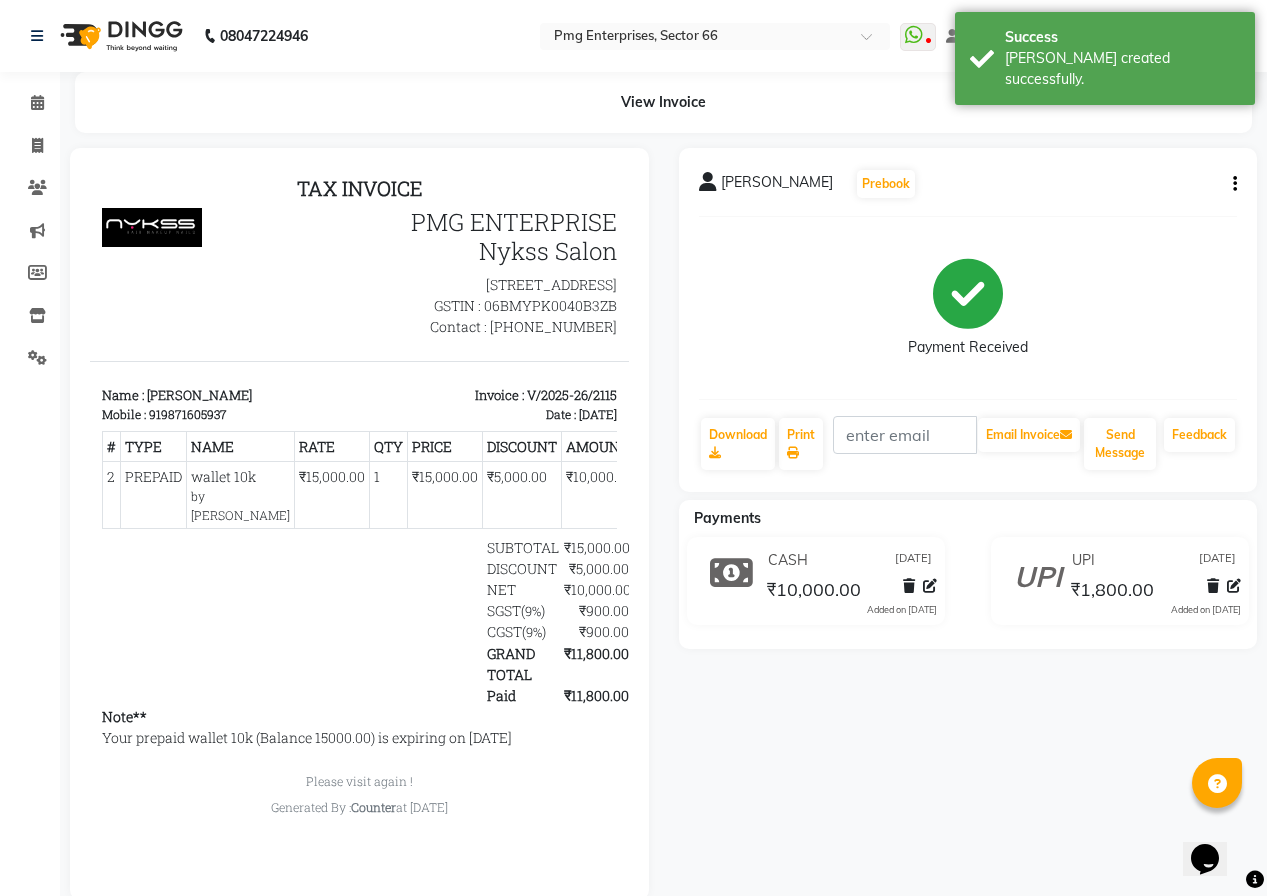 scroll, scrollTop: 0, scrollLeft: 0, axis: both 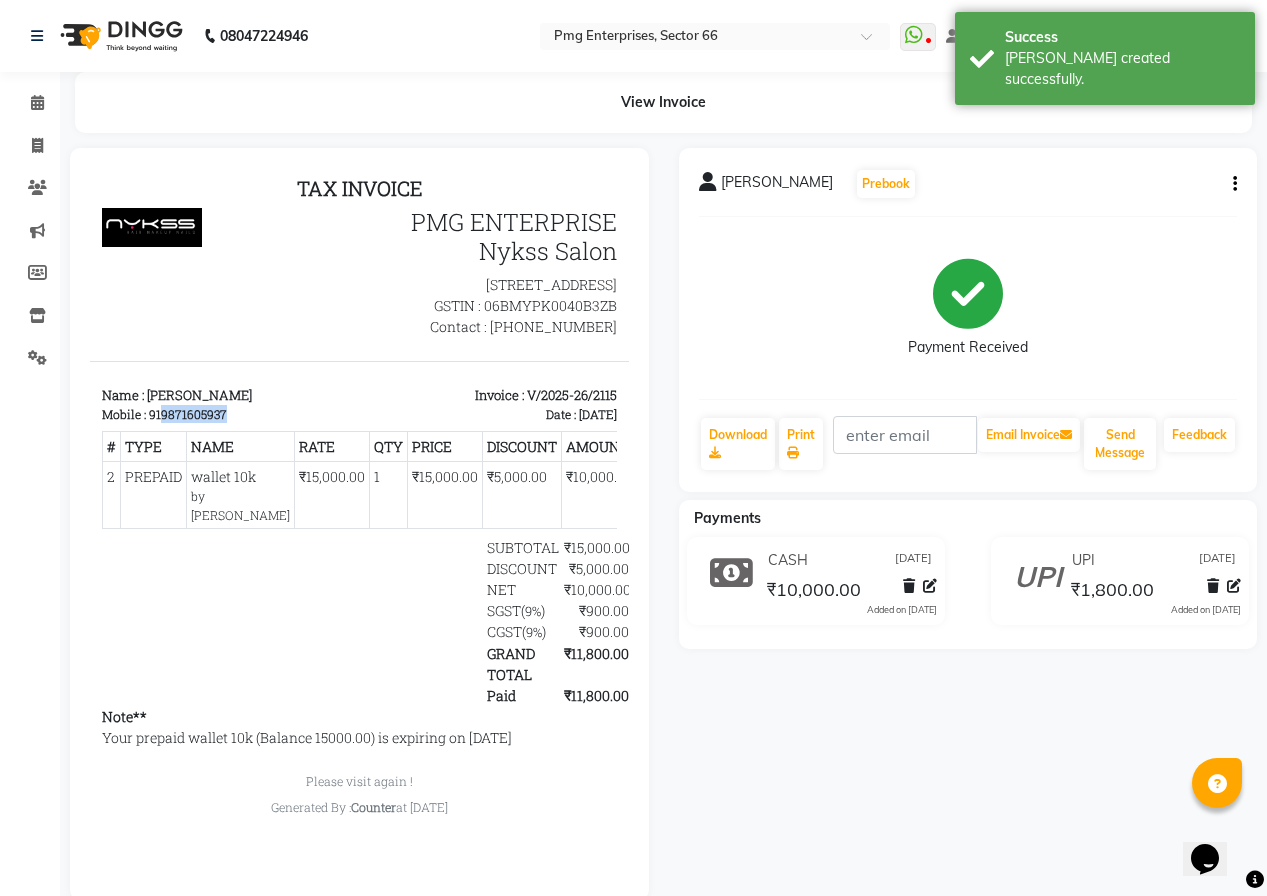 drag, startPoint x: 159, startPoint y: 436, endPoint x: 260, endPoint y: 428, distance: 101.31634 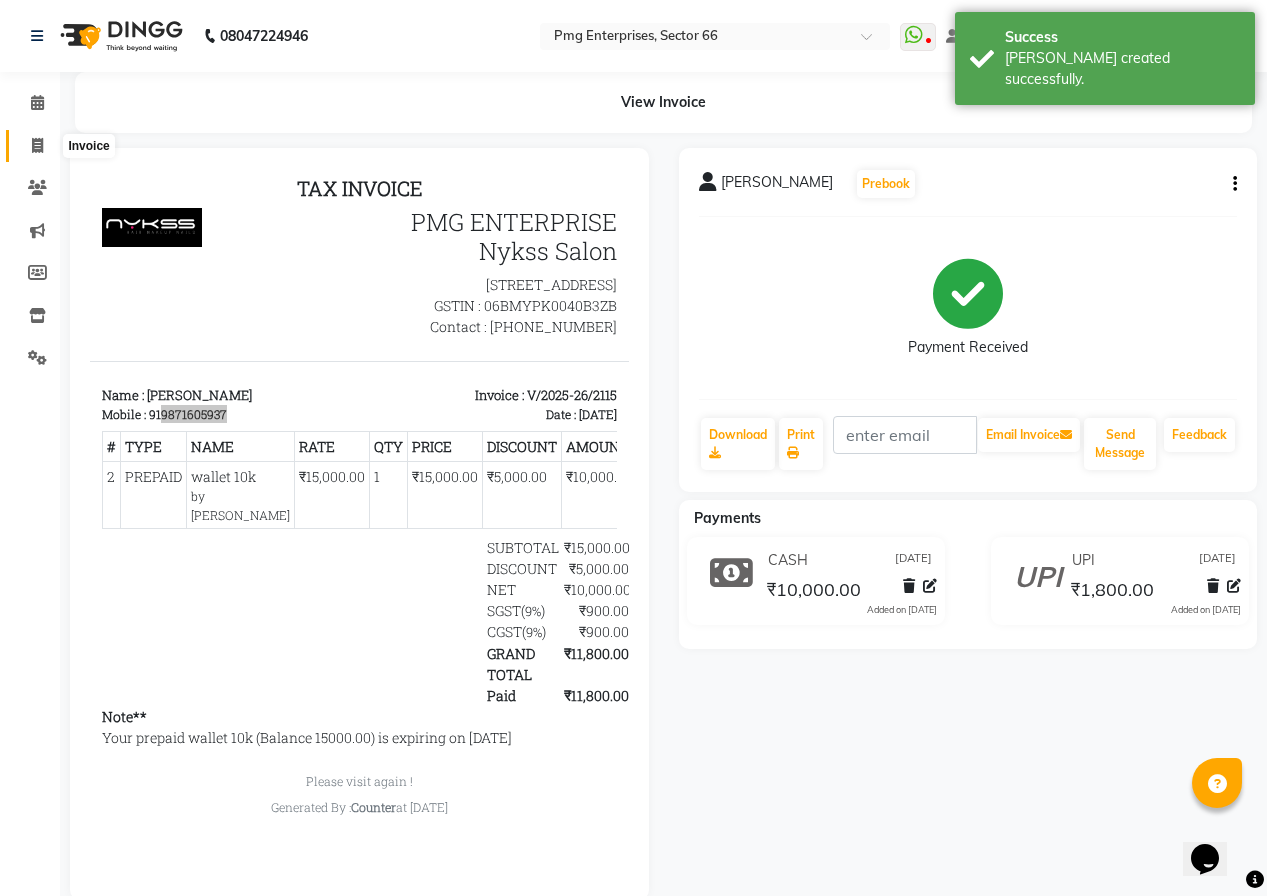 click 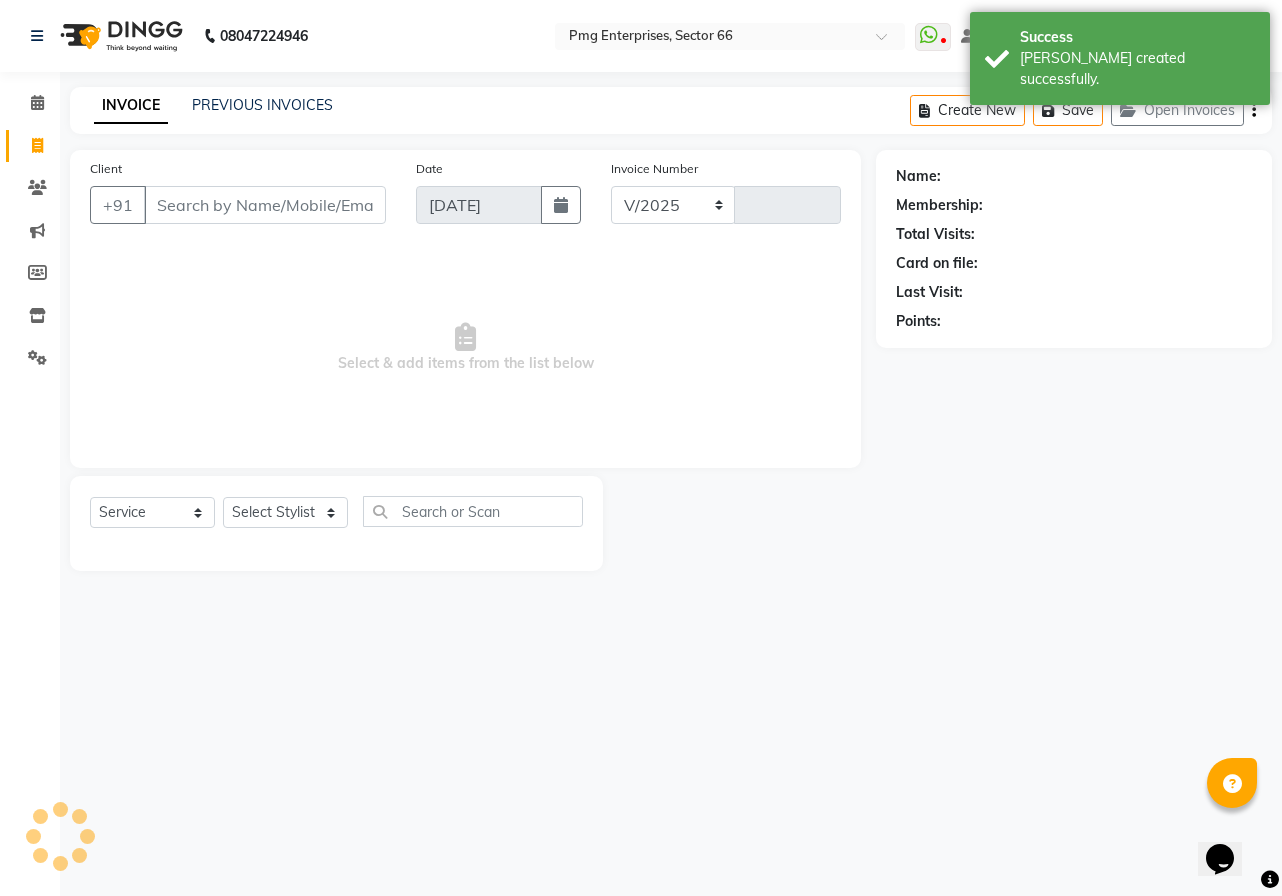 select on "889" 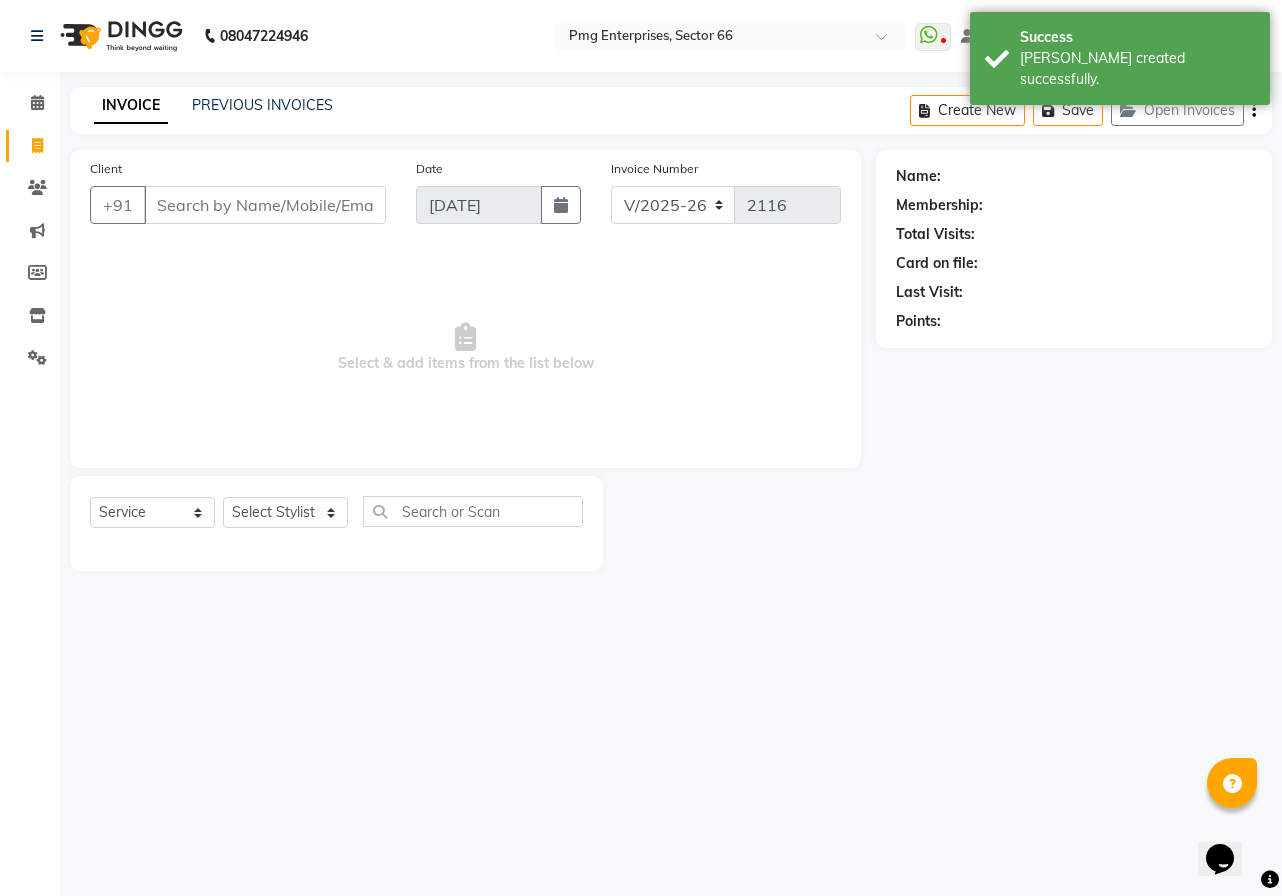 click on "Client" at bounding box center [265, 205] 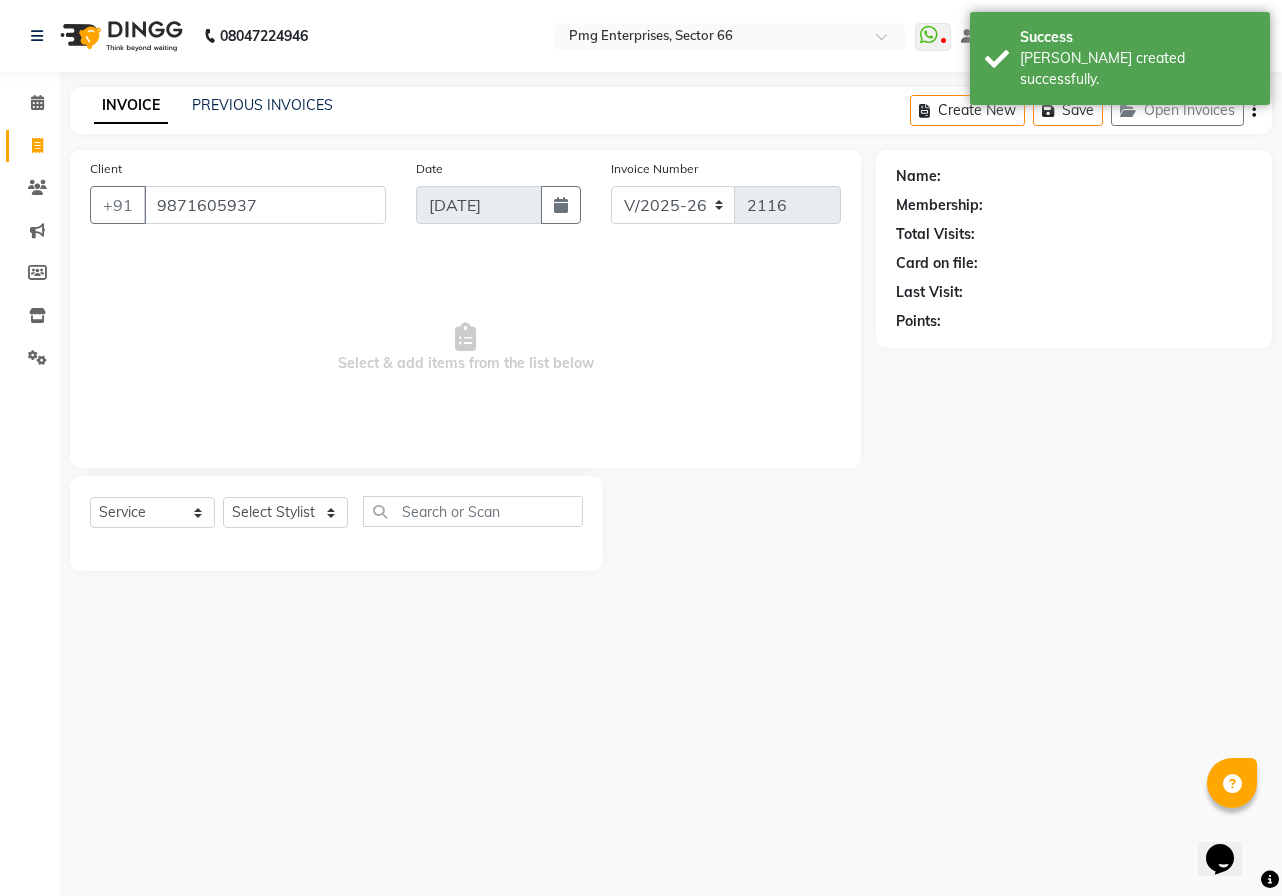 type on "9871605937" 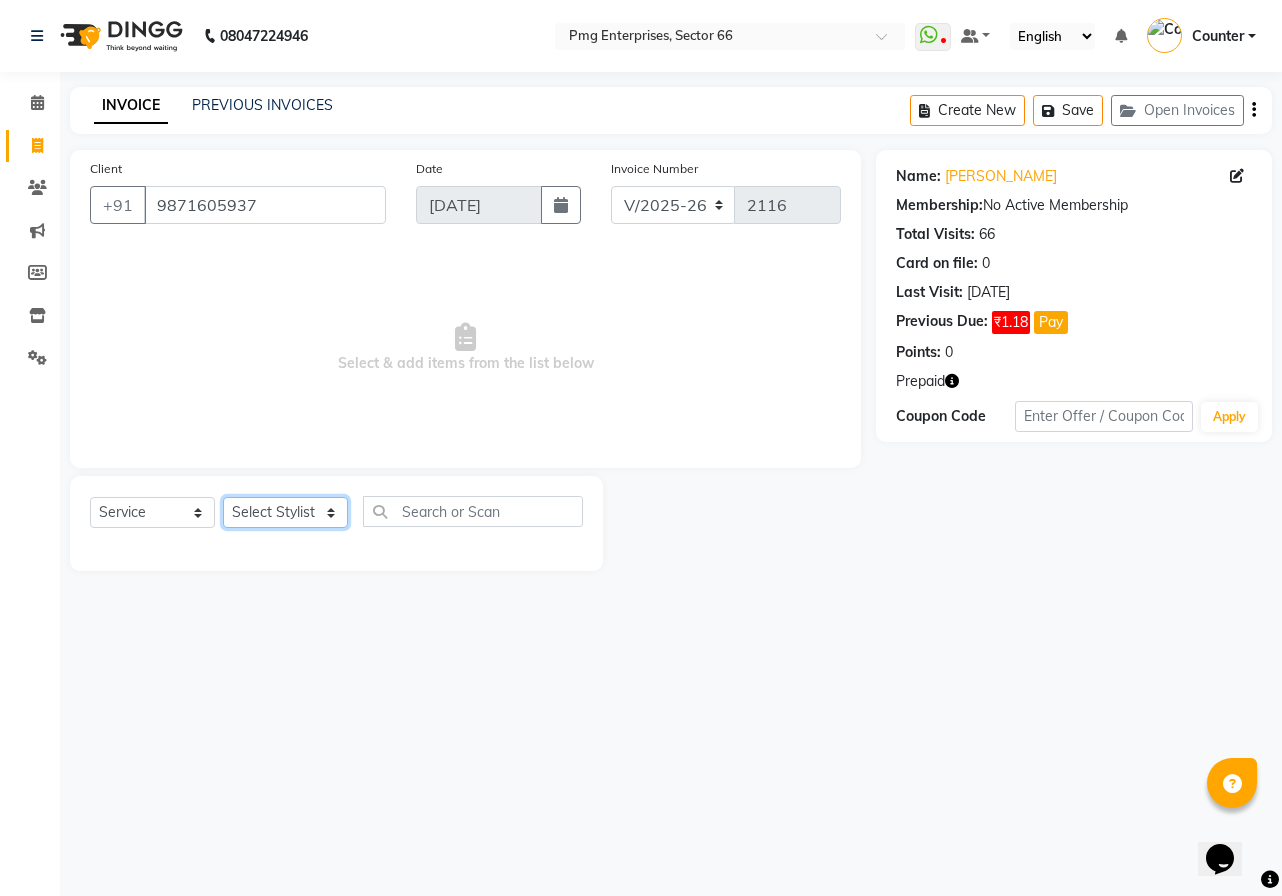 click on "Select Stylist [PERSON_NAME] Counter [PERSON_NAME] [PERSON_NAME] [PERSON_NAME] [PERSON_NAME]" 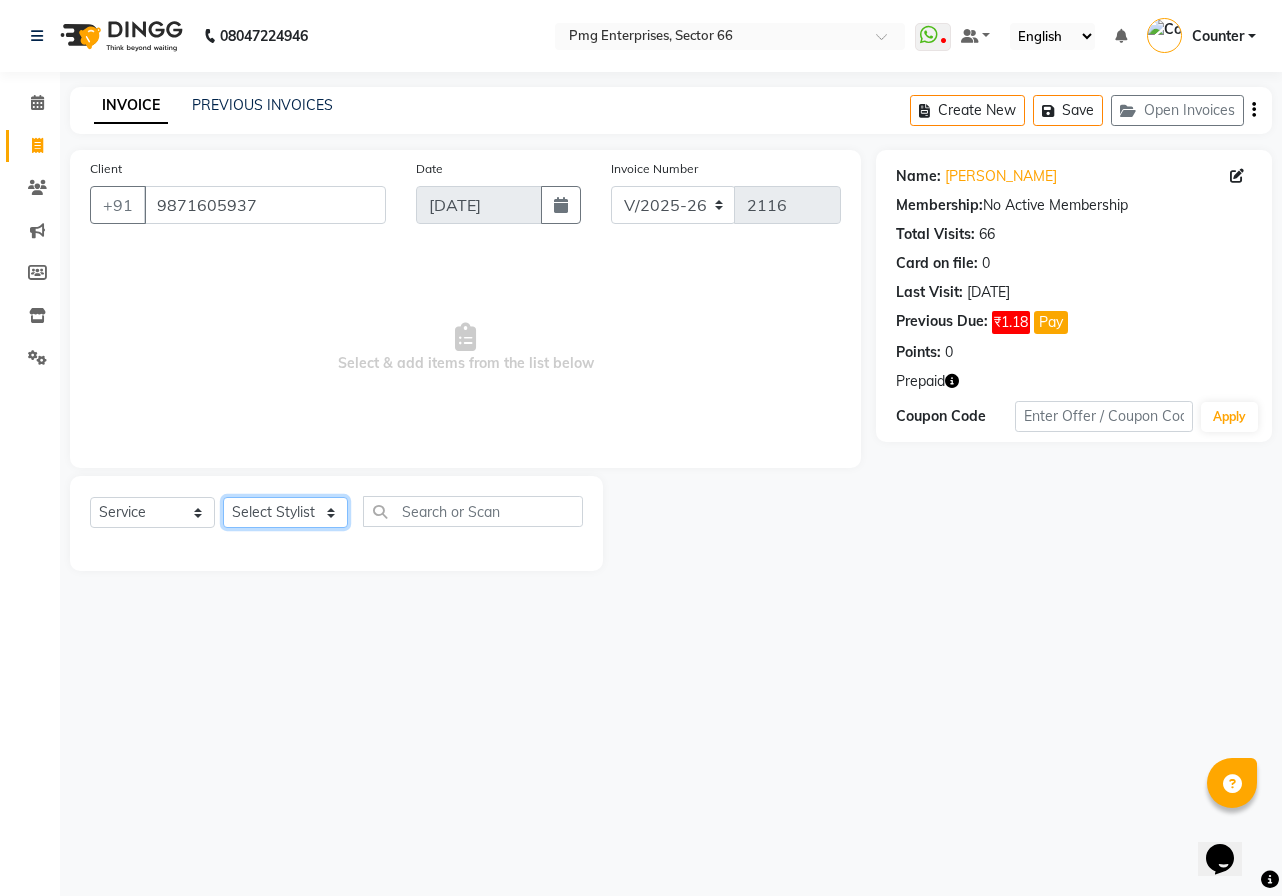 select on "78814" 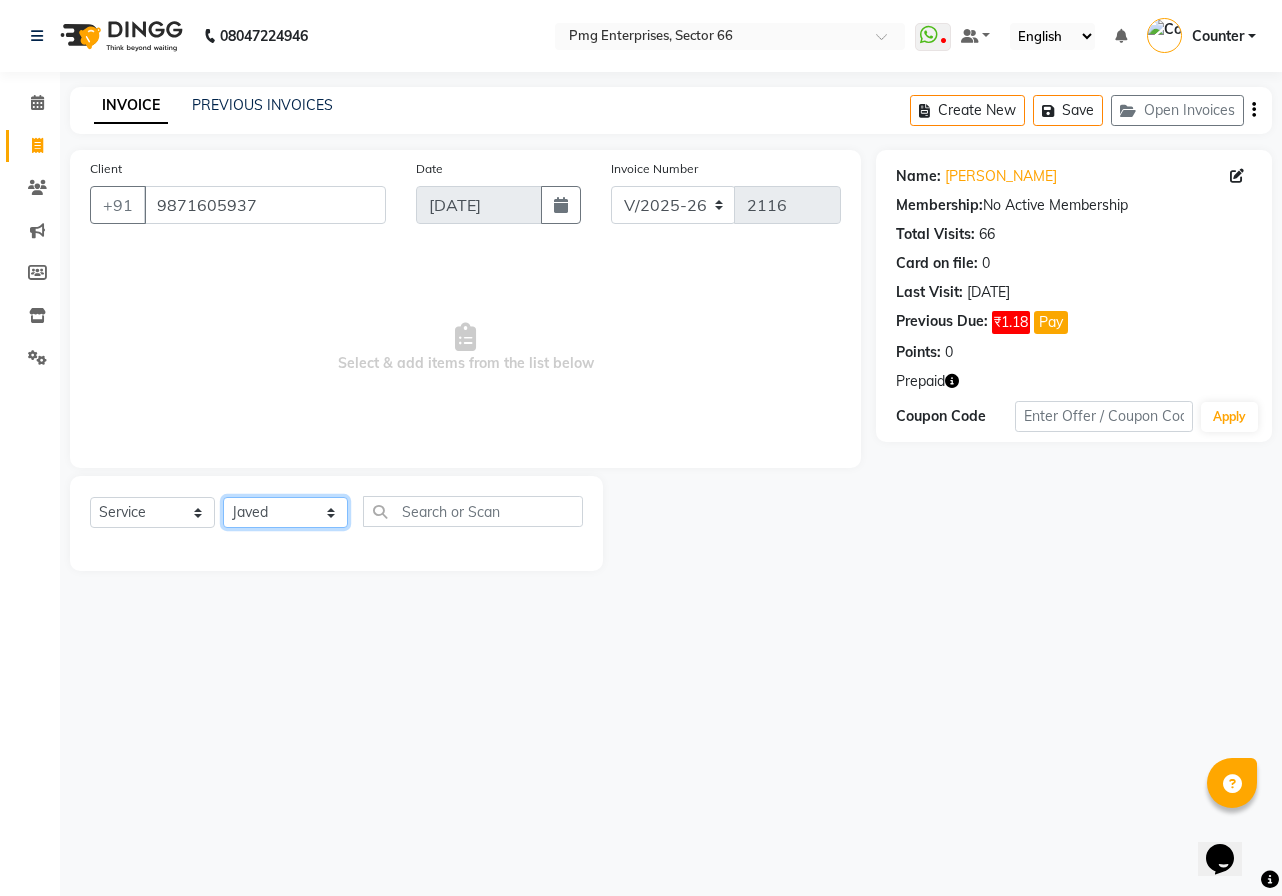 click on "Select Stylist [PERSON_NAME] Counter [PERSON_NAME] [PERSON_NAME] [PERSON_NAME] [PERSON_NAME]" 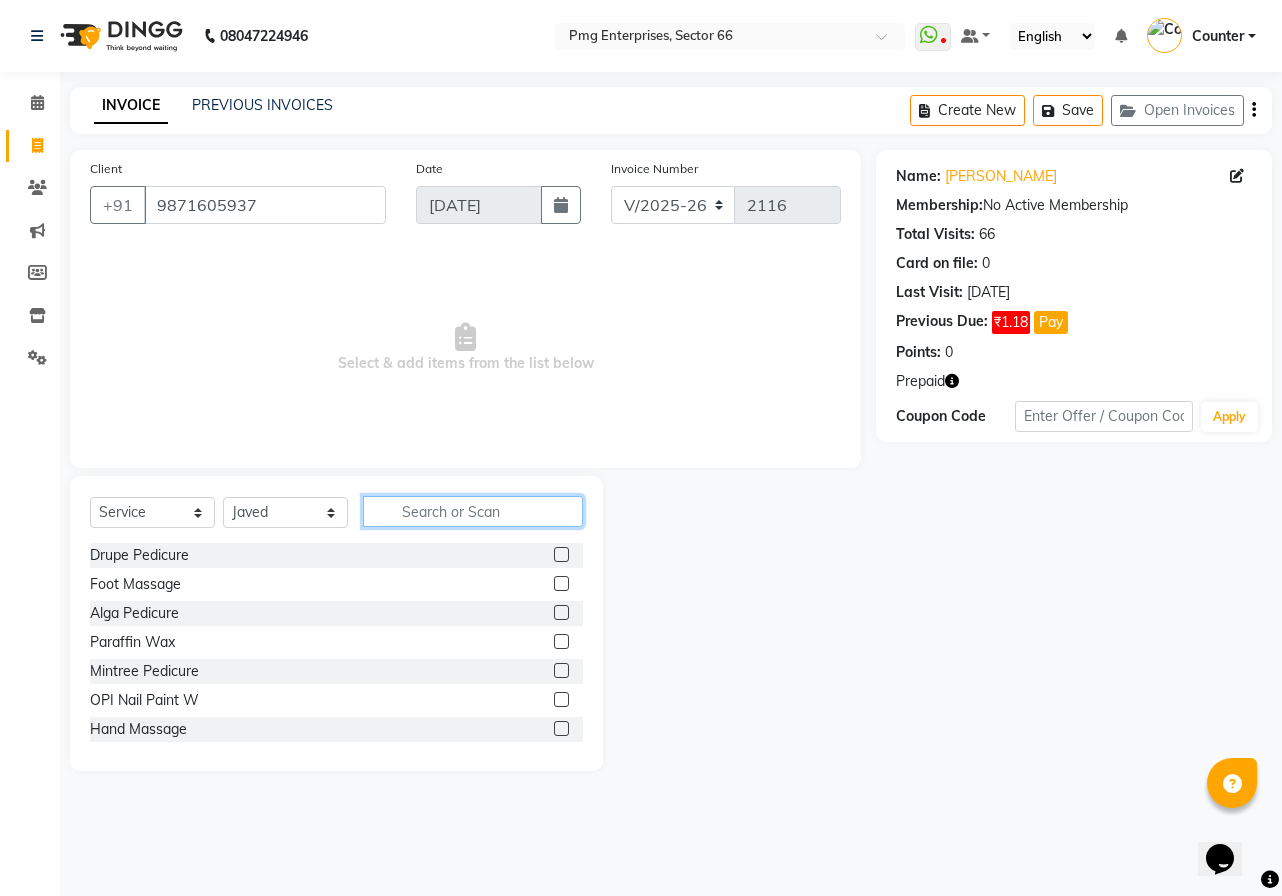 click 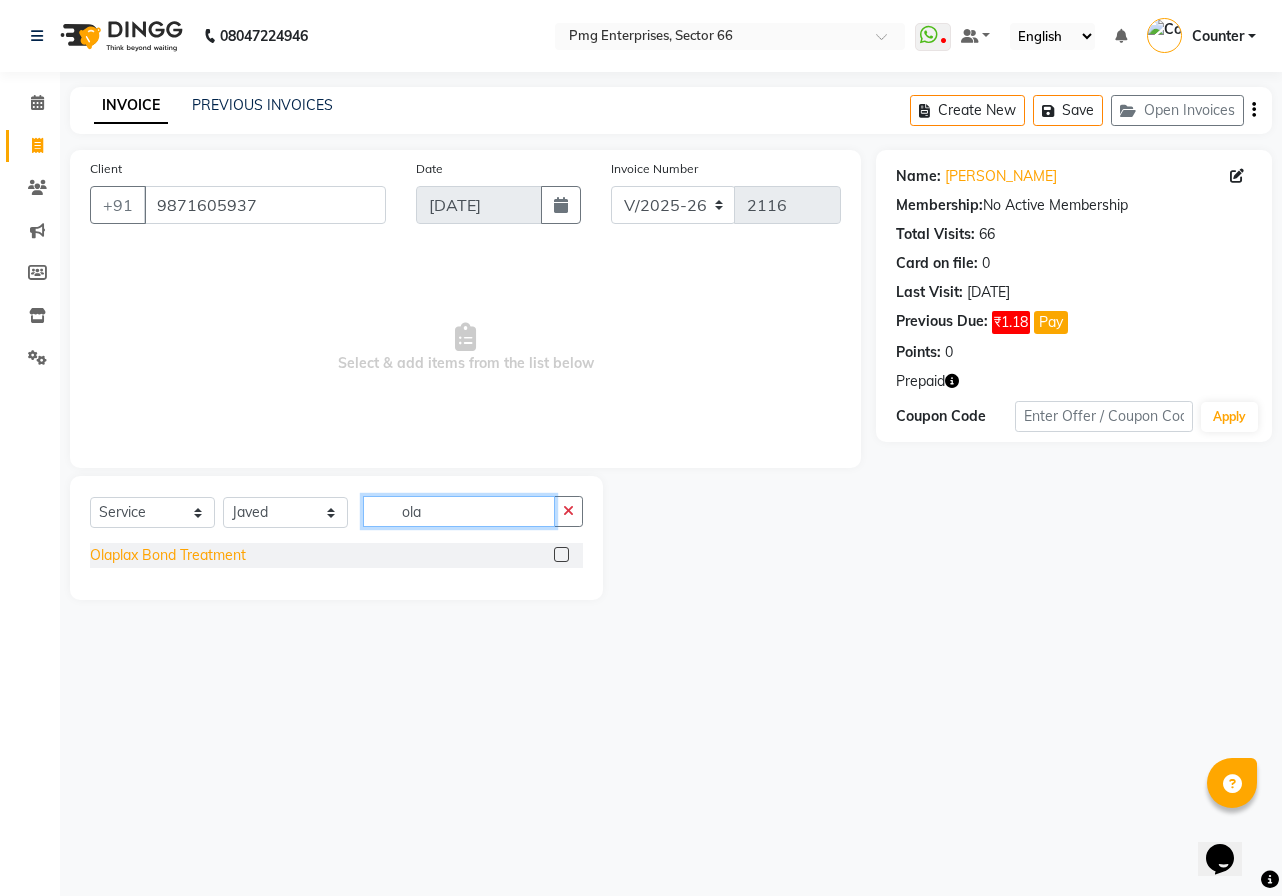 type on "ola" 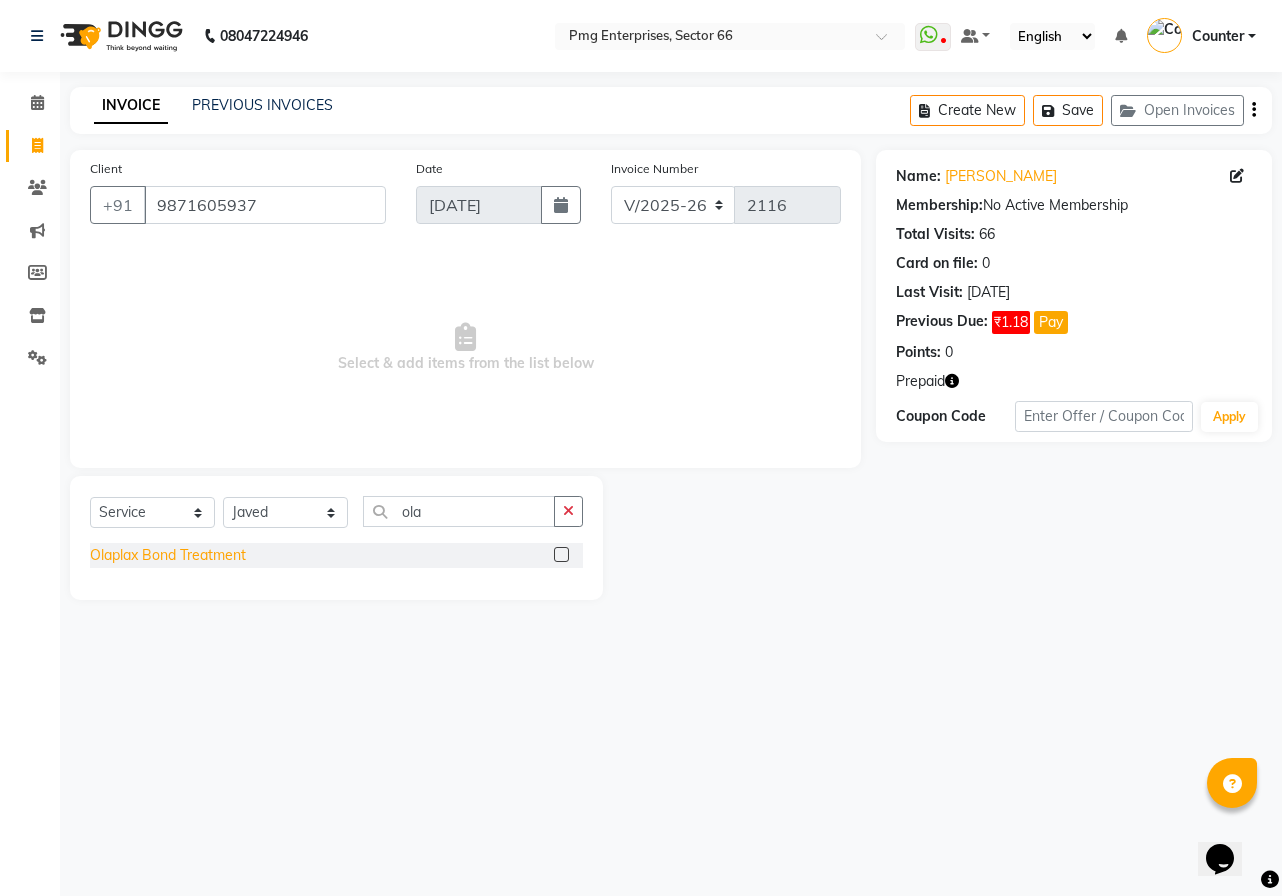 click on "Olaplax Bond Treatment" 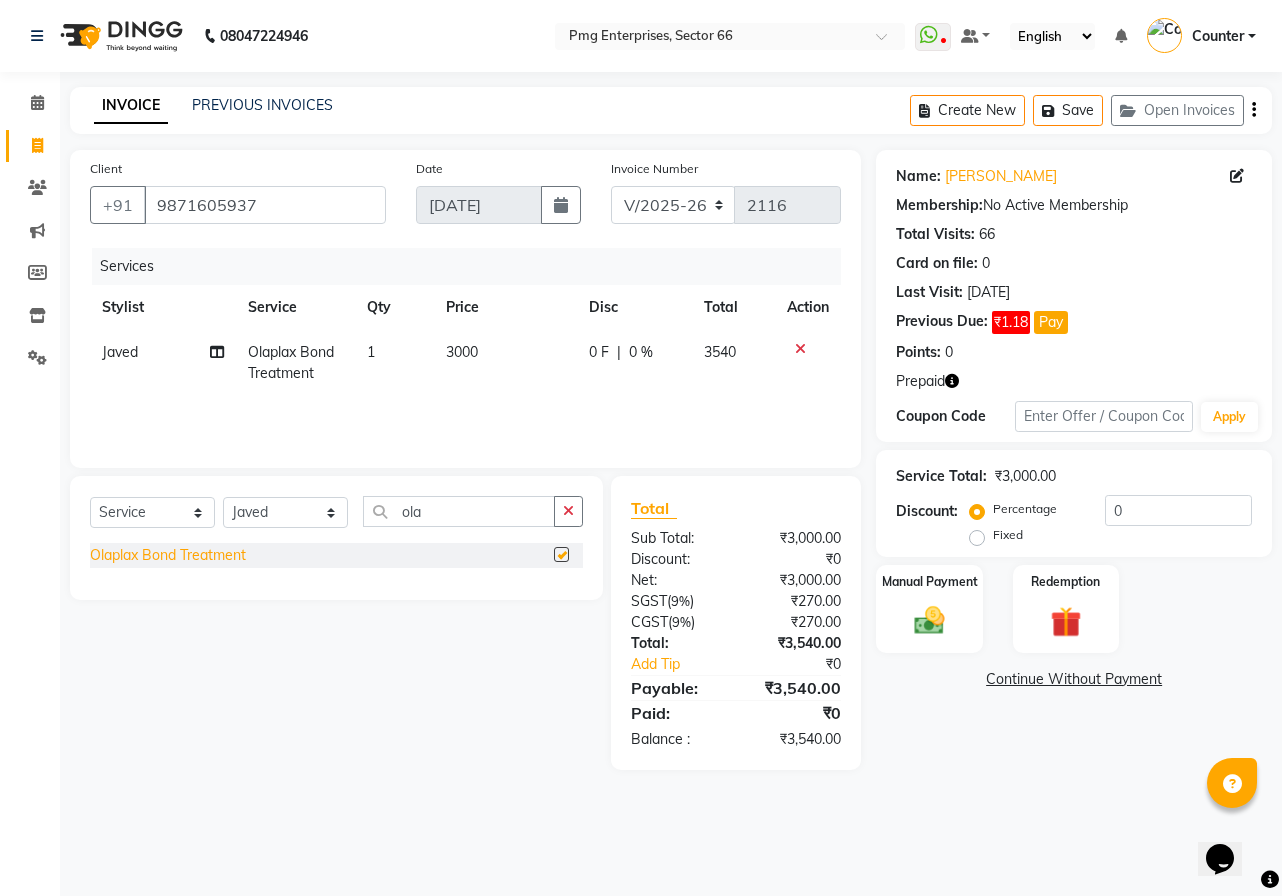 checkbox on "false" 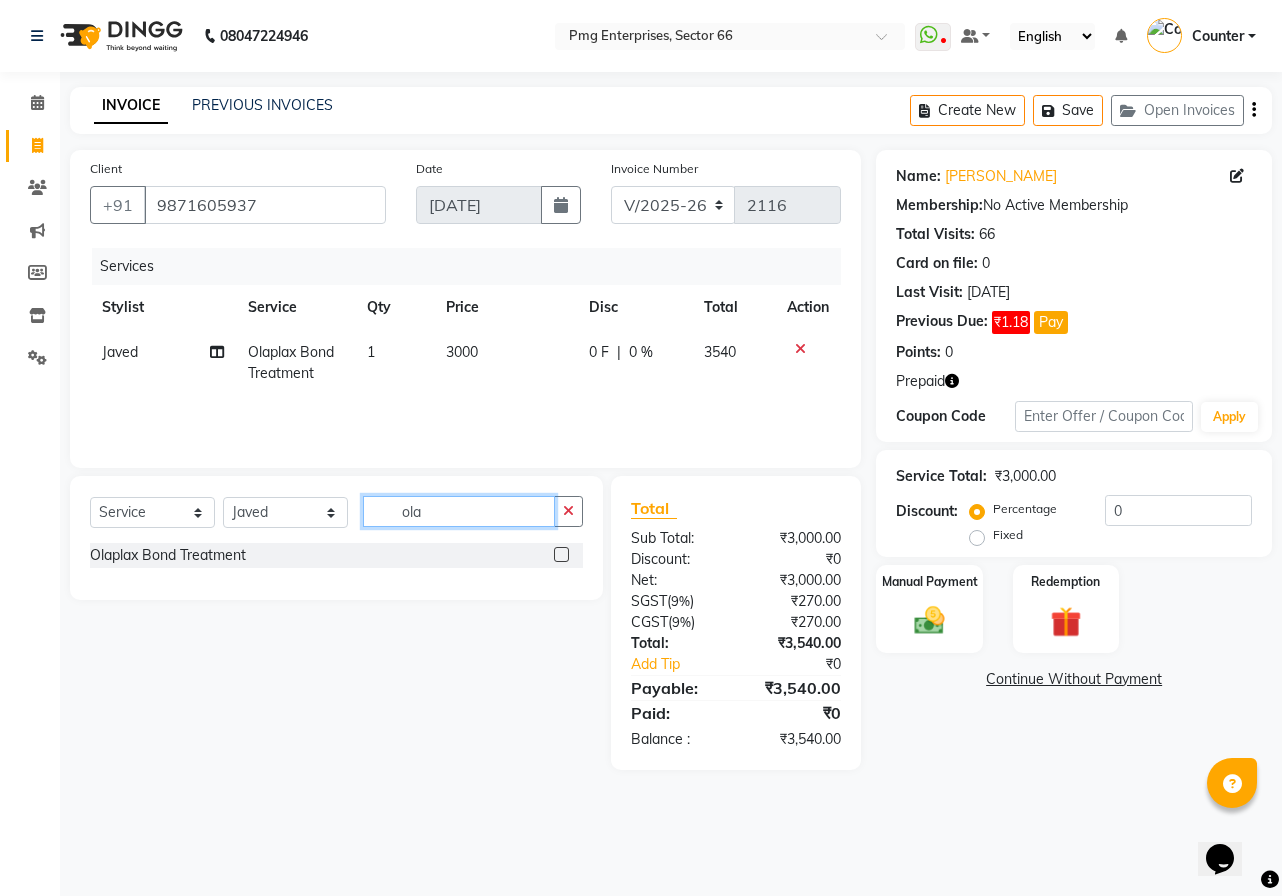 click on "ola" 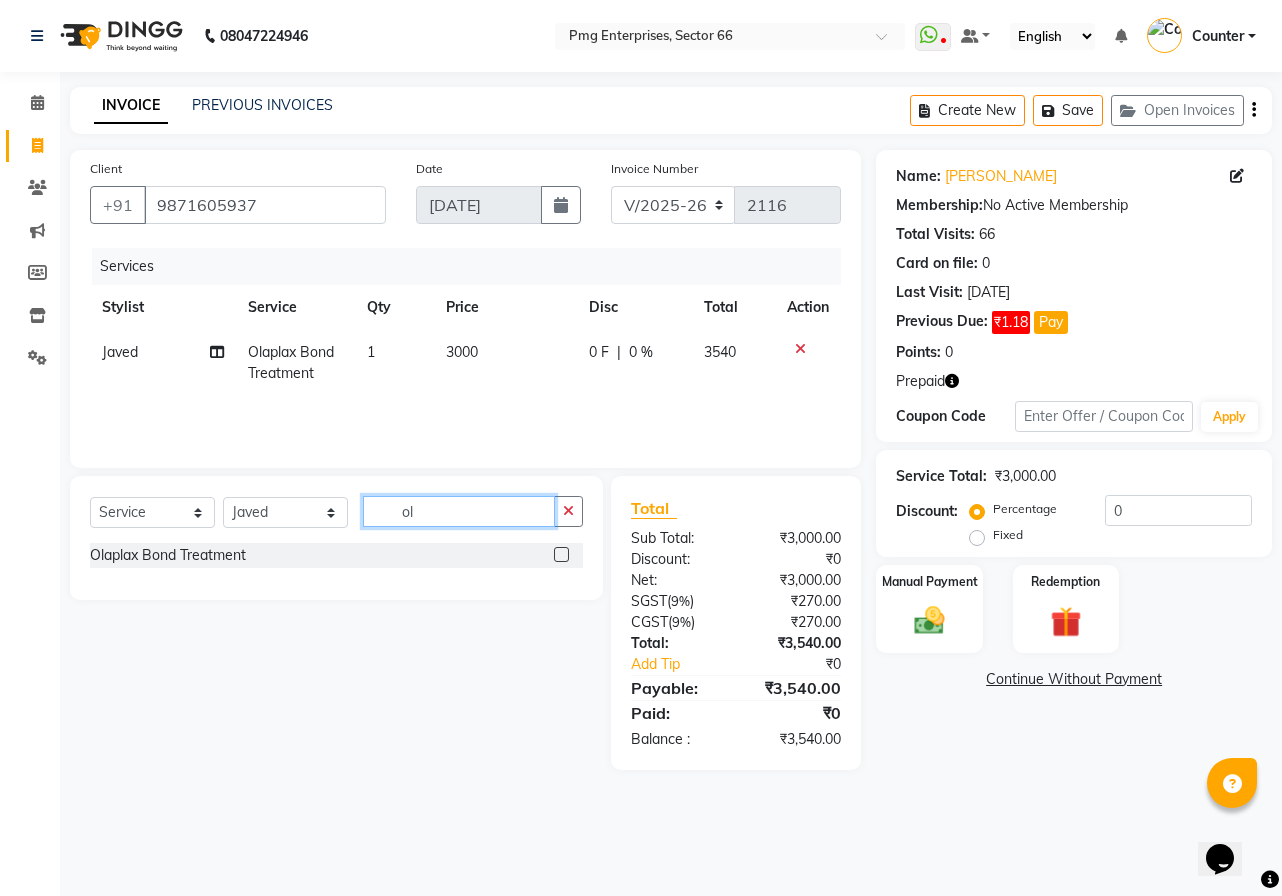 type on "o" 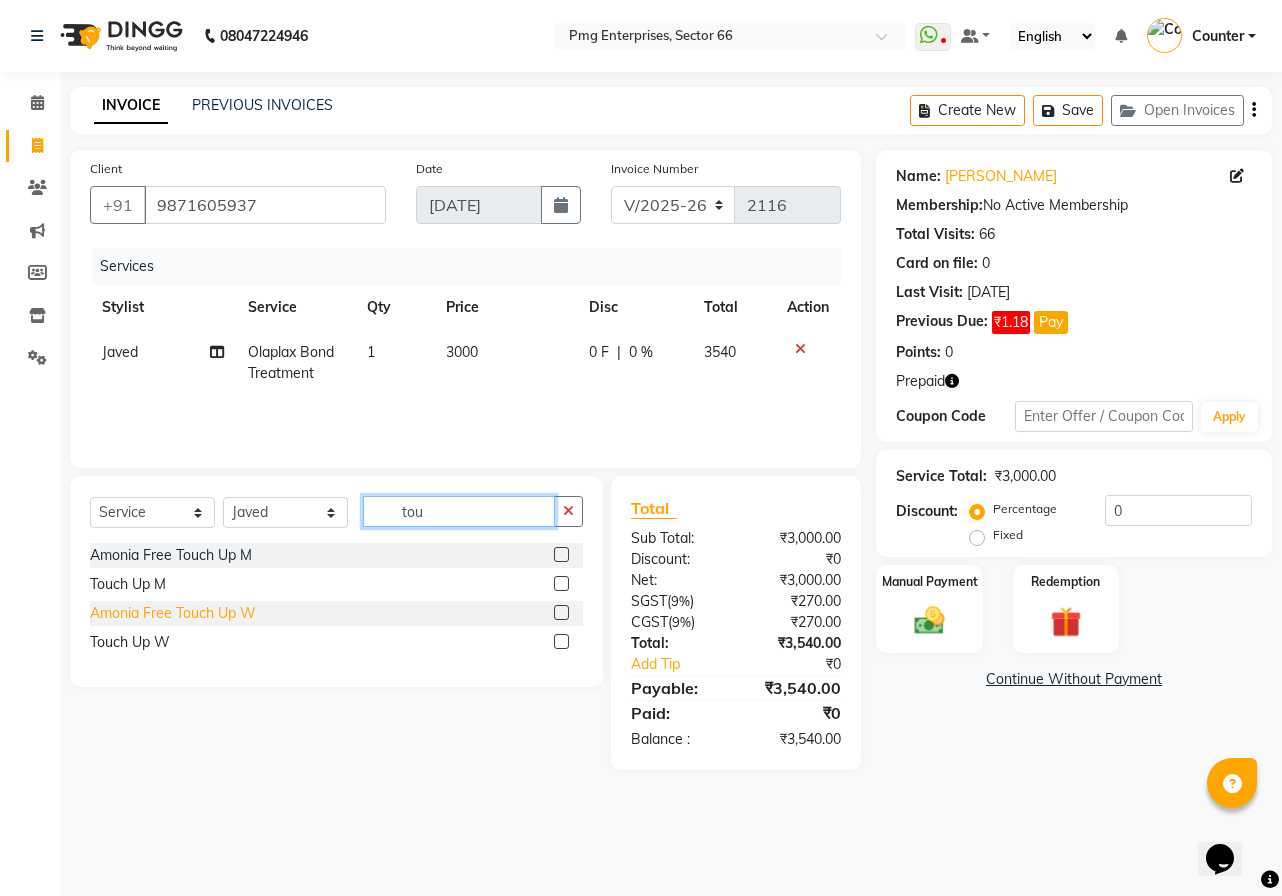 type on "tou" 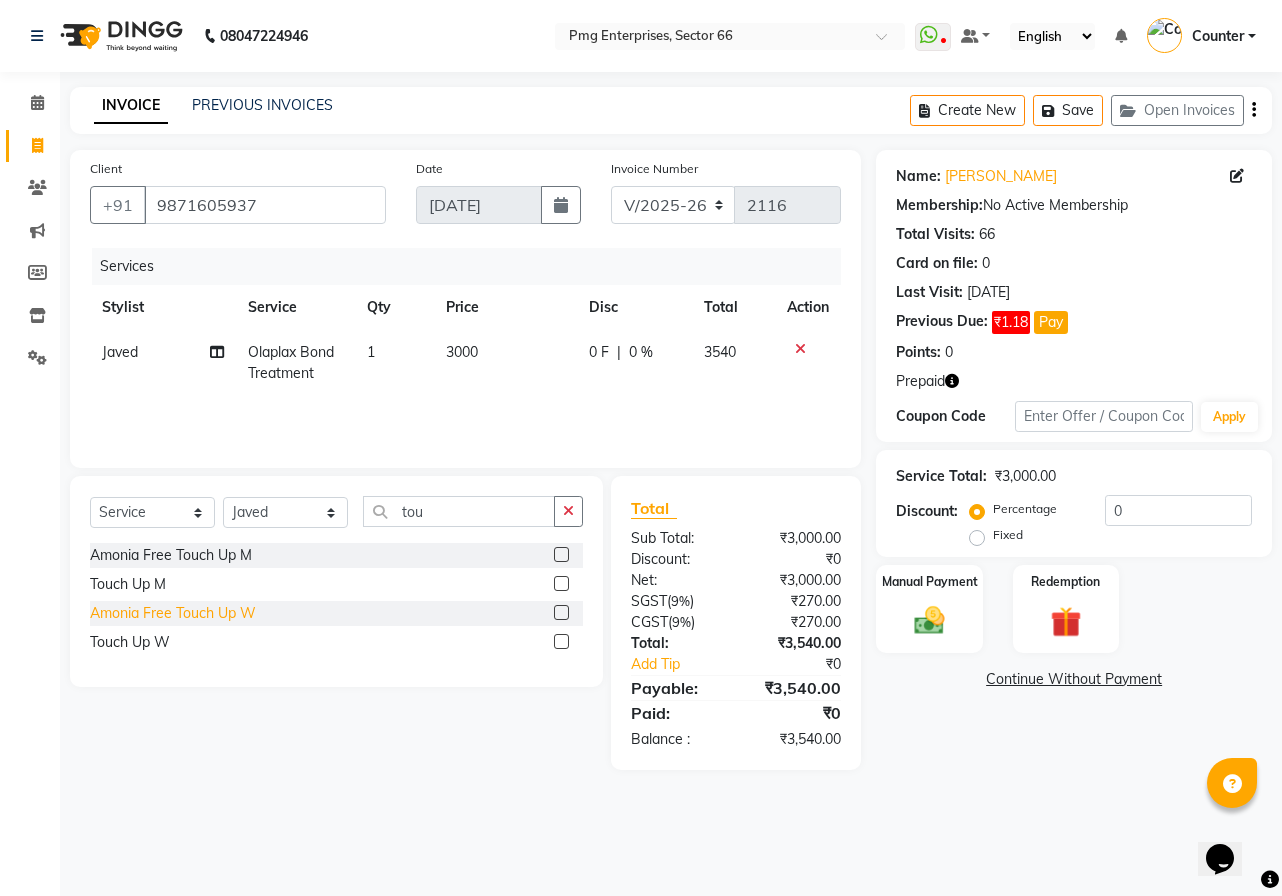 click on "Amonia Free Touch Up W" 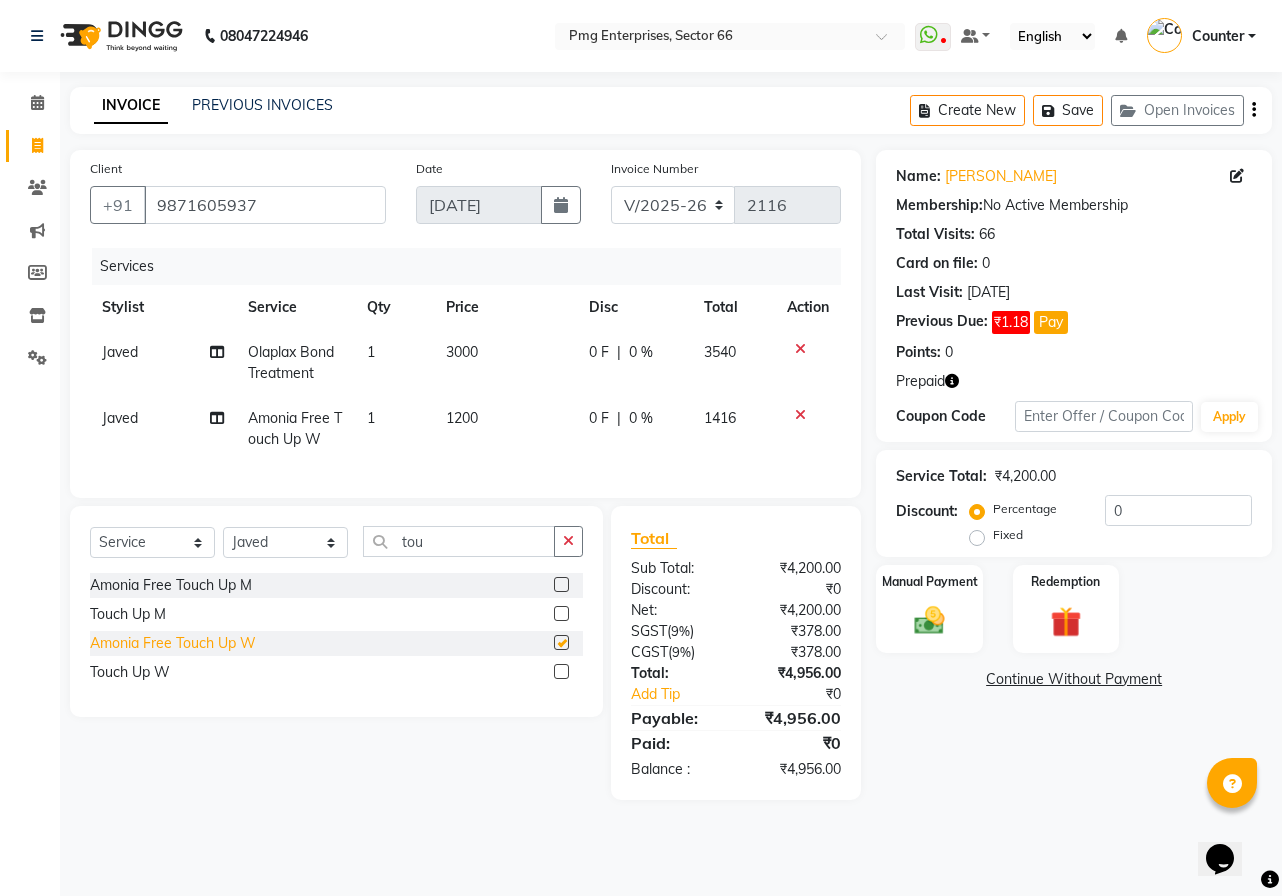 checkbox on "false" 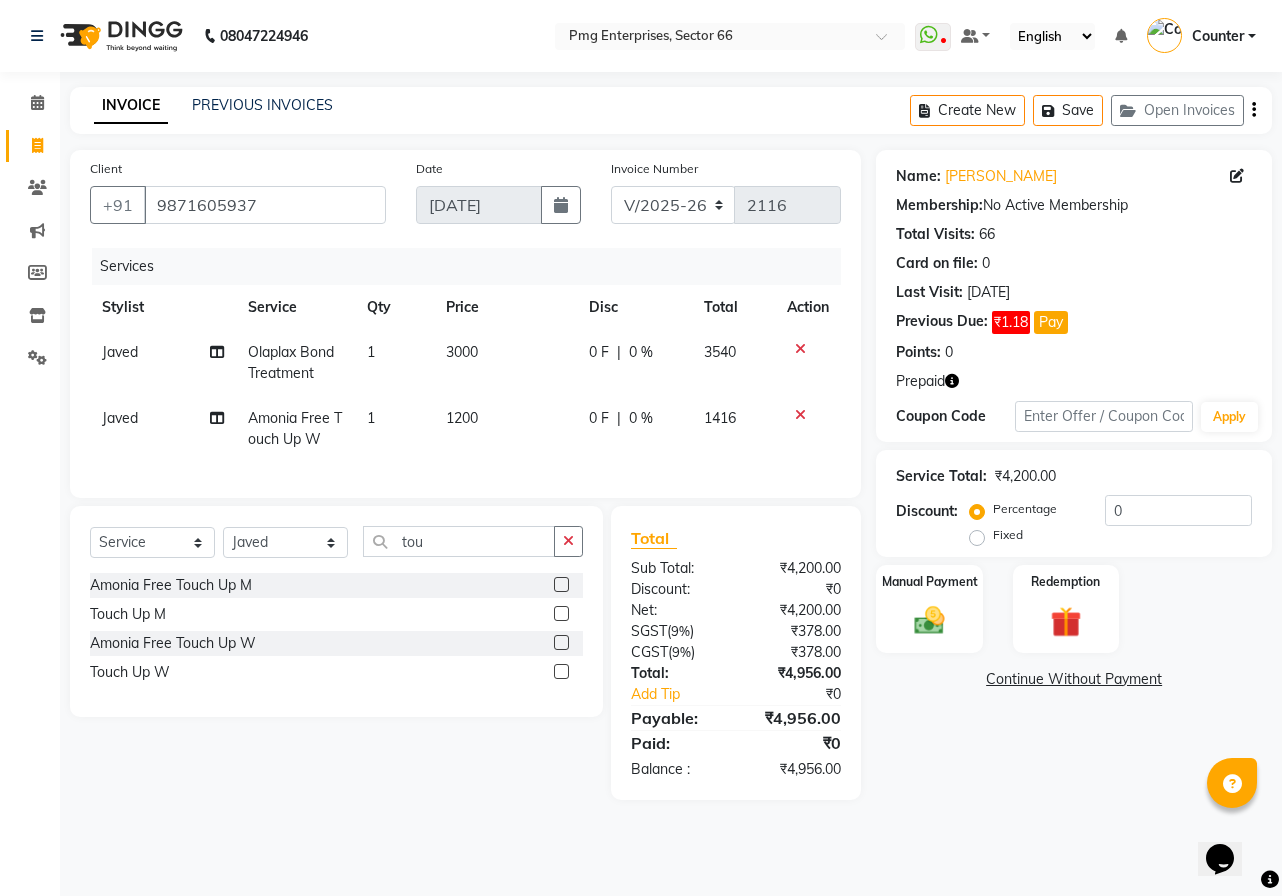 click on "1200" 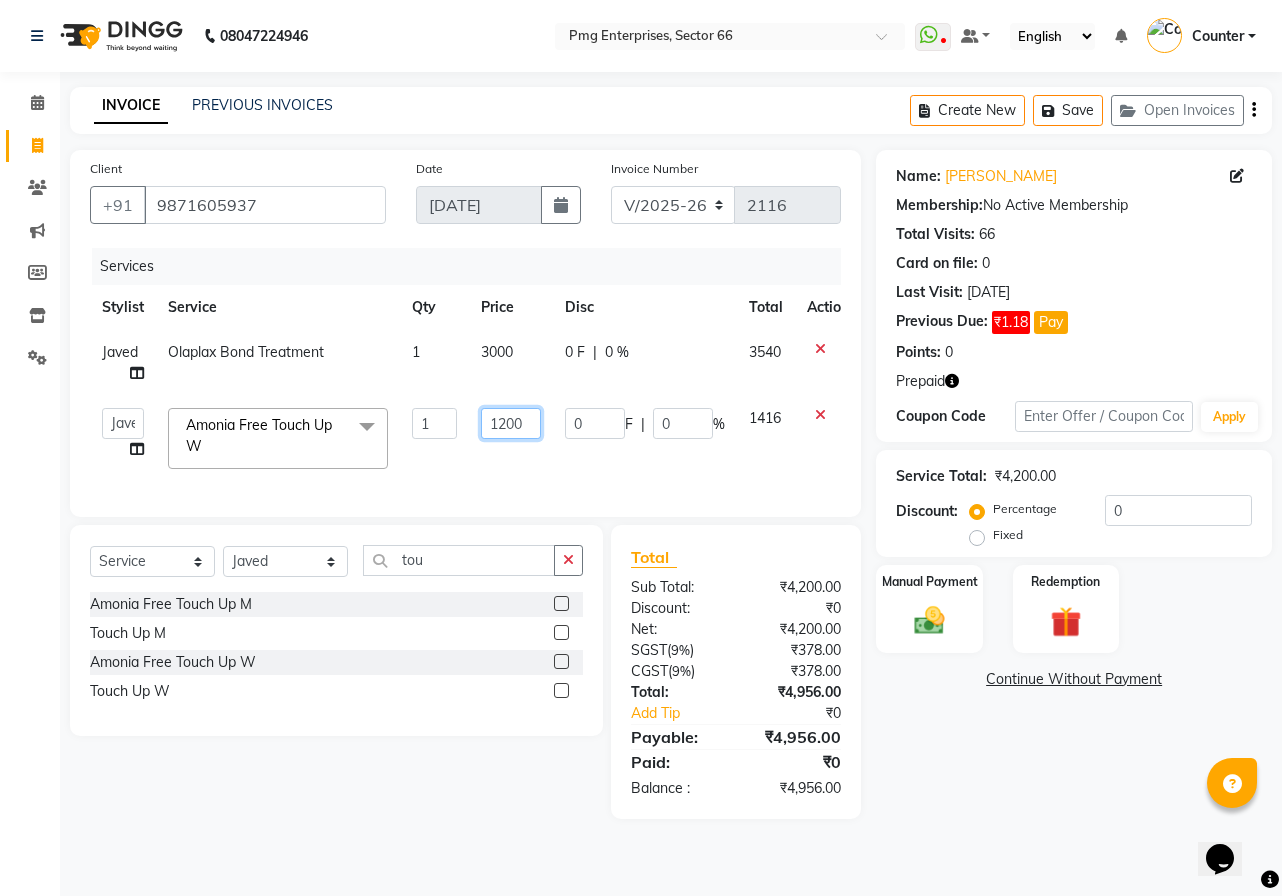 click on "1200" 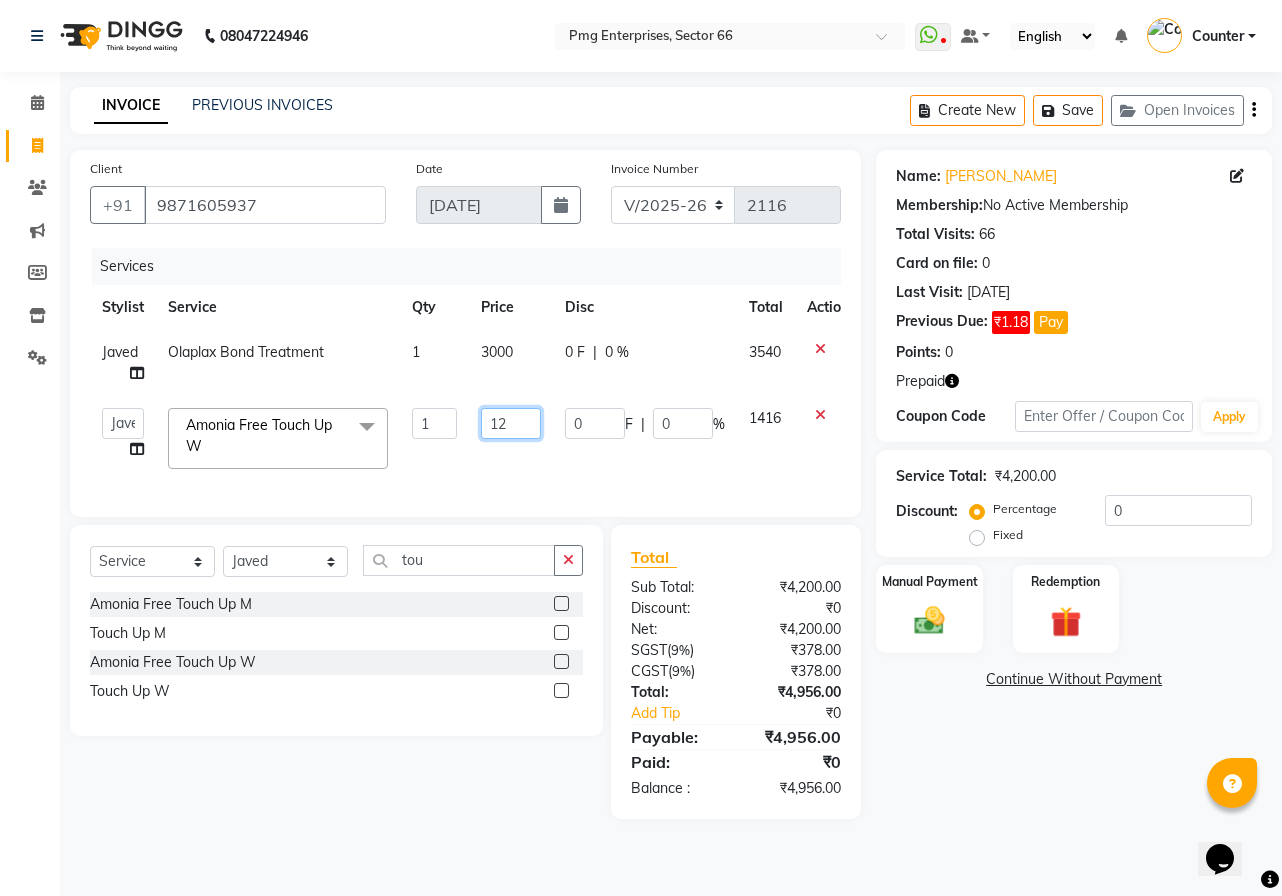 type on "1" 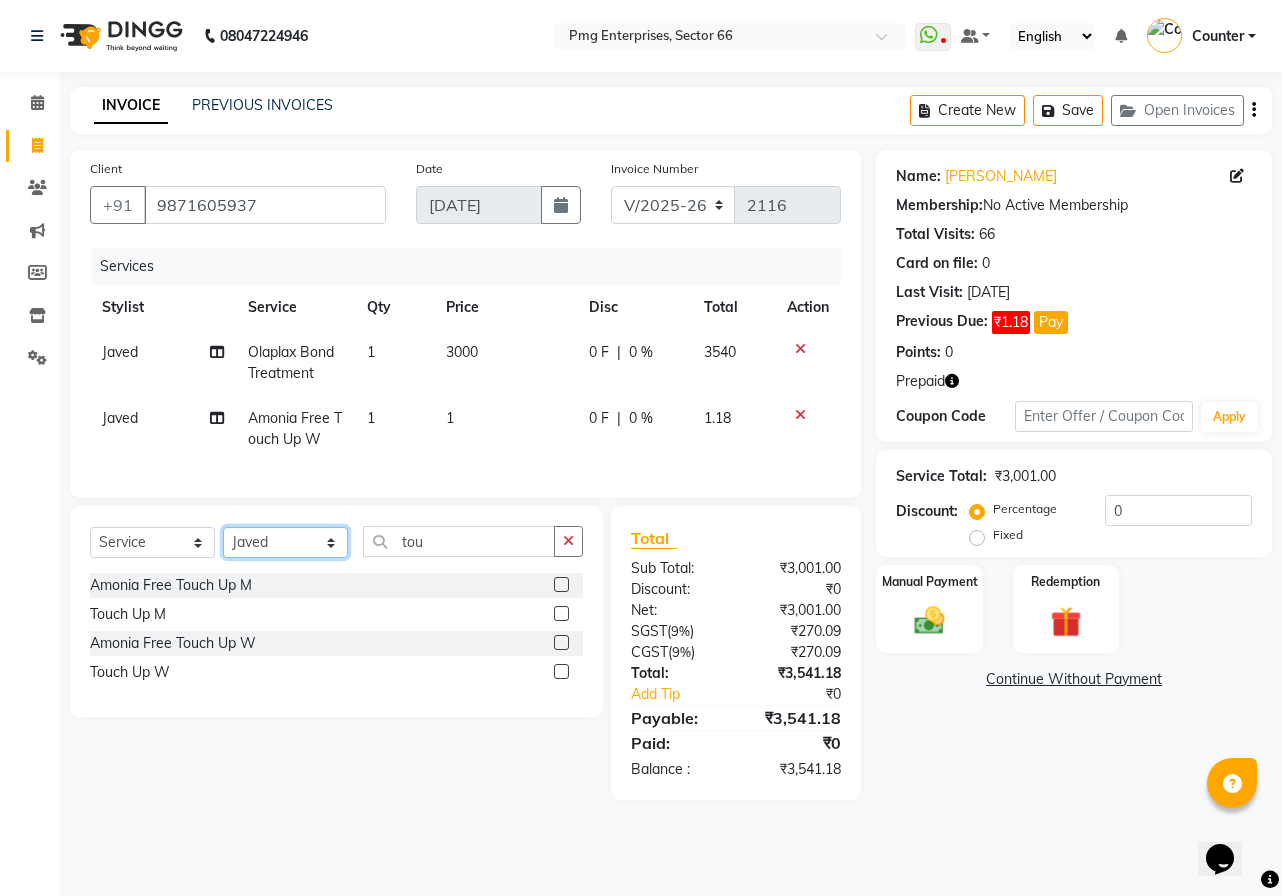 click on "Select  Service  Product  Membership  Package Voucher Prepaid Gift Card  Select Stylist [PERSON_NAME] Counter [PERSON_NAME] [PERSON_NAME] [PERSON_NAME] [PERSON_NAME] tou" 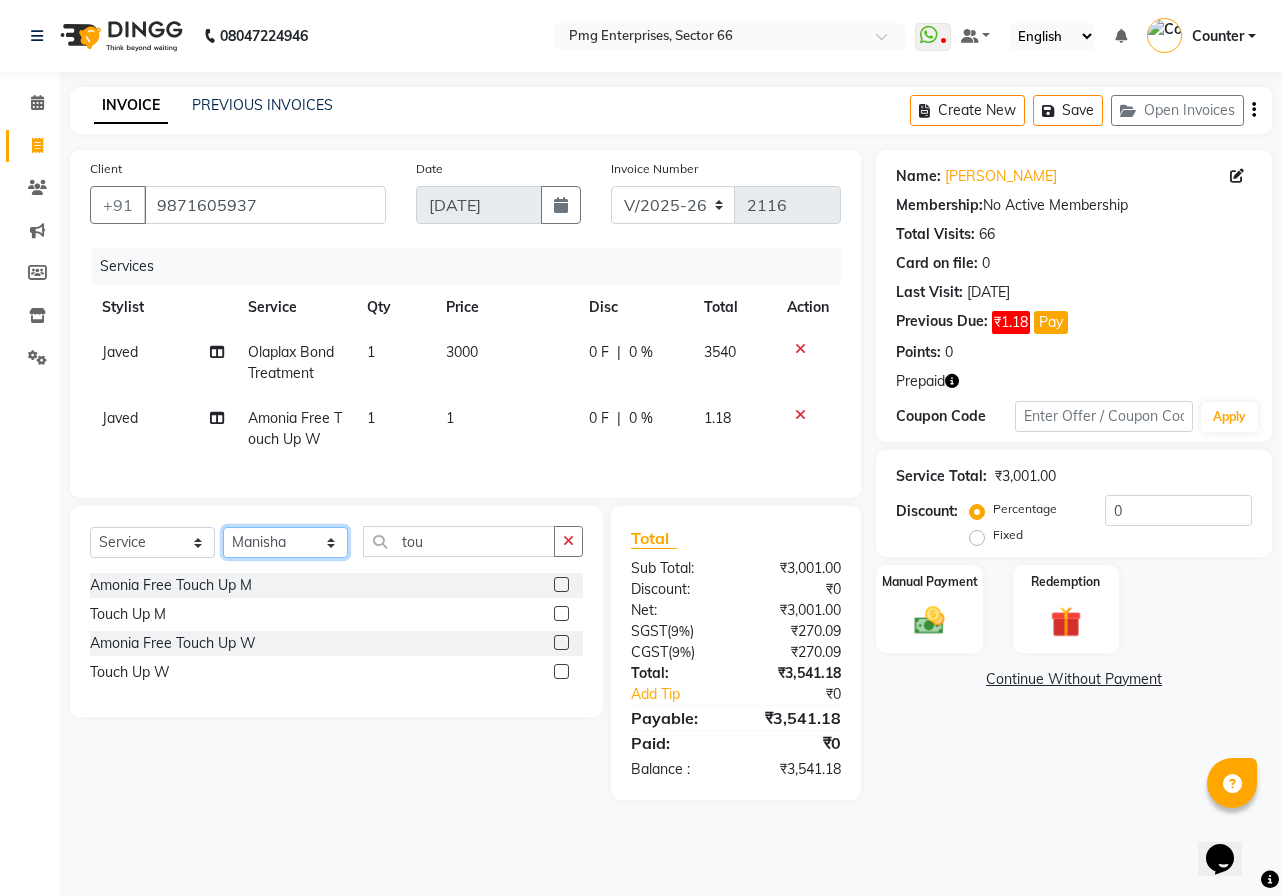 click on "Select Stylist [PERSON_NAME] Counter [PERSON_NAME] [PERSON_NAME] [PERSON_NAME] [PERSON_NAME]" 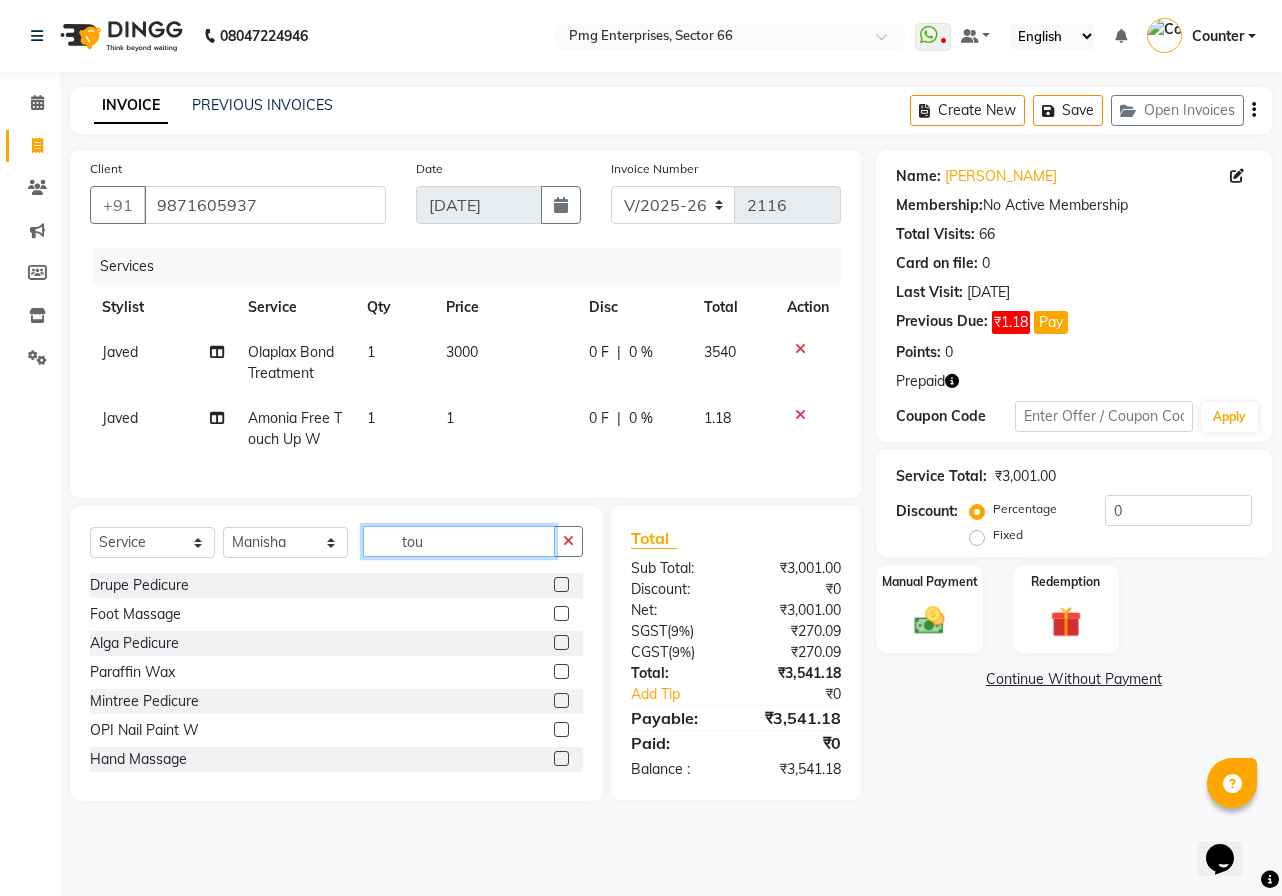 click on "tou" 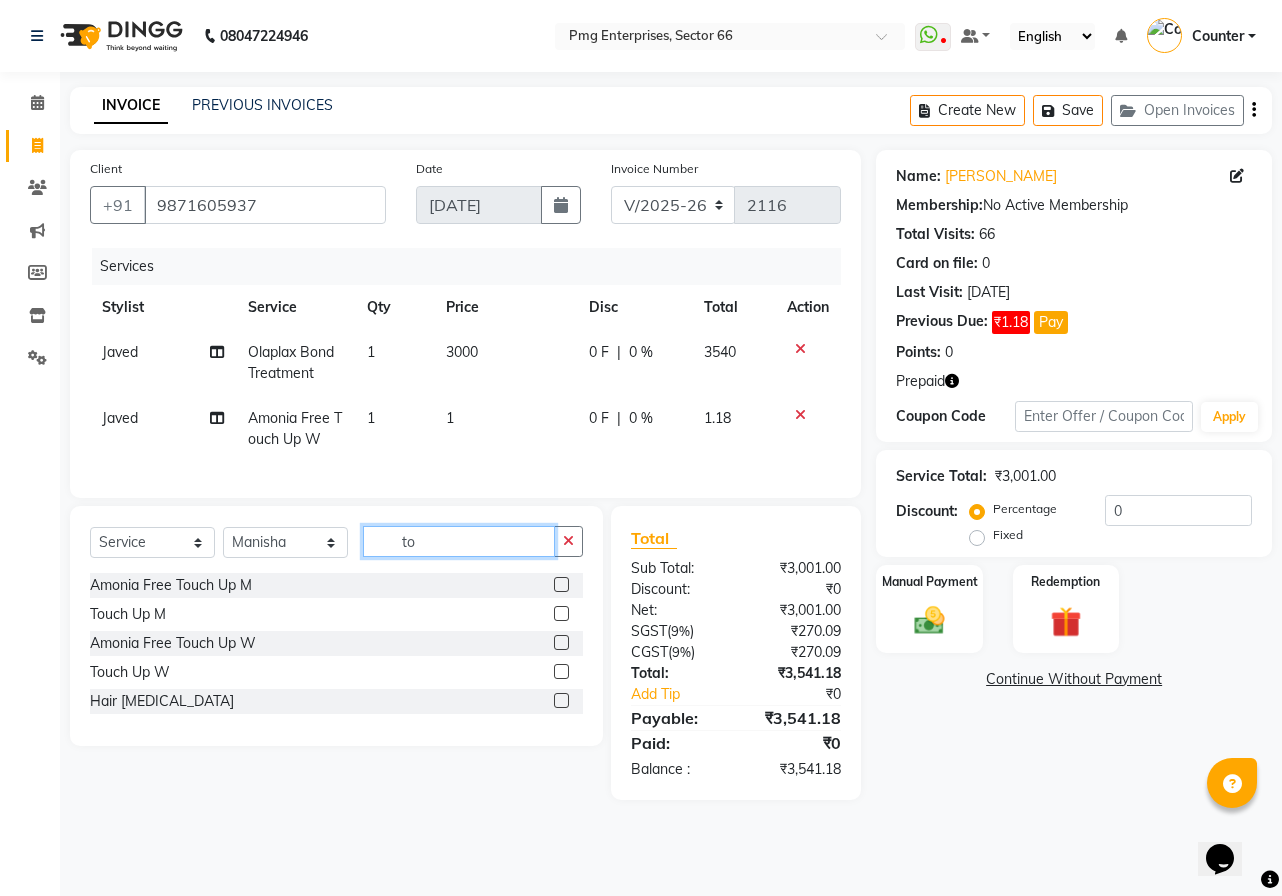 type on "t" 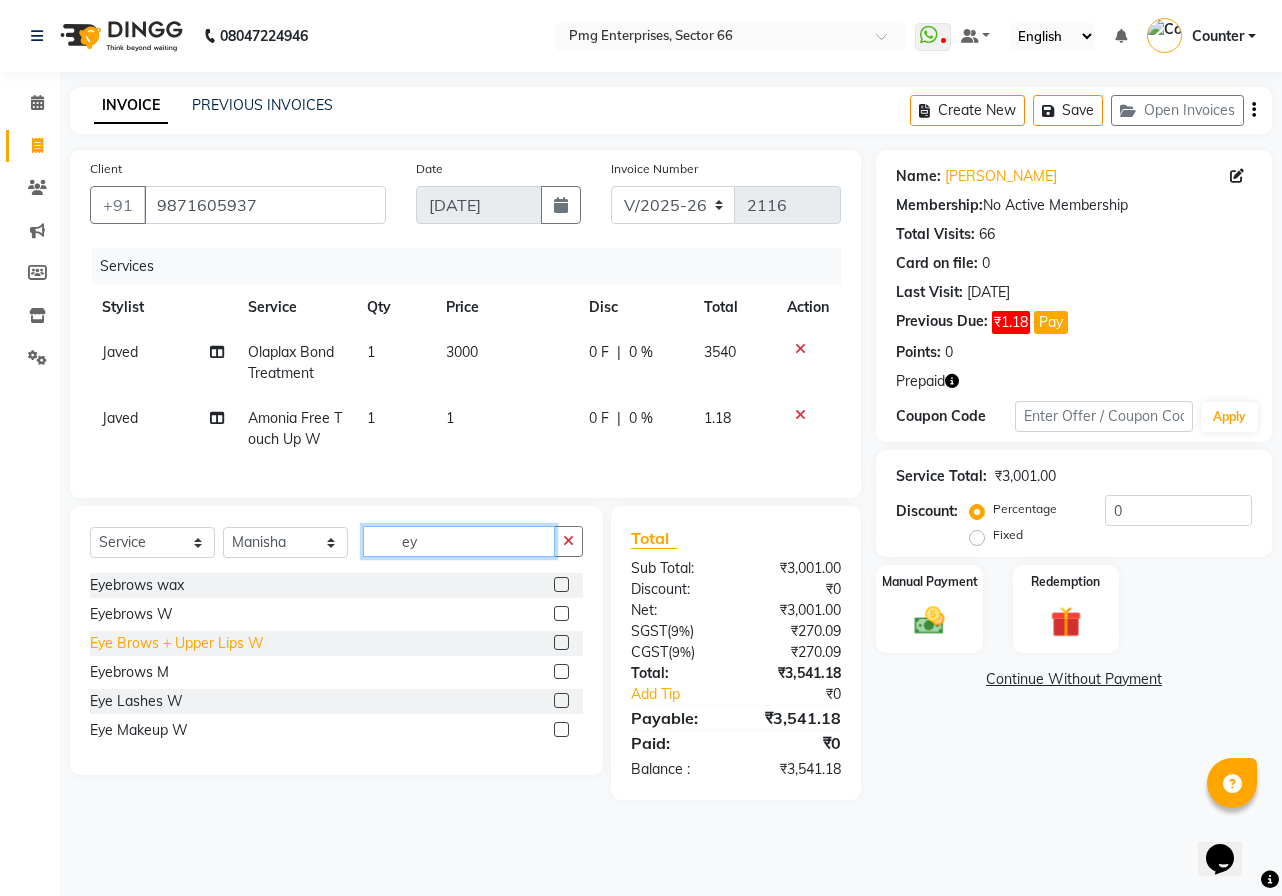 type on "ey" 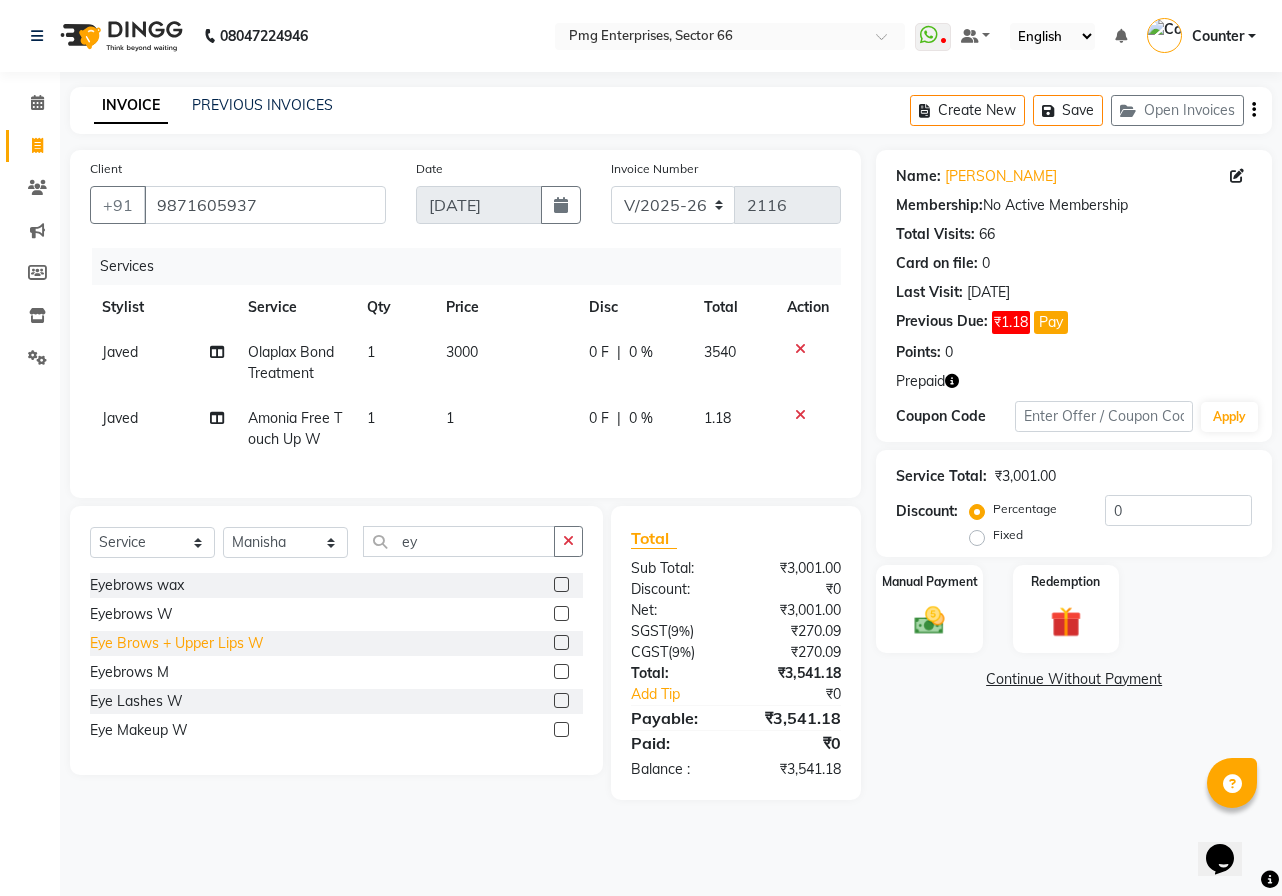 click on "Eye Brows + Upper Lips W" 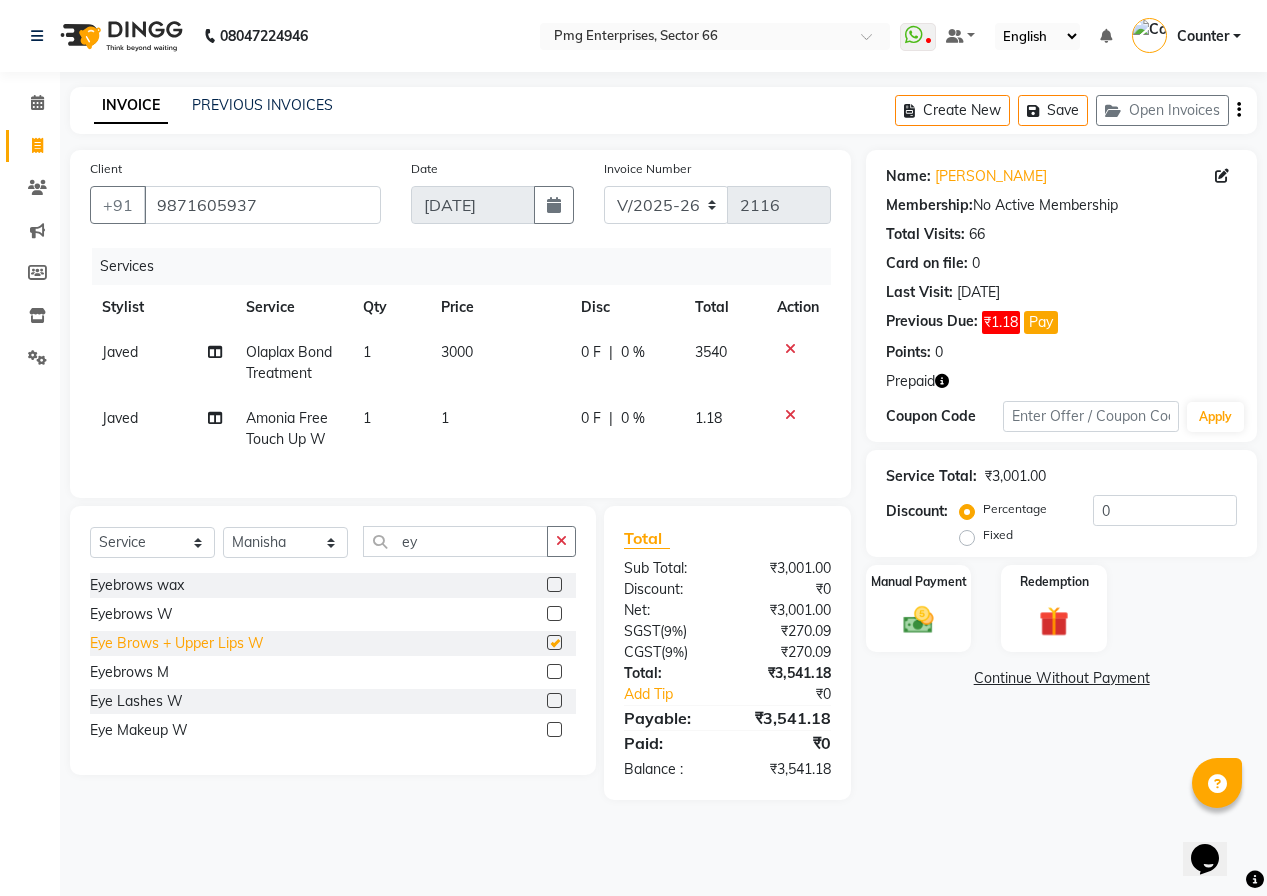 checkbox on "false" 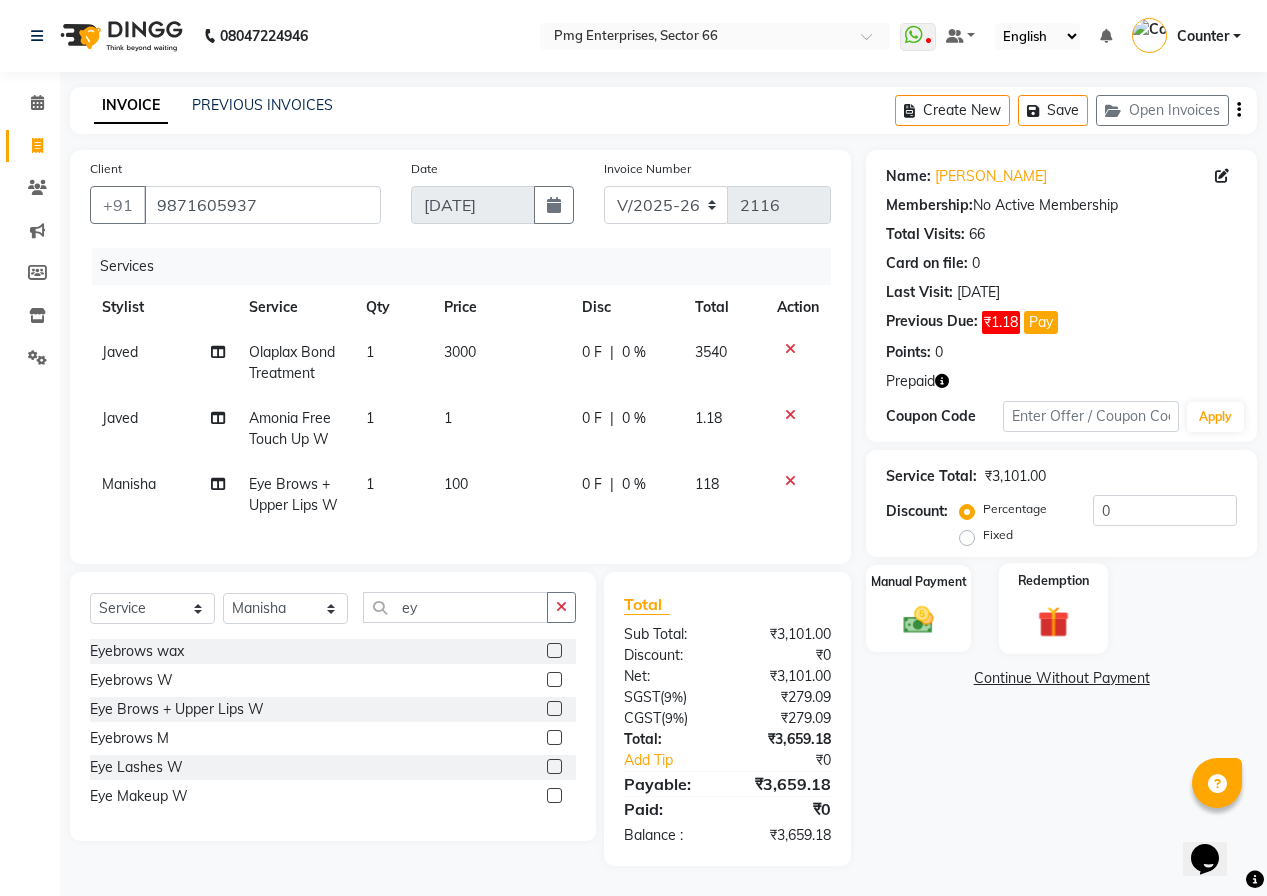 click 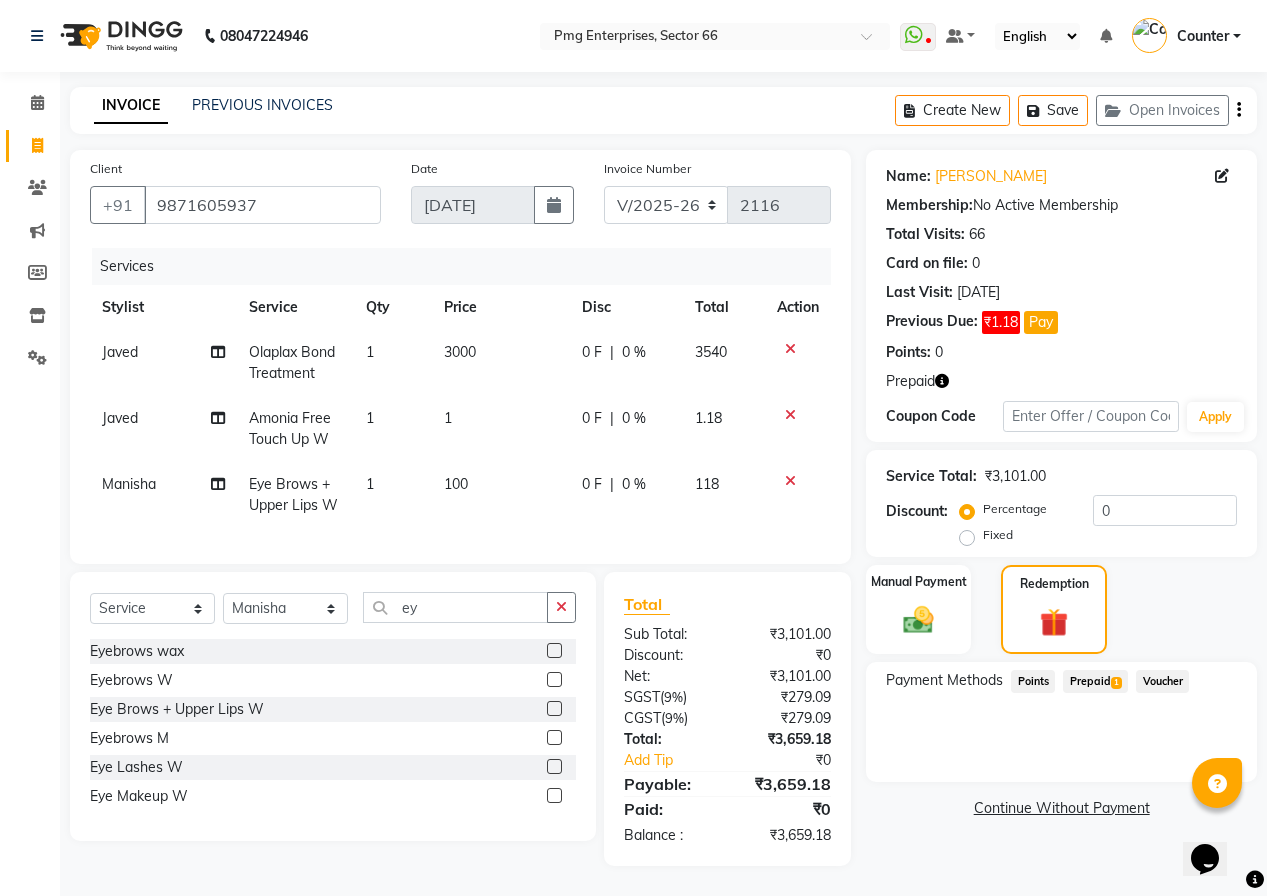 click on "Prepaid  1" 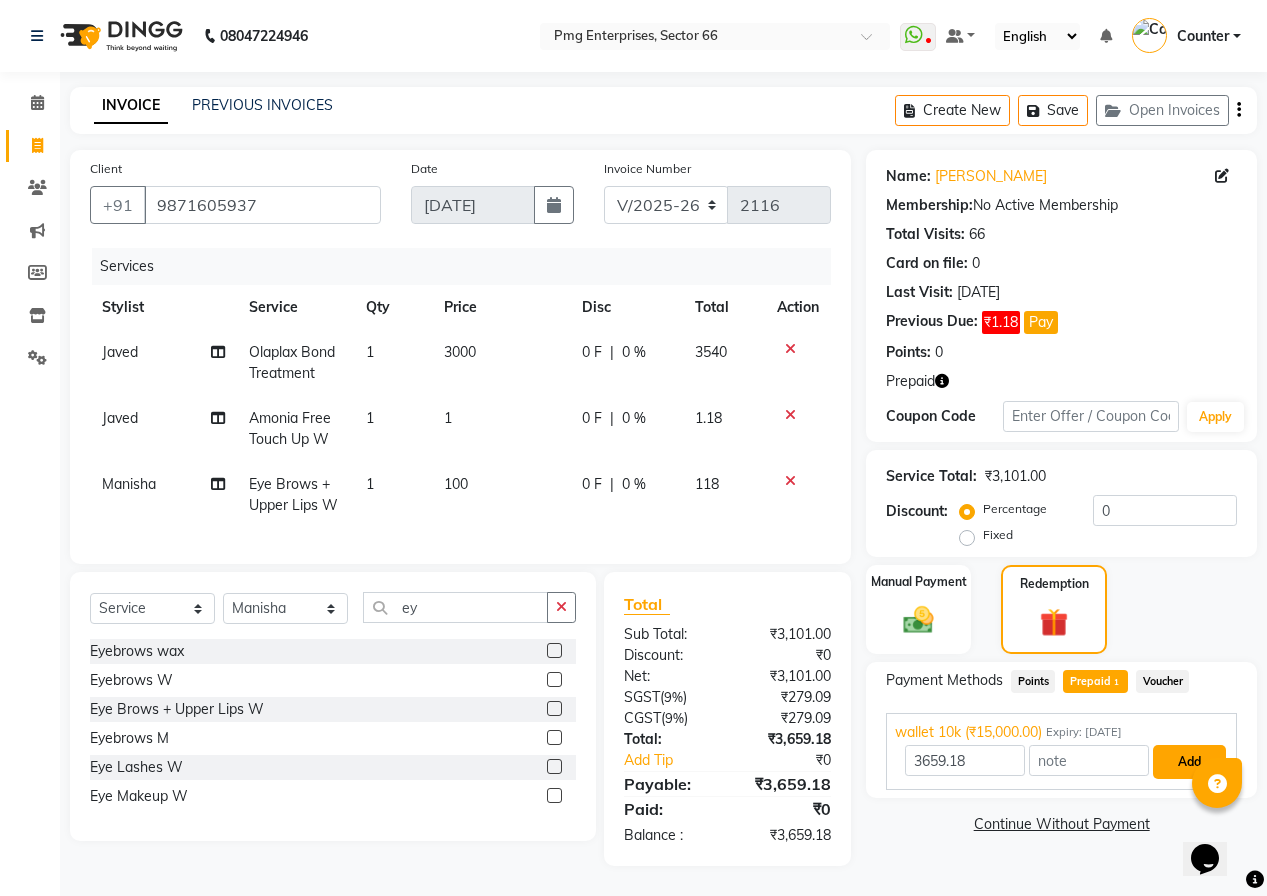 click on "Add" at bounding box center [1189, 762] 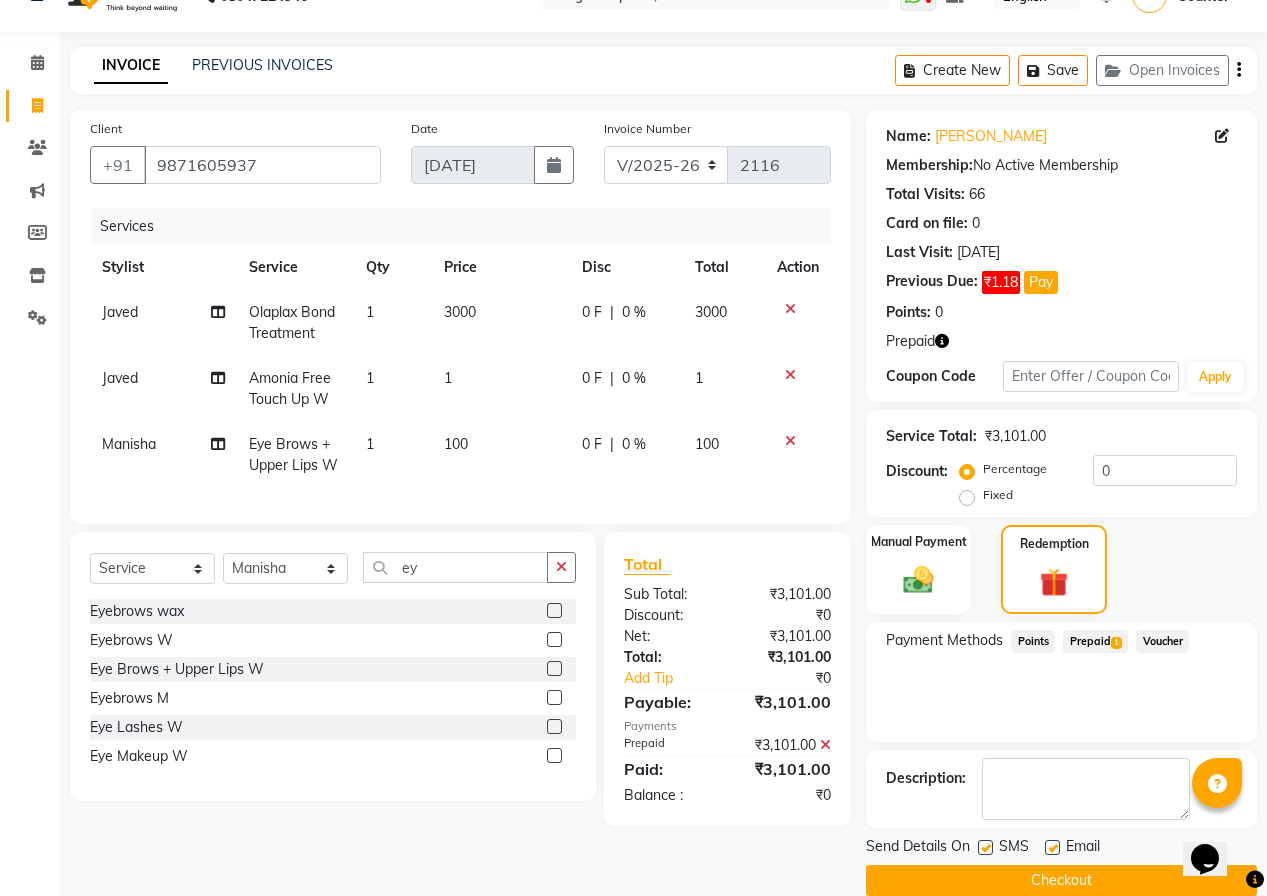 scroll, scrollTop: 70, scrollLeft: 0, axis: vertical 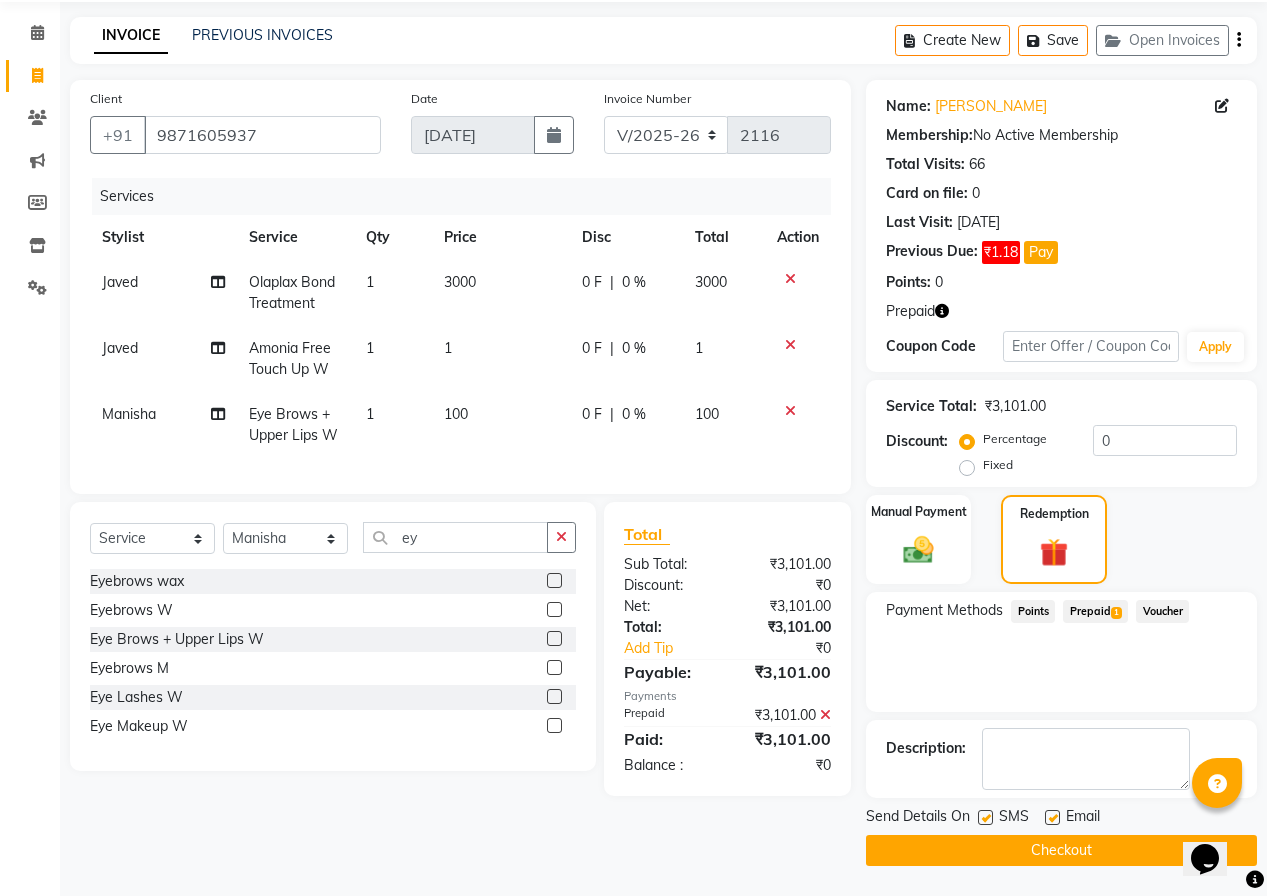 click on "Checkout" 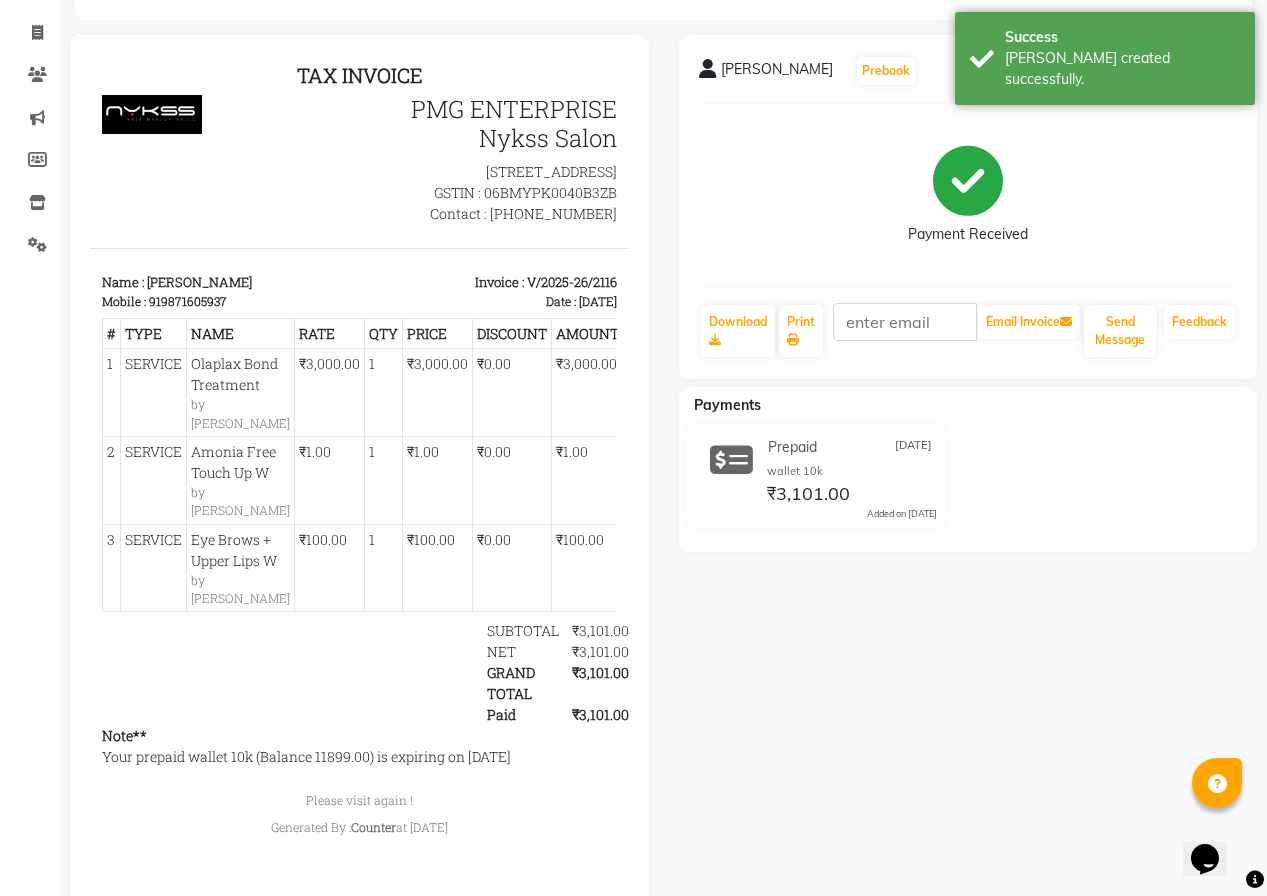 scroll, scrollTop: 120, scrollLeft: 0, axis: vertical 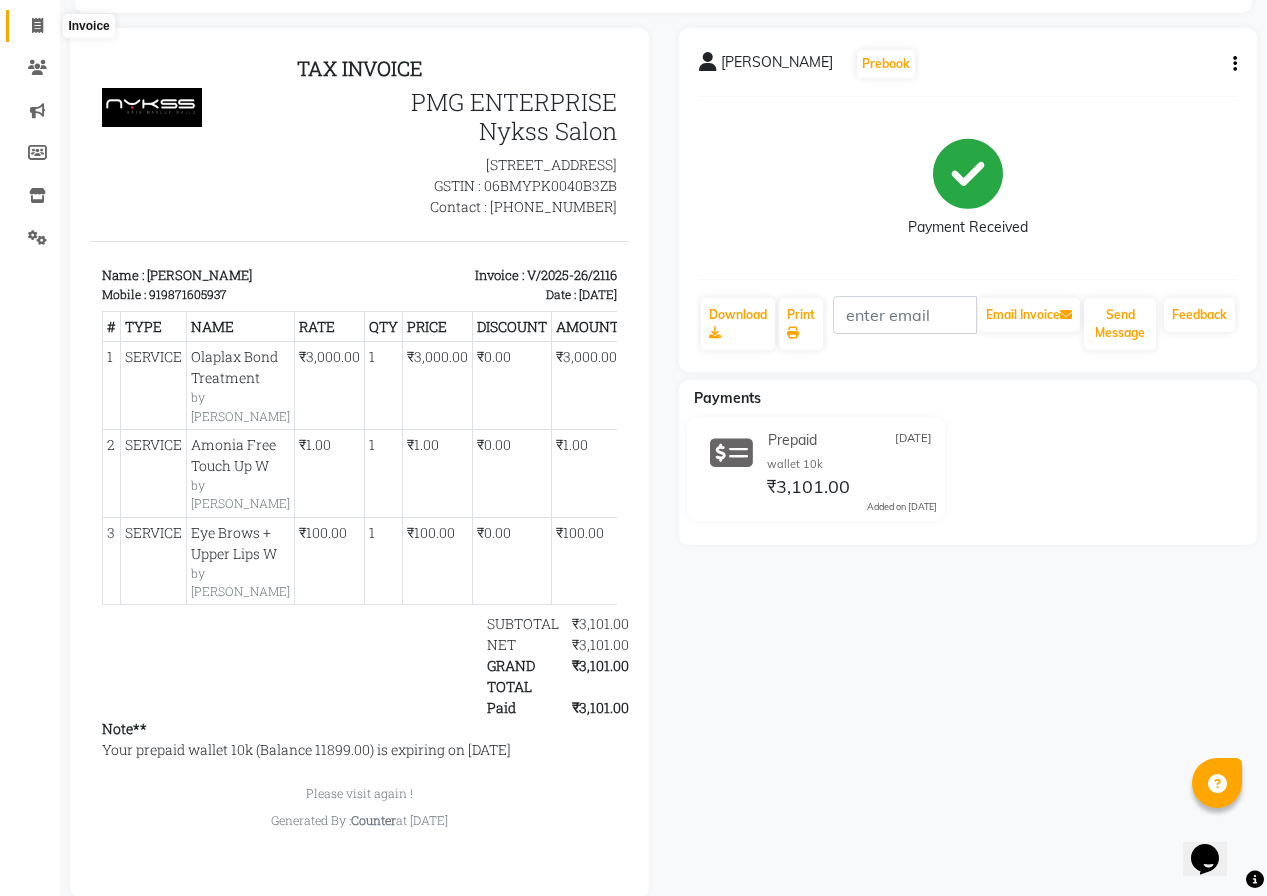 click 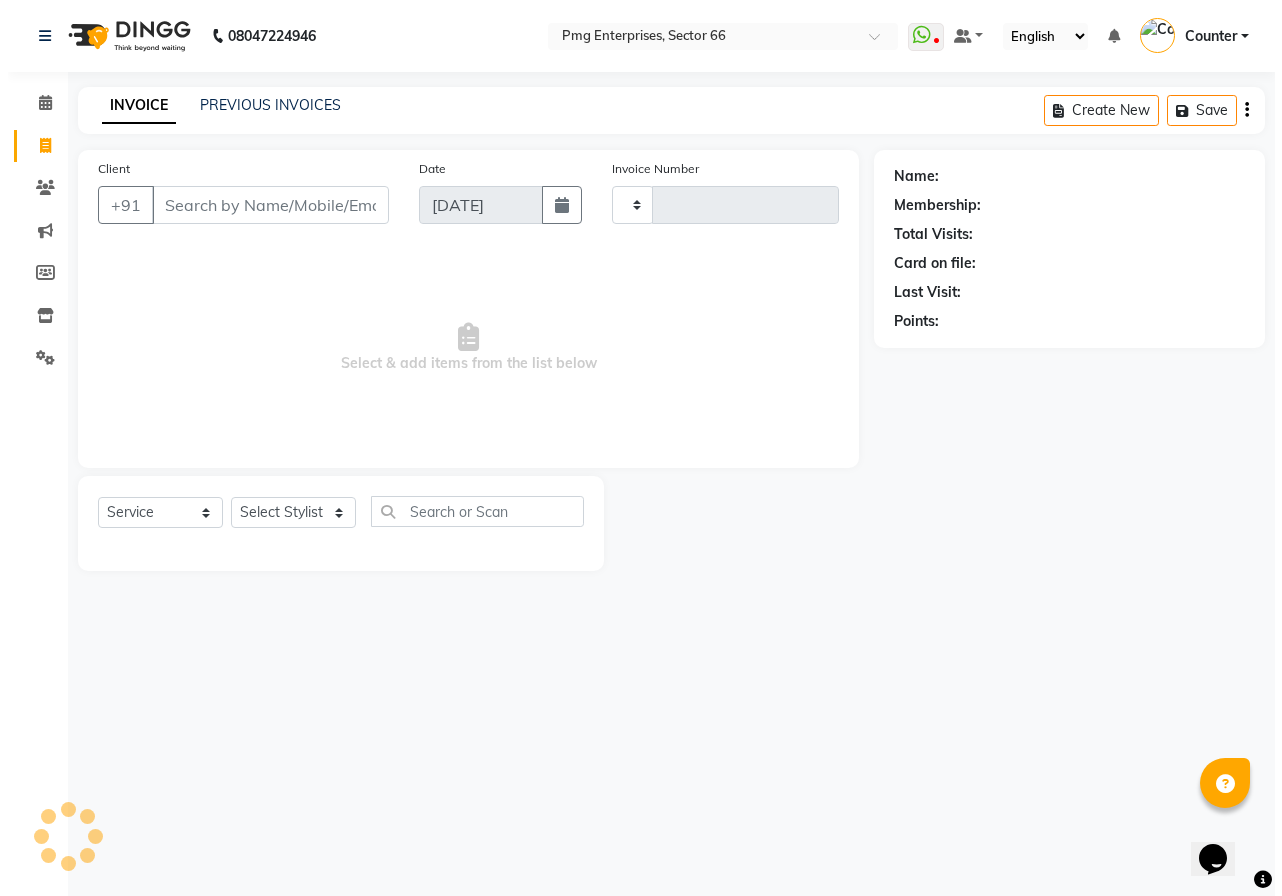 scroll, scrollTop: 0, scrollLeft: 0, axis: both 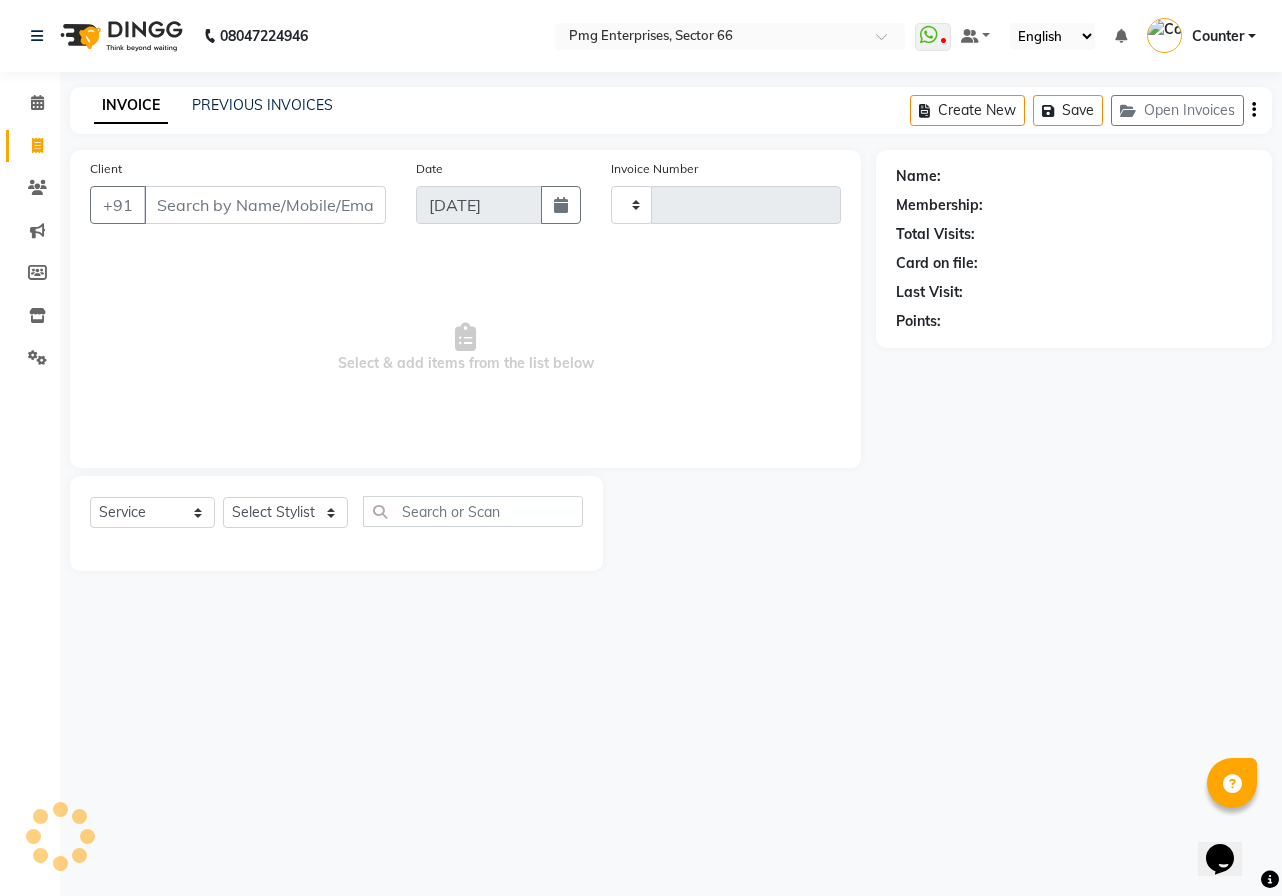 type on "2117" 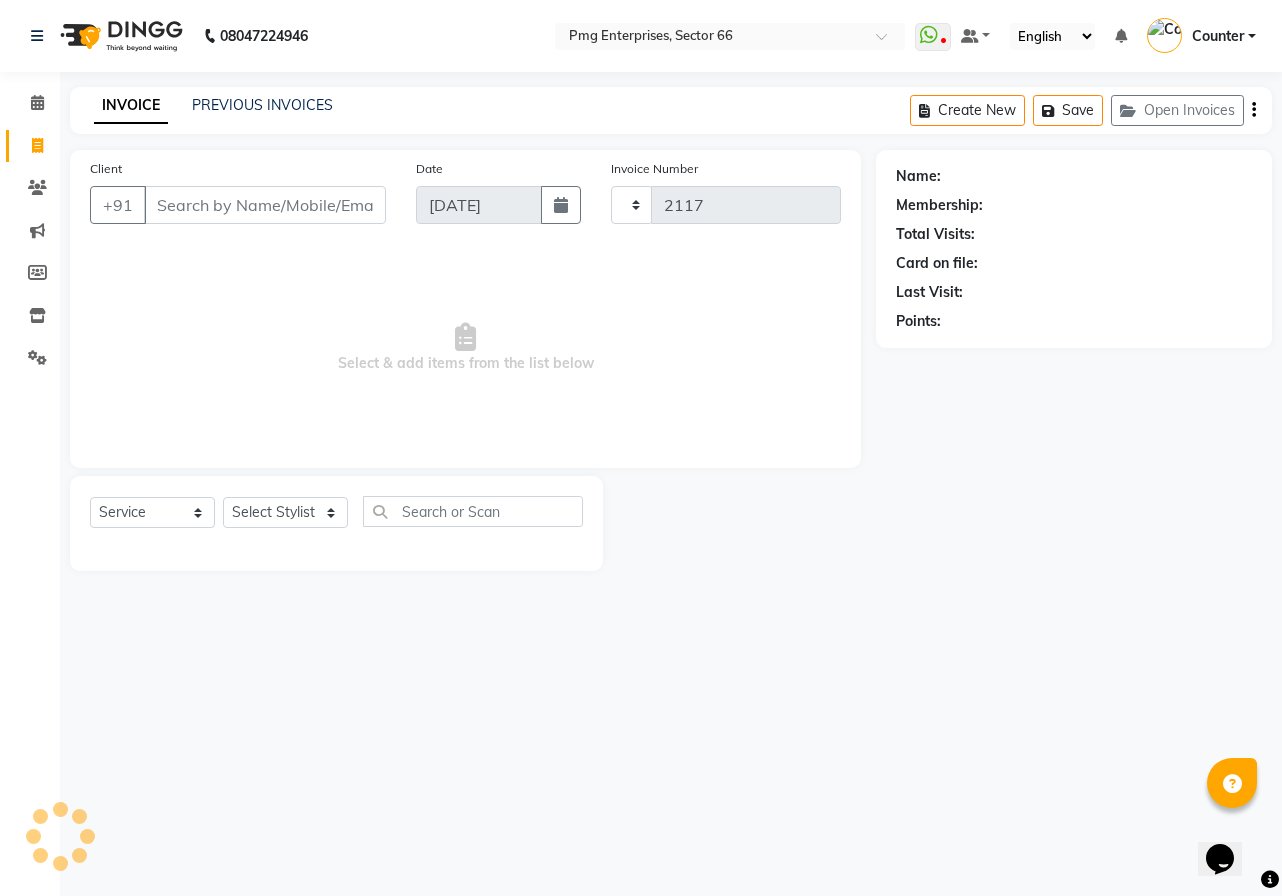 select on "889" 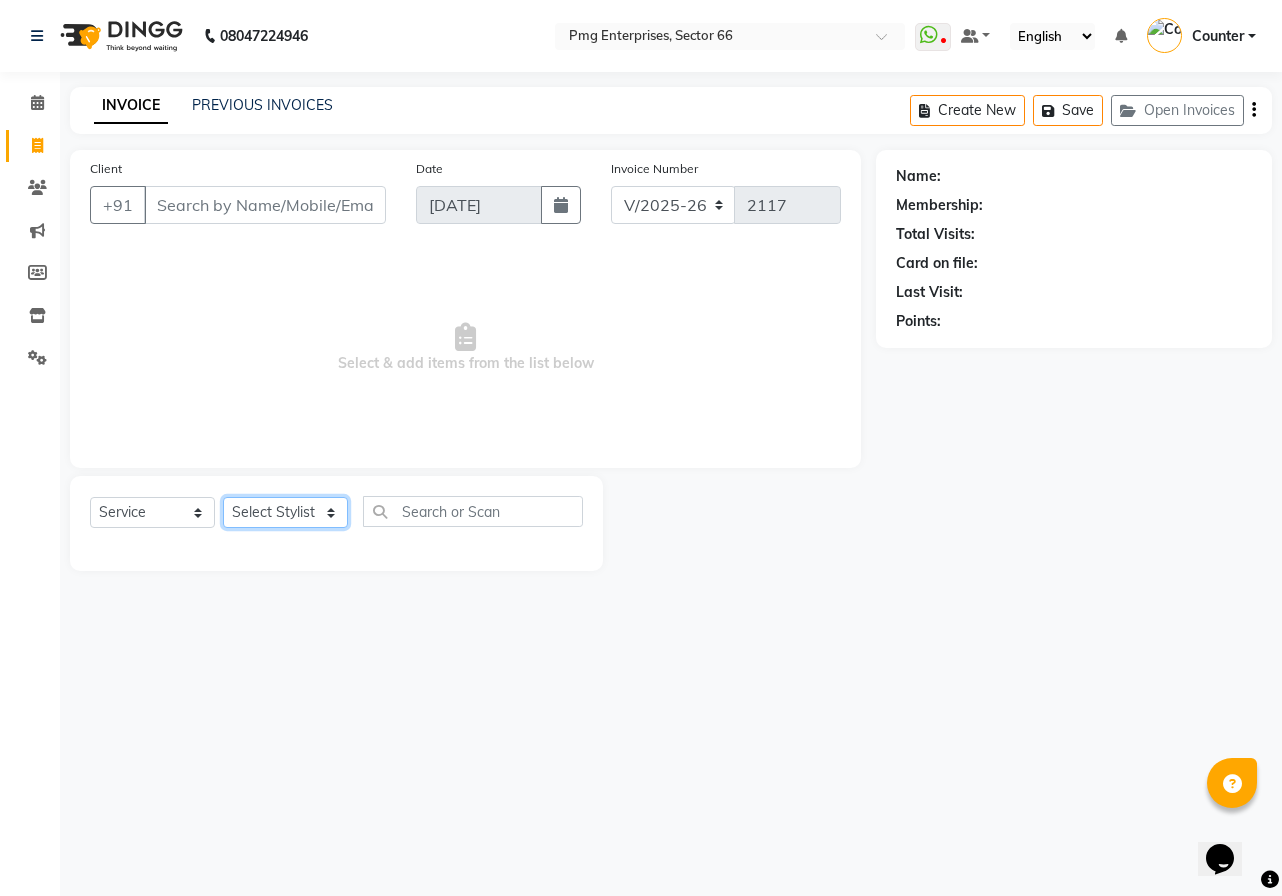 click on "Select Stylist [PERSON_NAME] Counter [PERSON_NAME] [PERSON_NAME] [PERSON_NAME] [PERSON_NAME]" 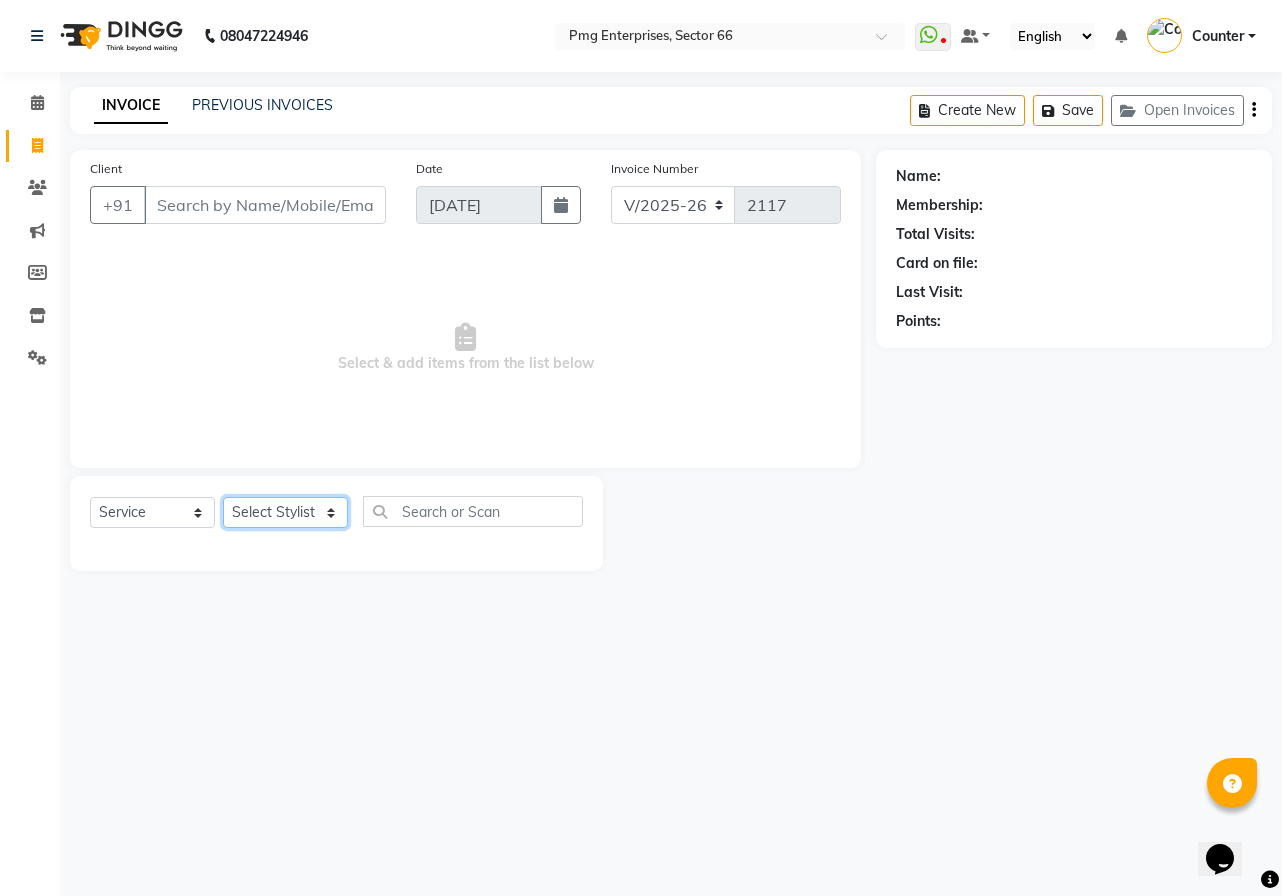 select on "14600" 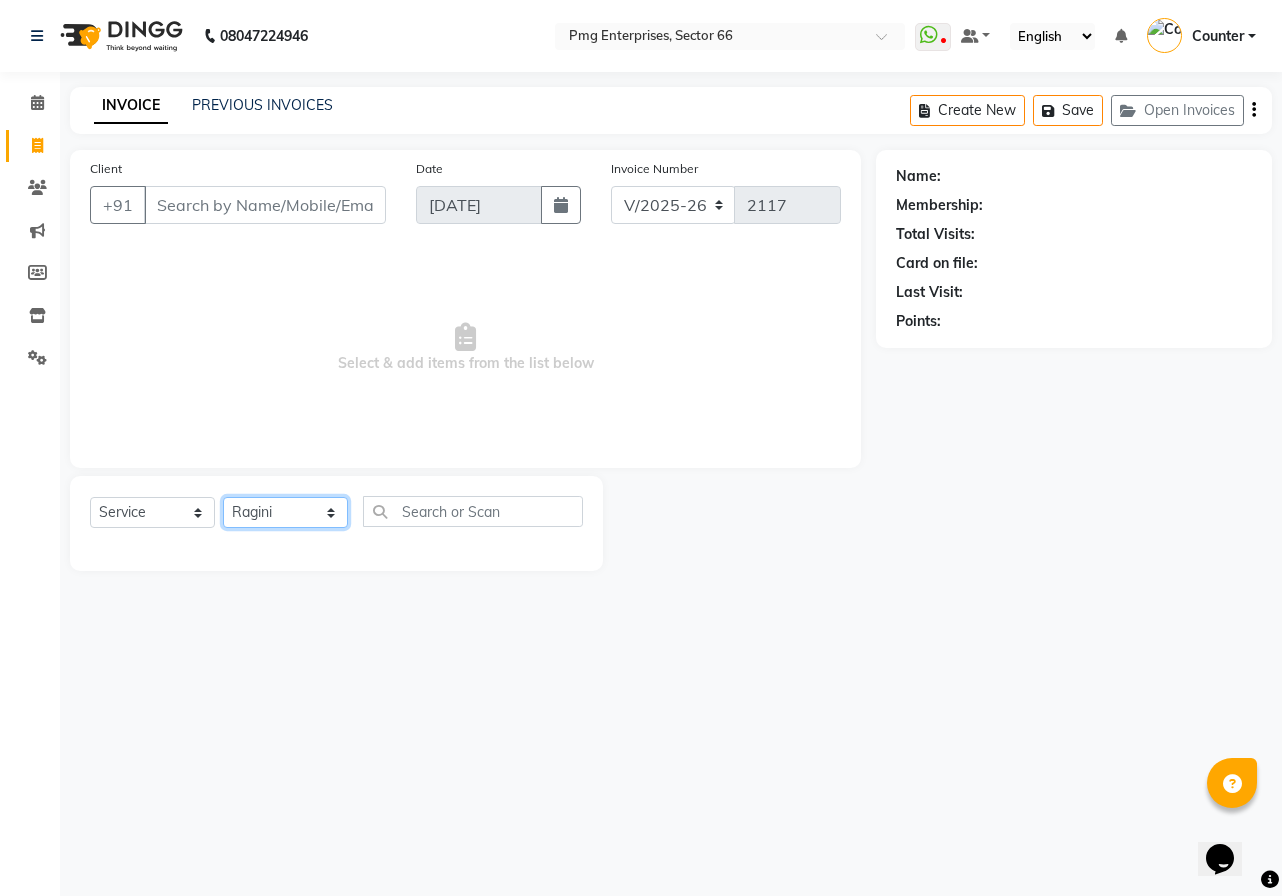click on "Select Stylist [PERSON_NAME] Counter [PERSON_NAME] [PERSON_NAME] [PERSON_NAME] [PERSON_NAME]" 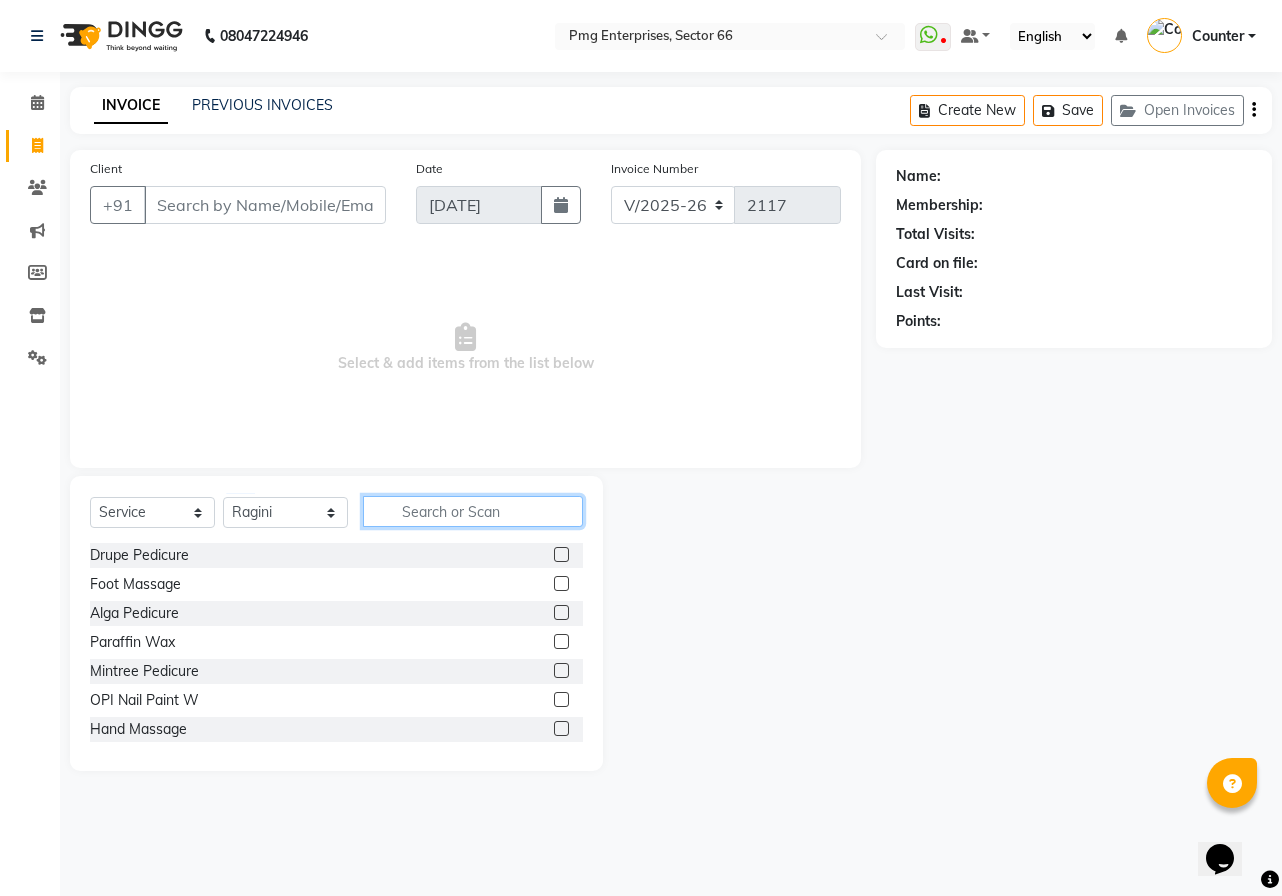 click 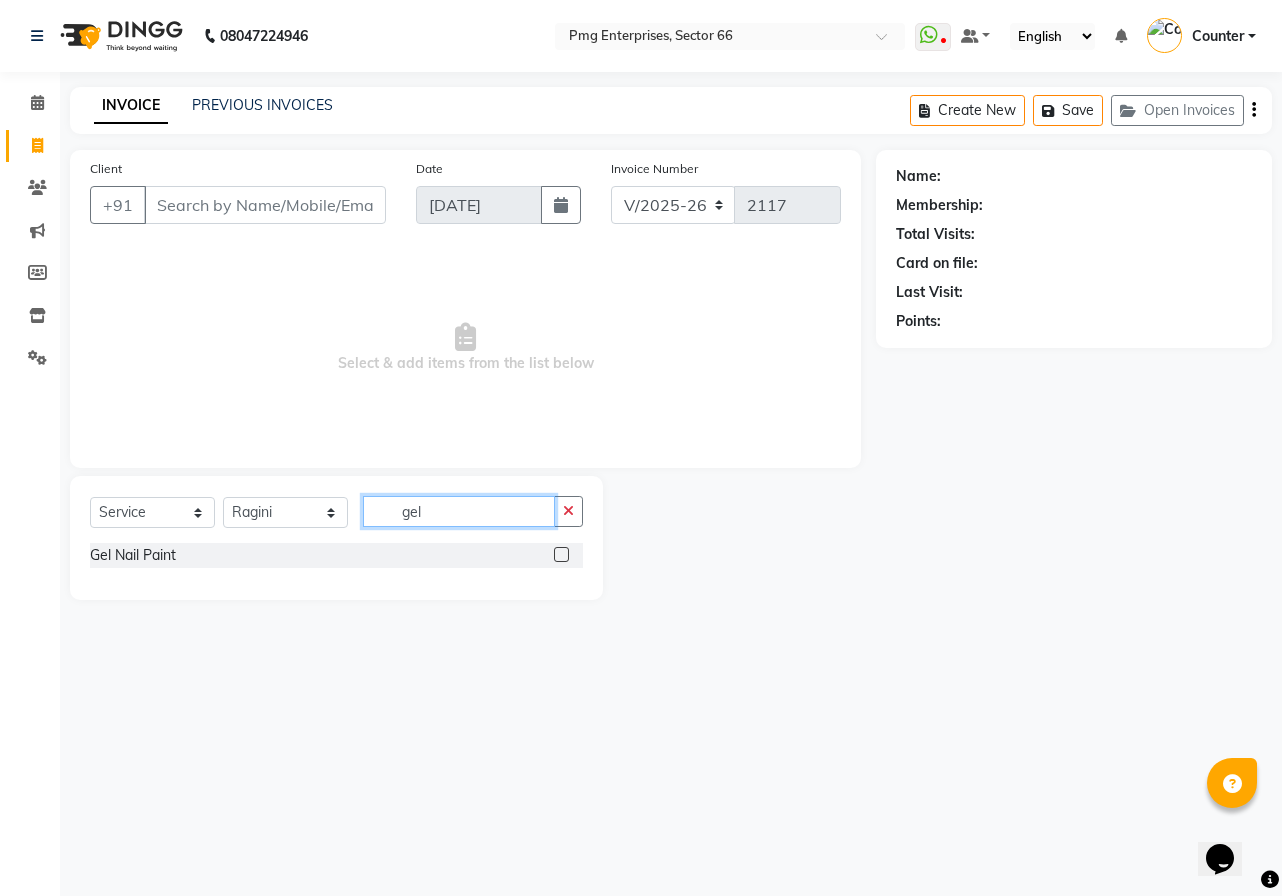 type on "gel" 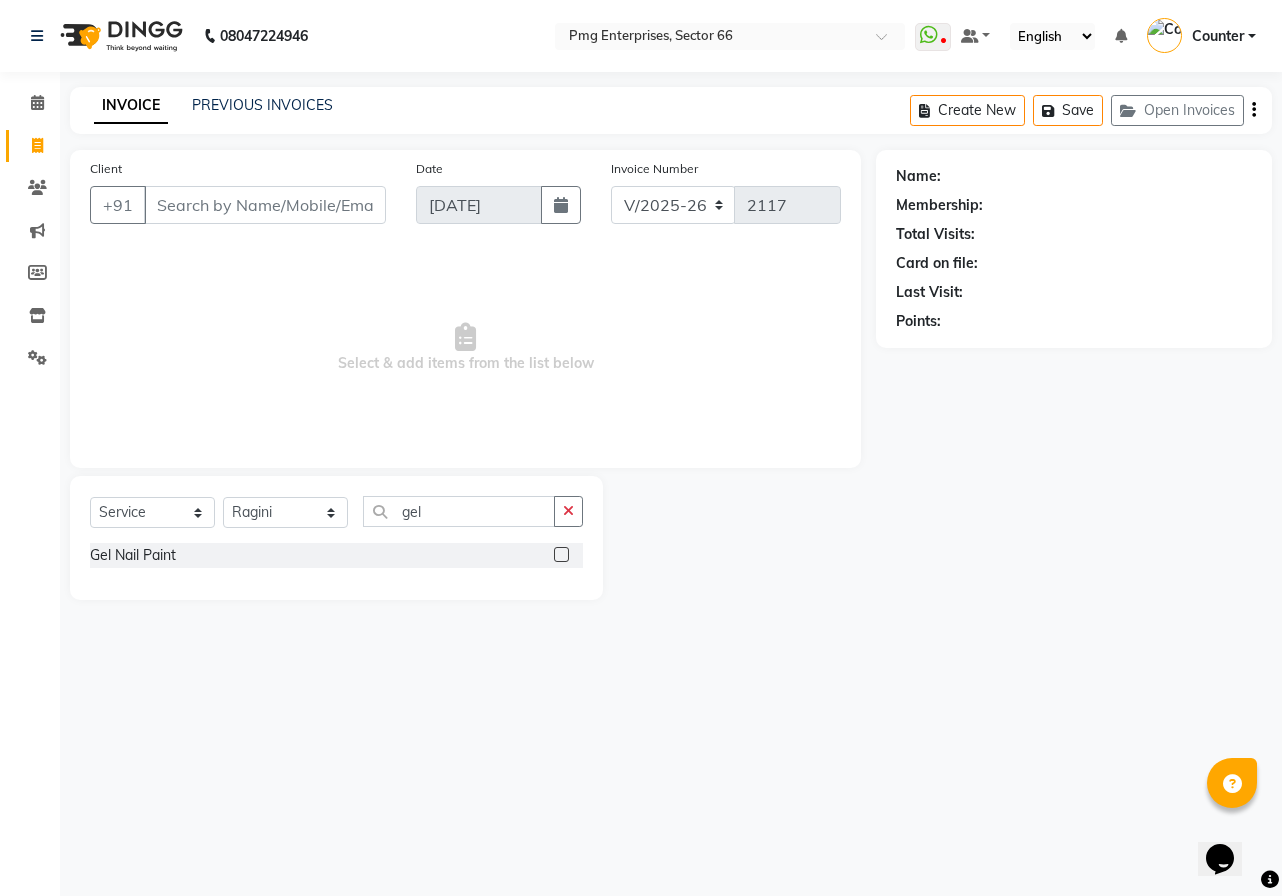 click 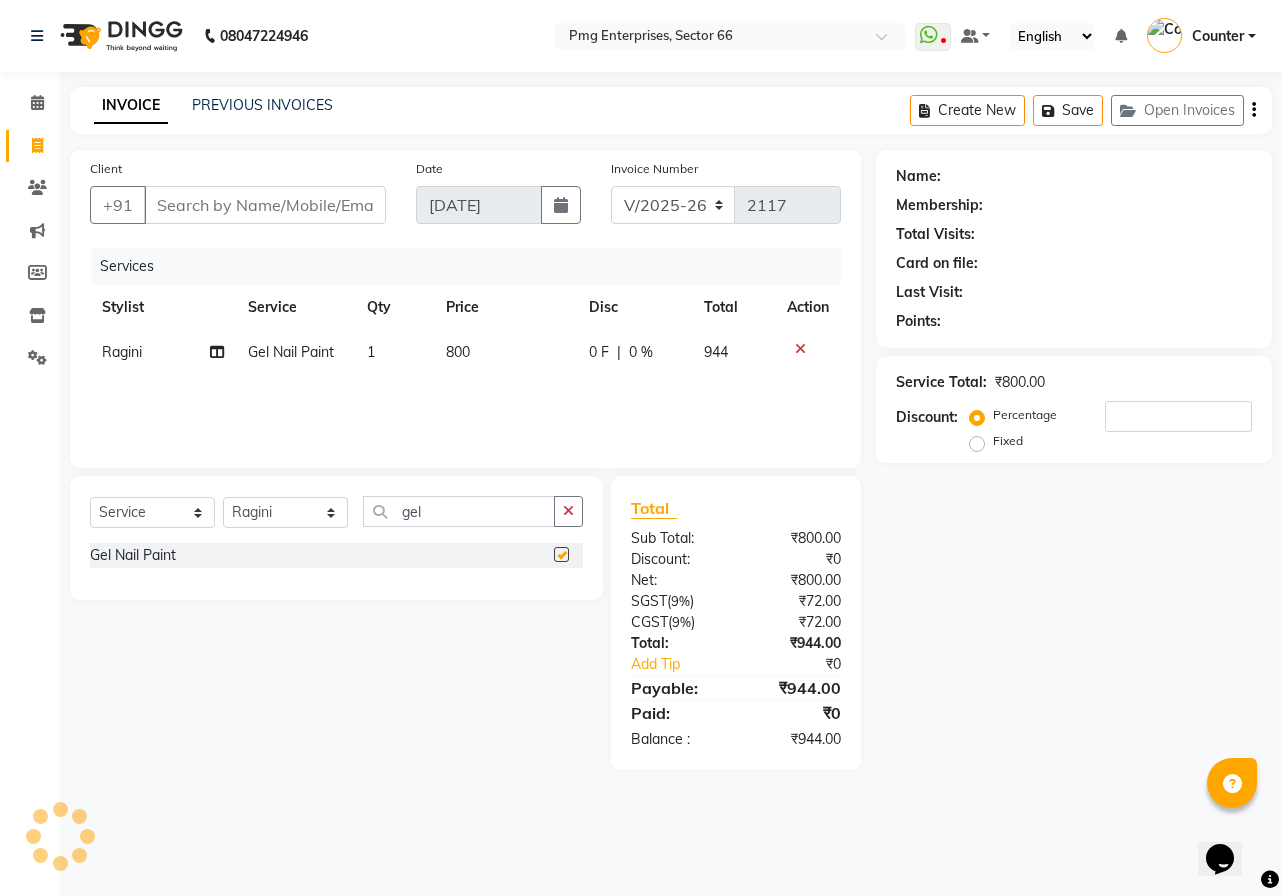 checkbox on "false" 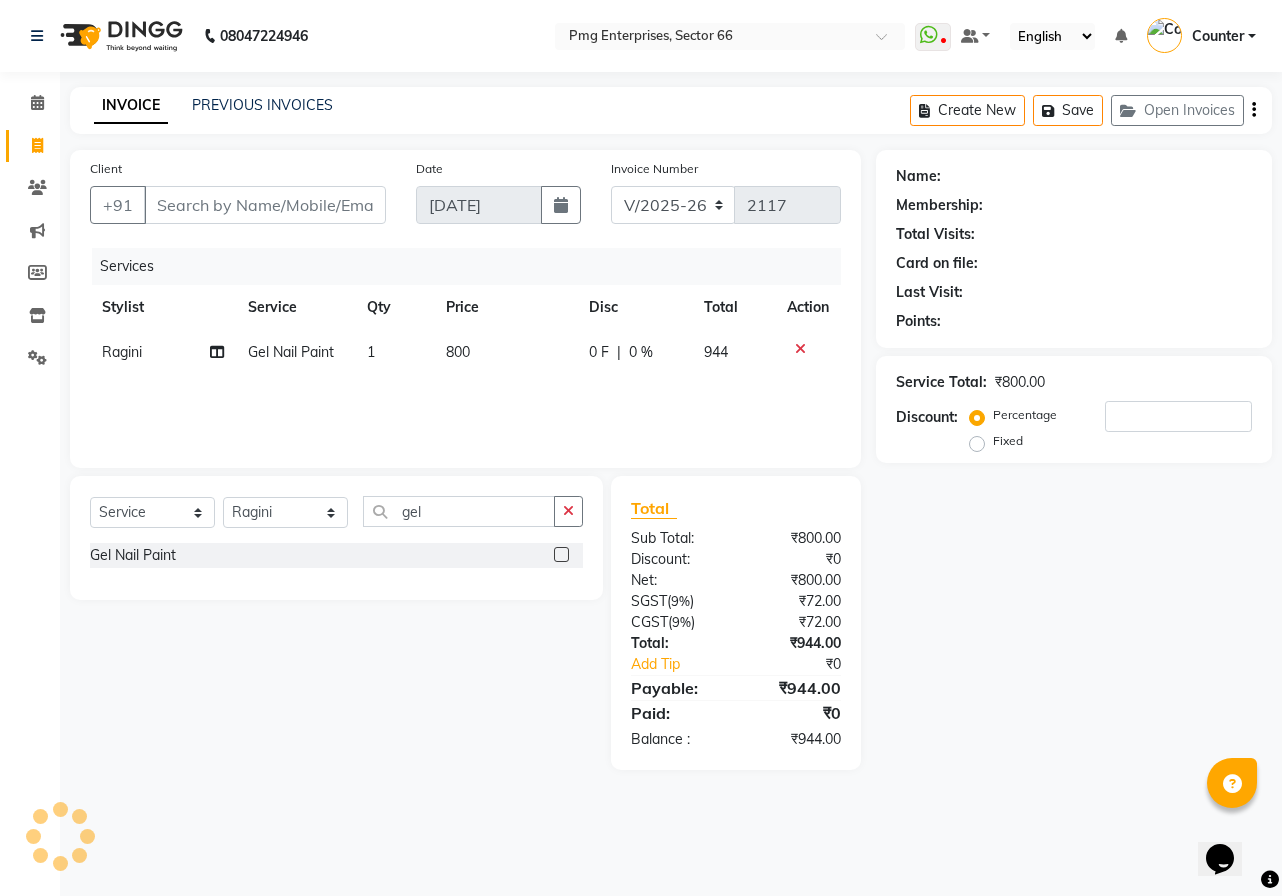 click on "800" 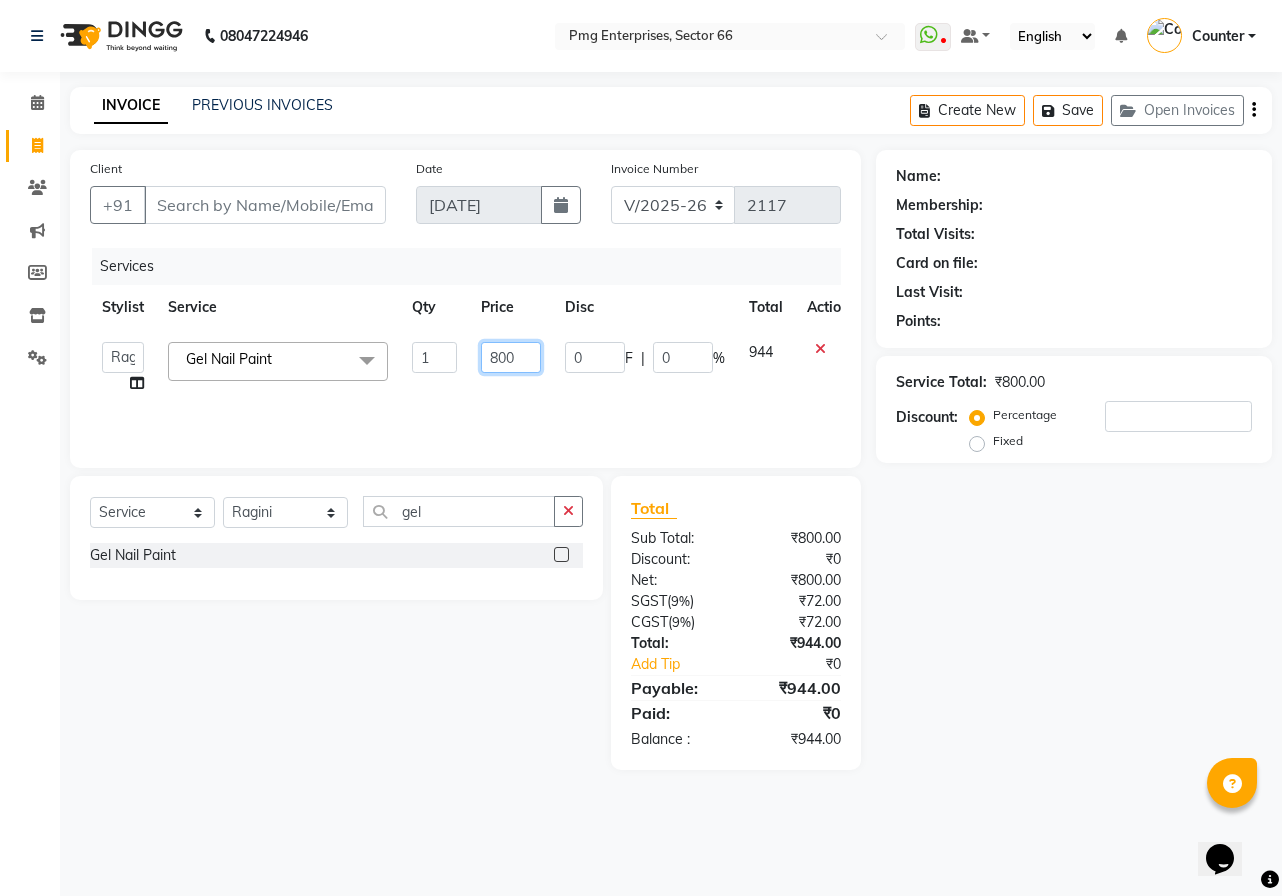 click on "800" 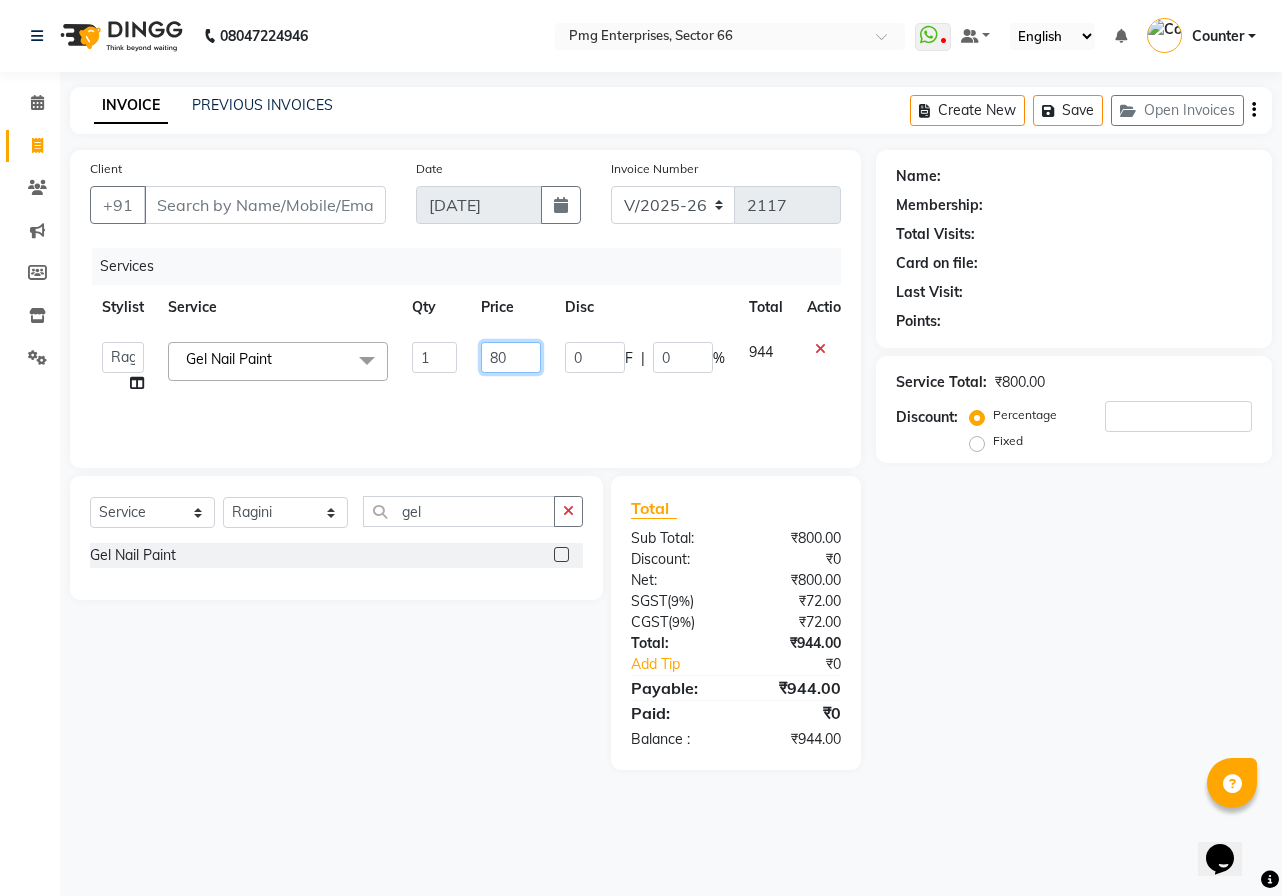 type on "8" 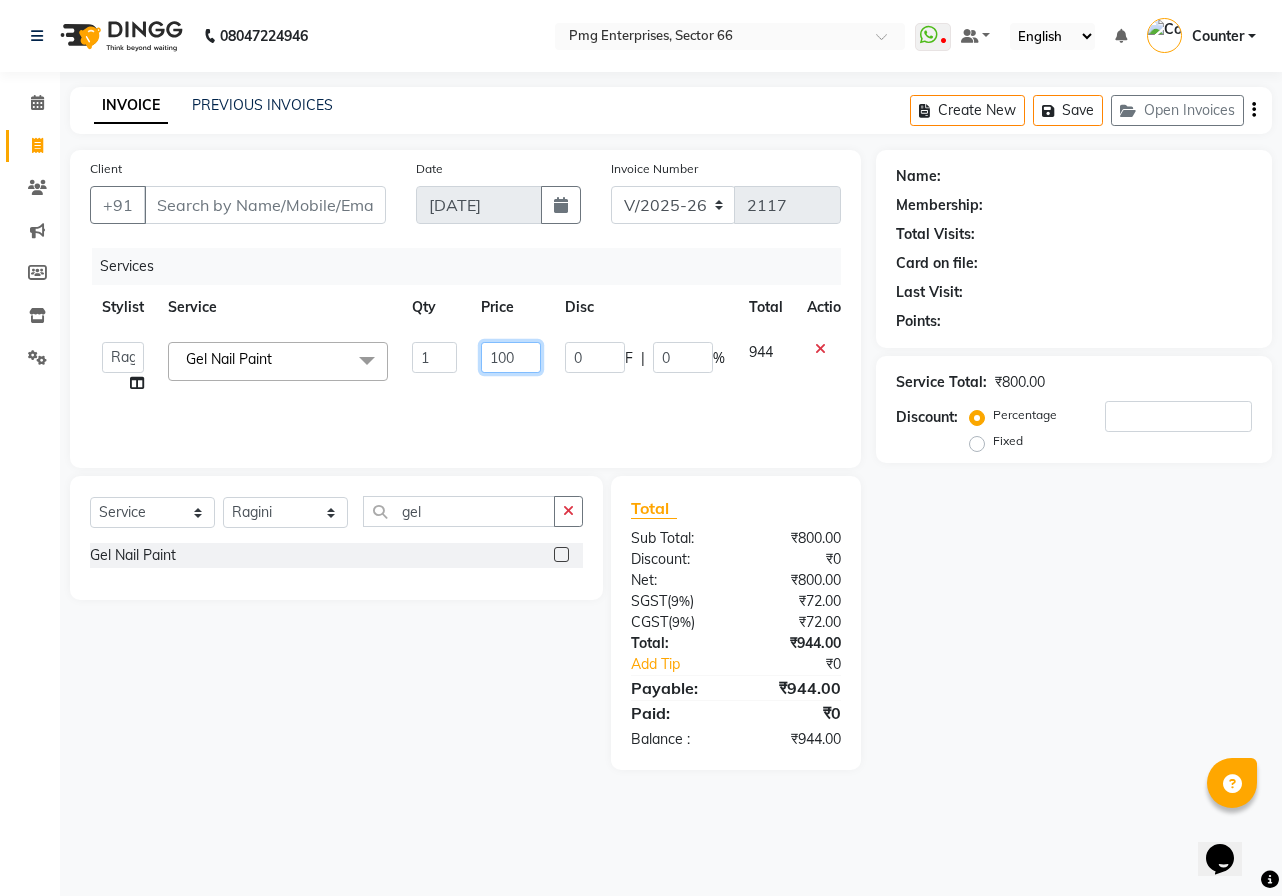 type on "1000" 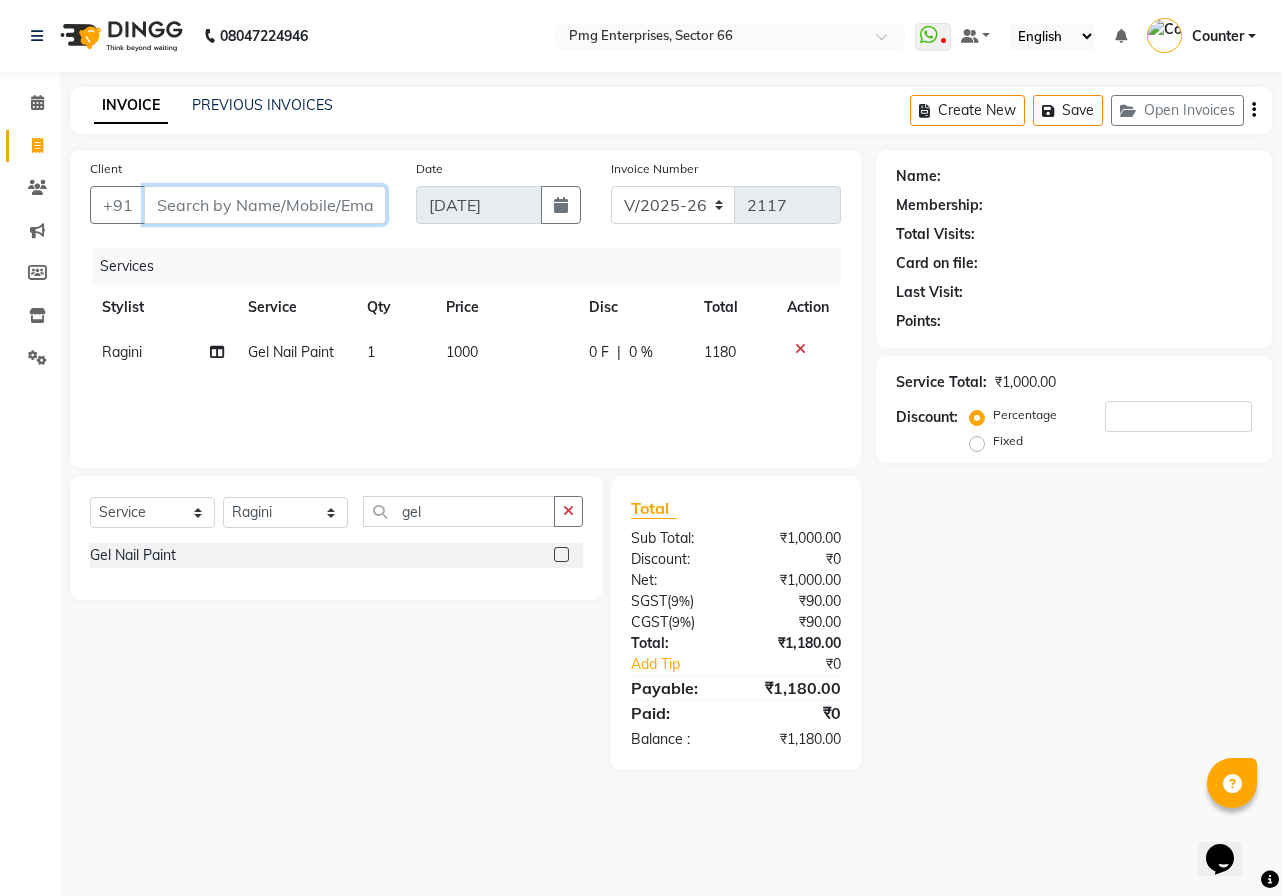 click on "Client" at bounding box center (265, 205) 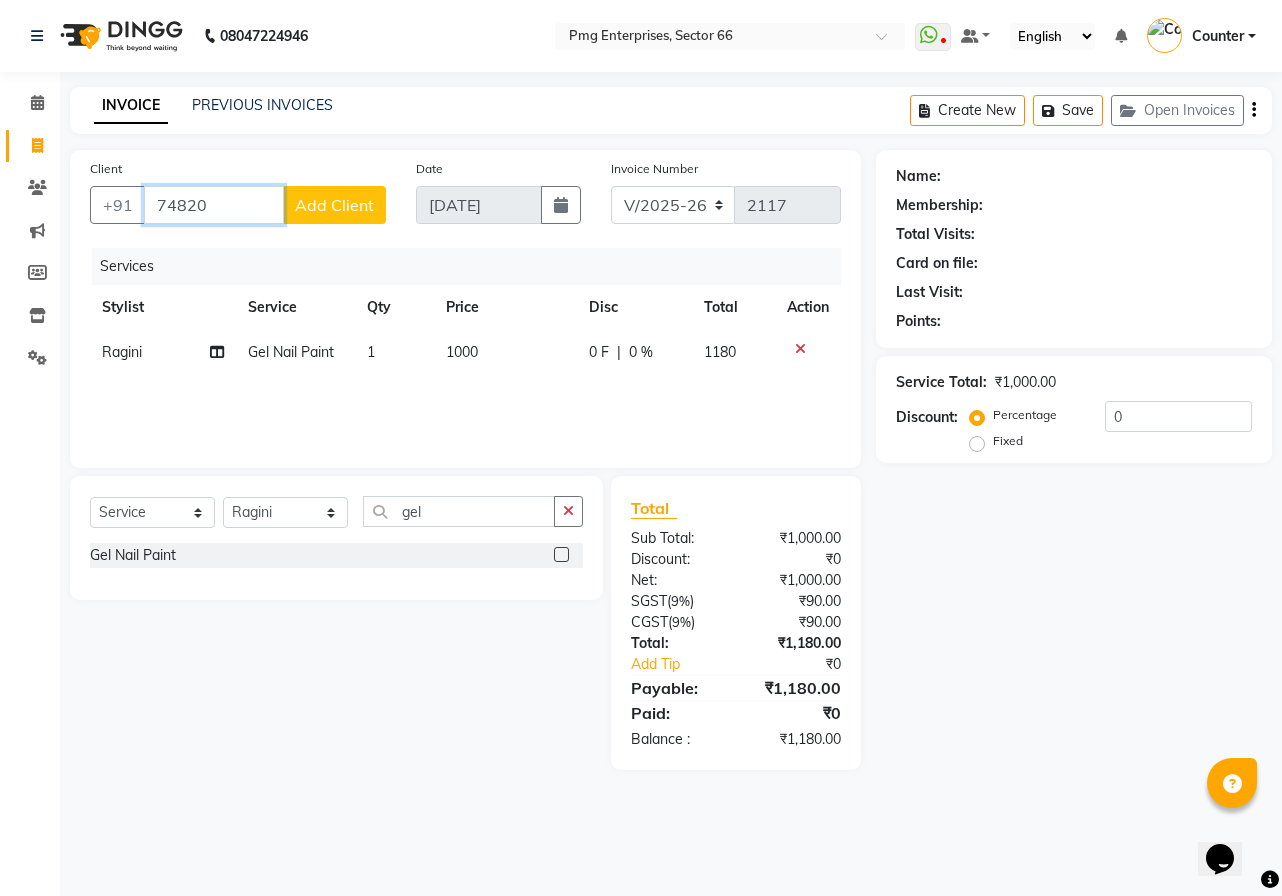 click on "74820" at bounding box center [214, 205] 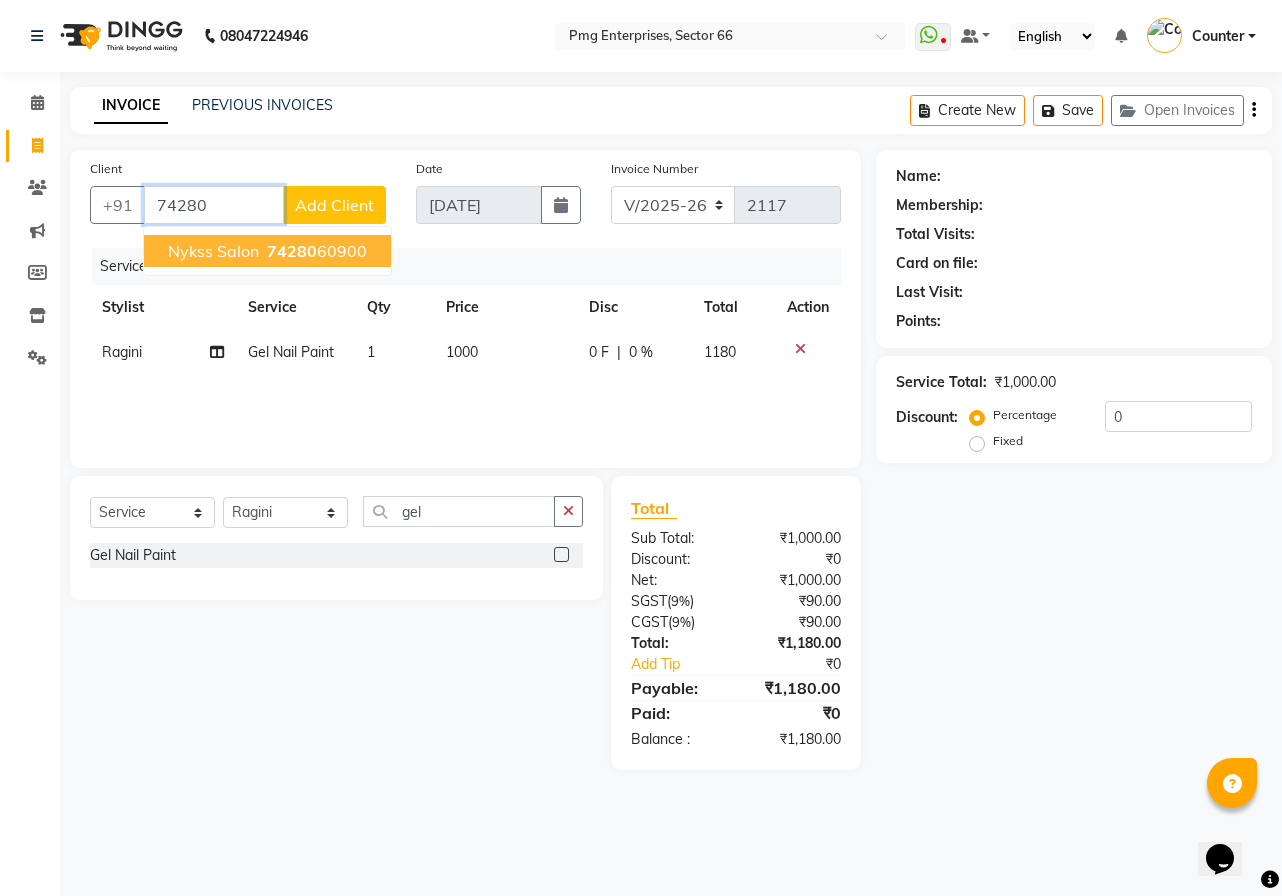 click on "Nykss Salon" at bounding box center (213, 251) 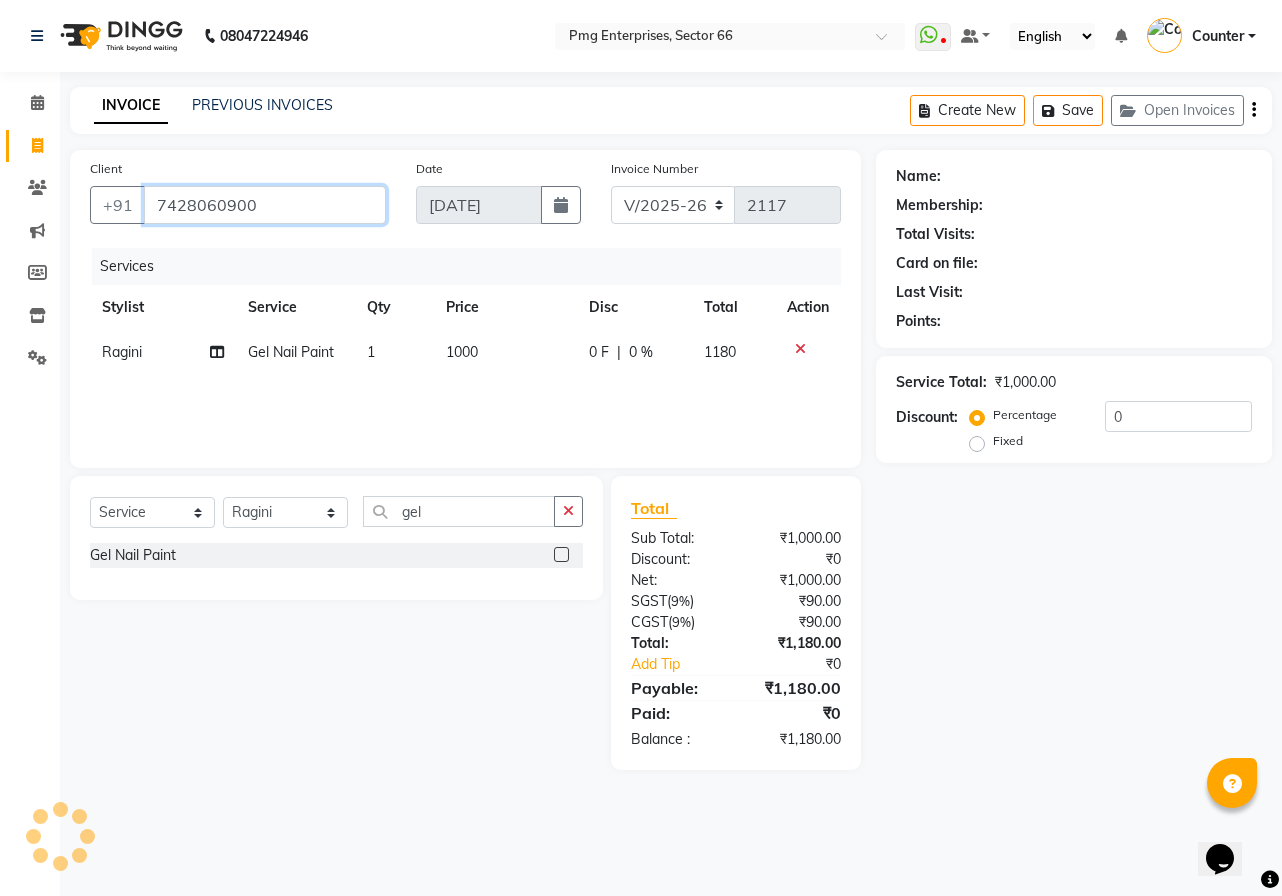 type on "7428060900" 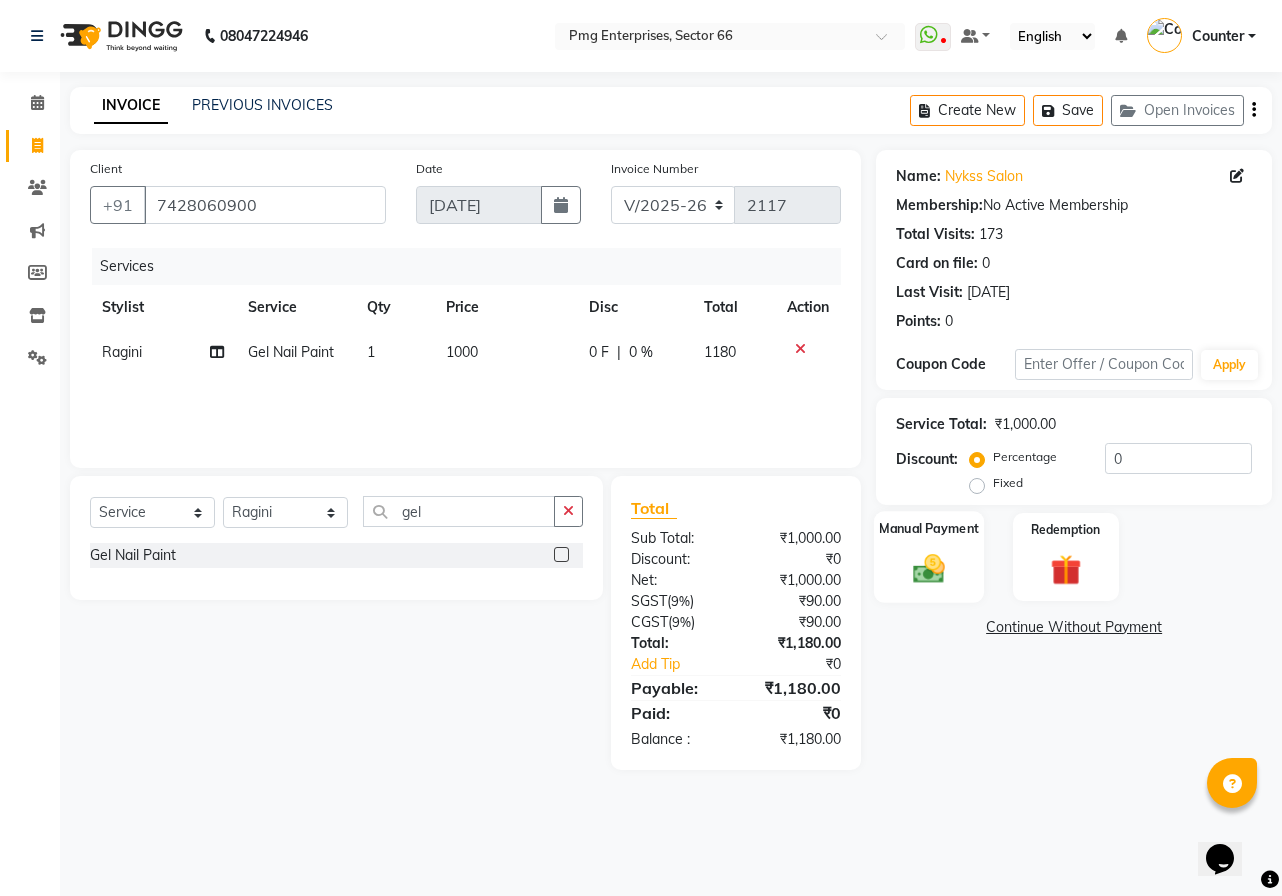 click 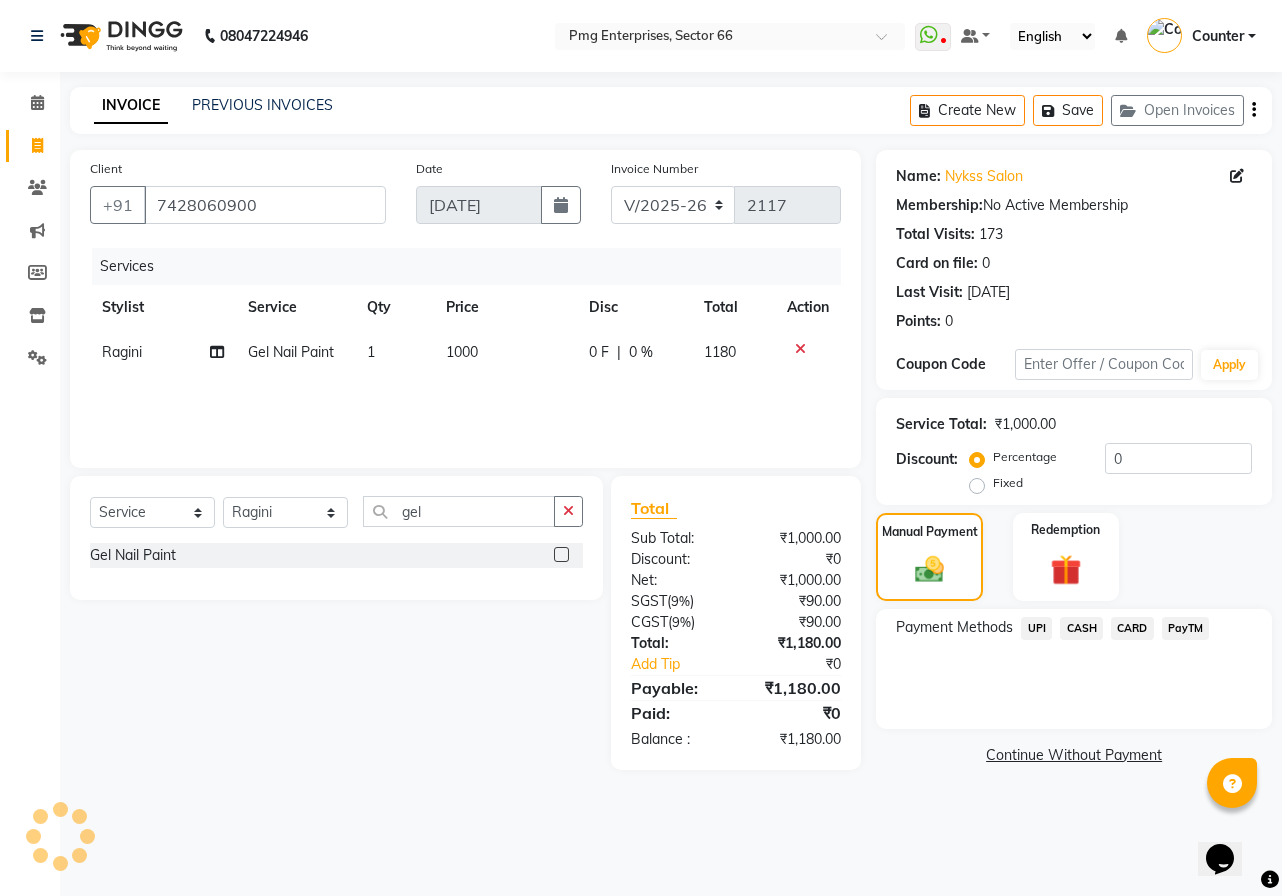 click on "CASH" 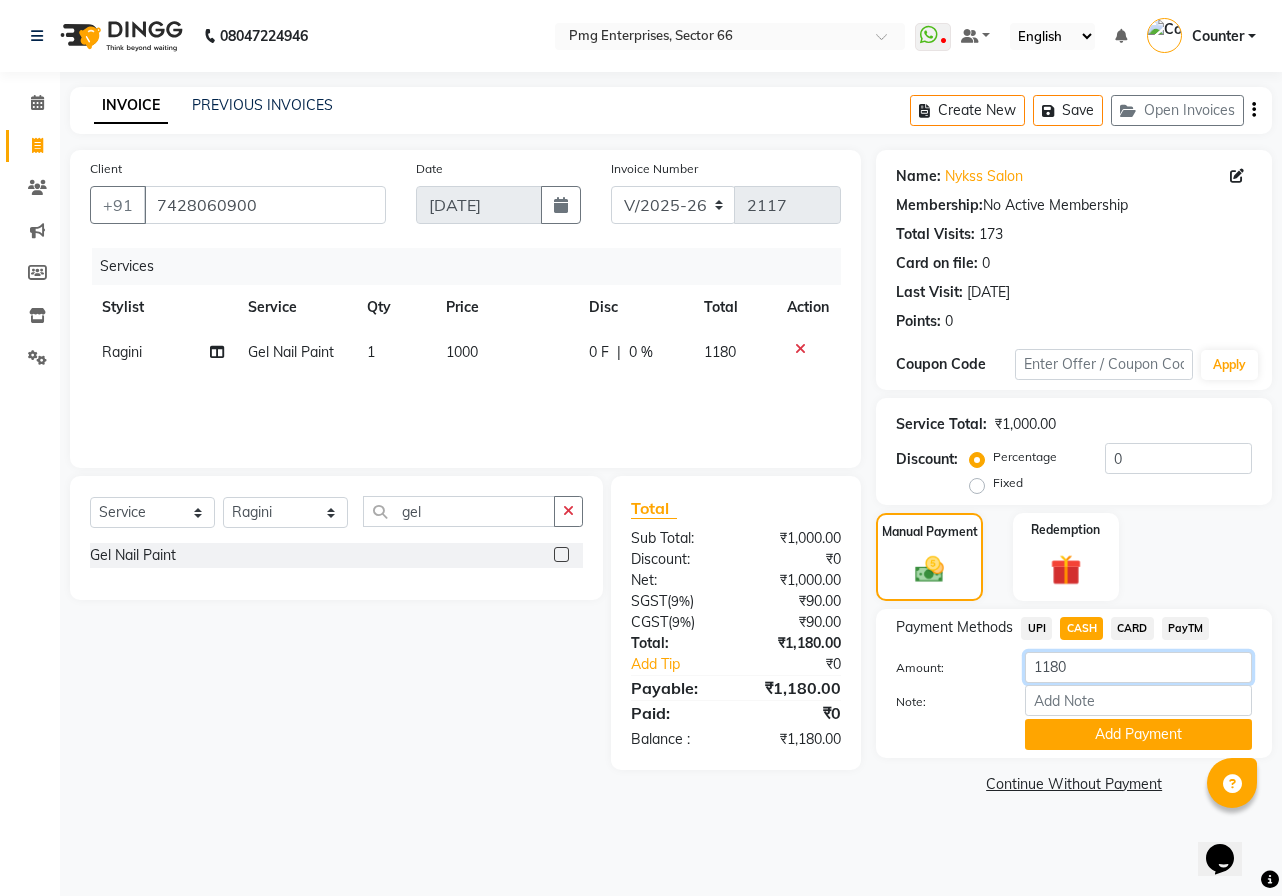 click on "1180" 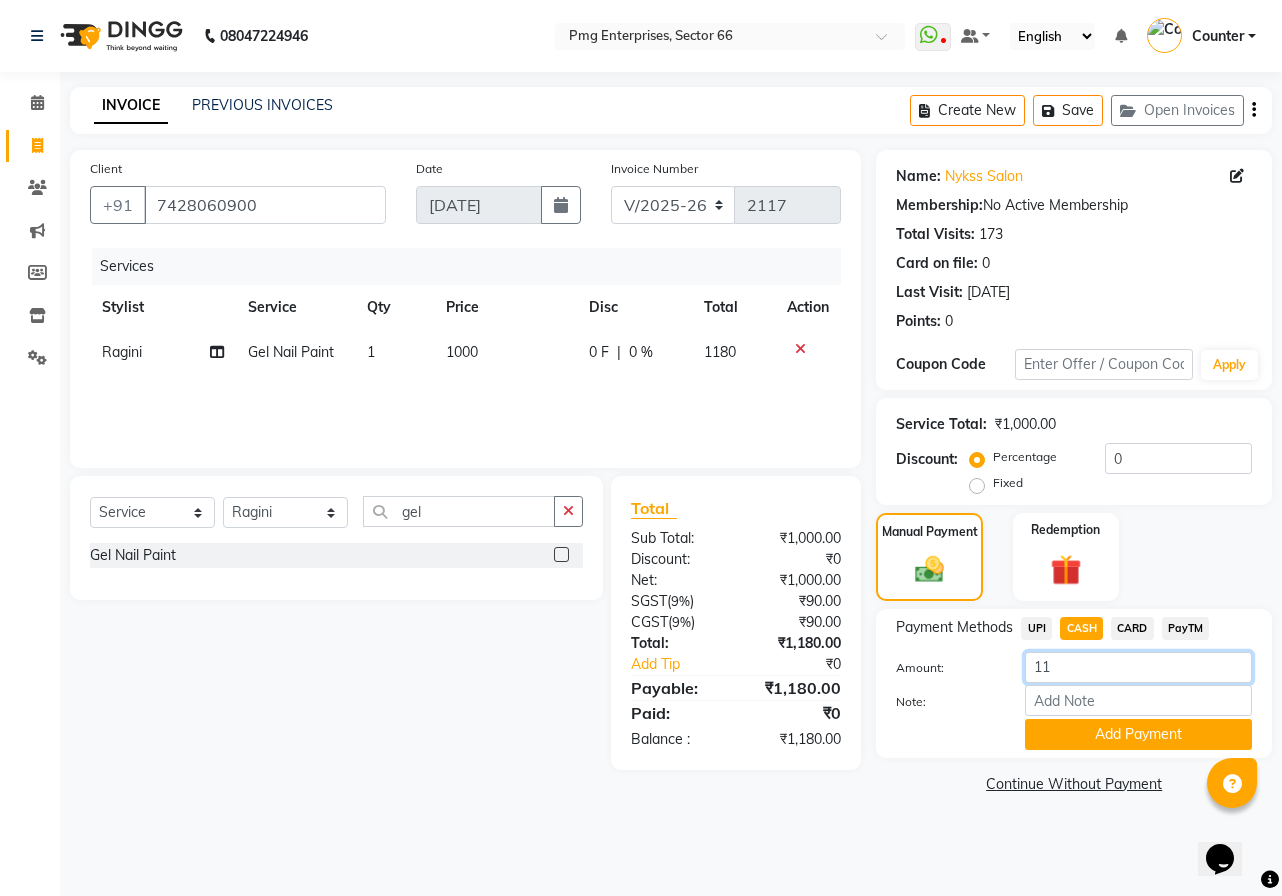type on "1" 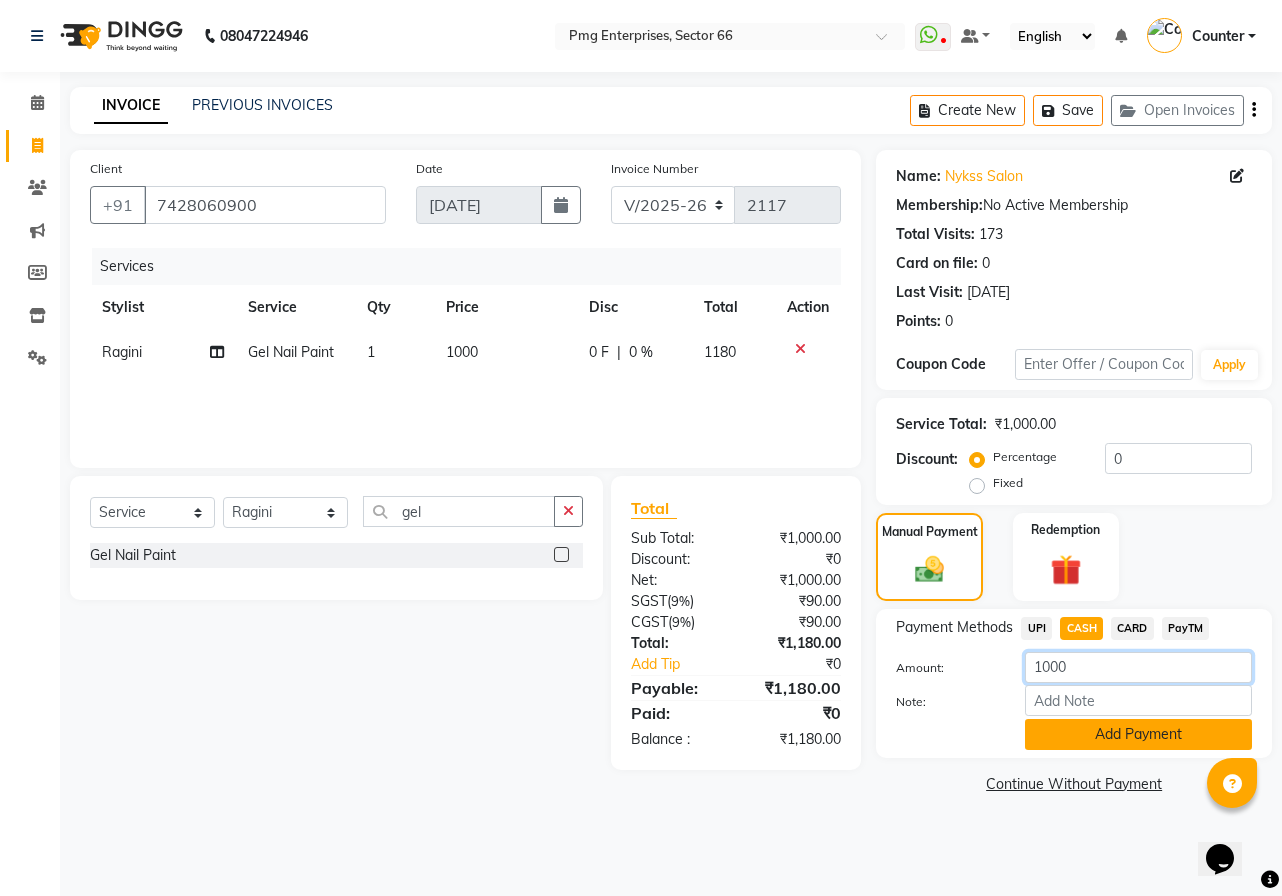 type on "1000" 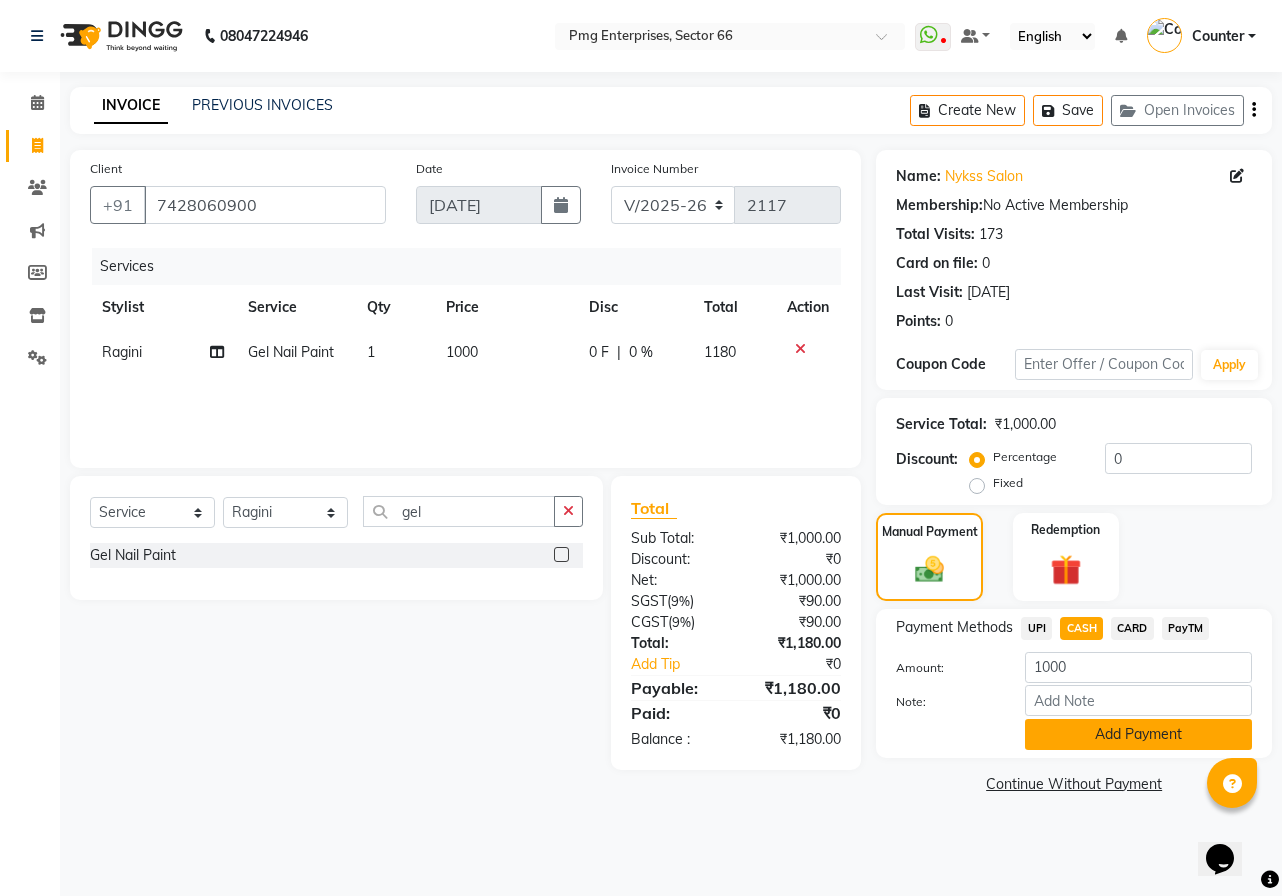click on "Add Payment" 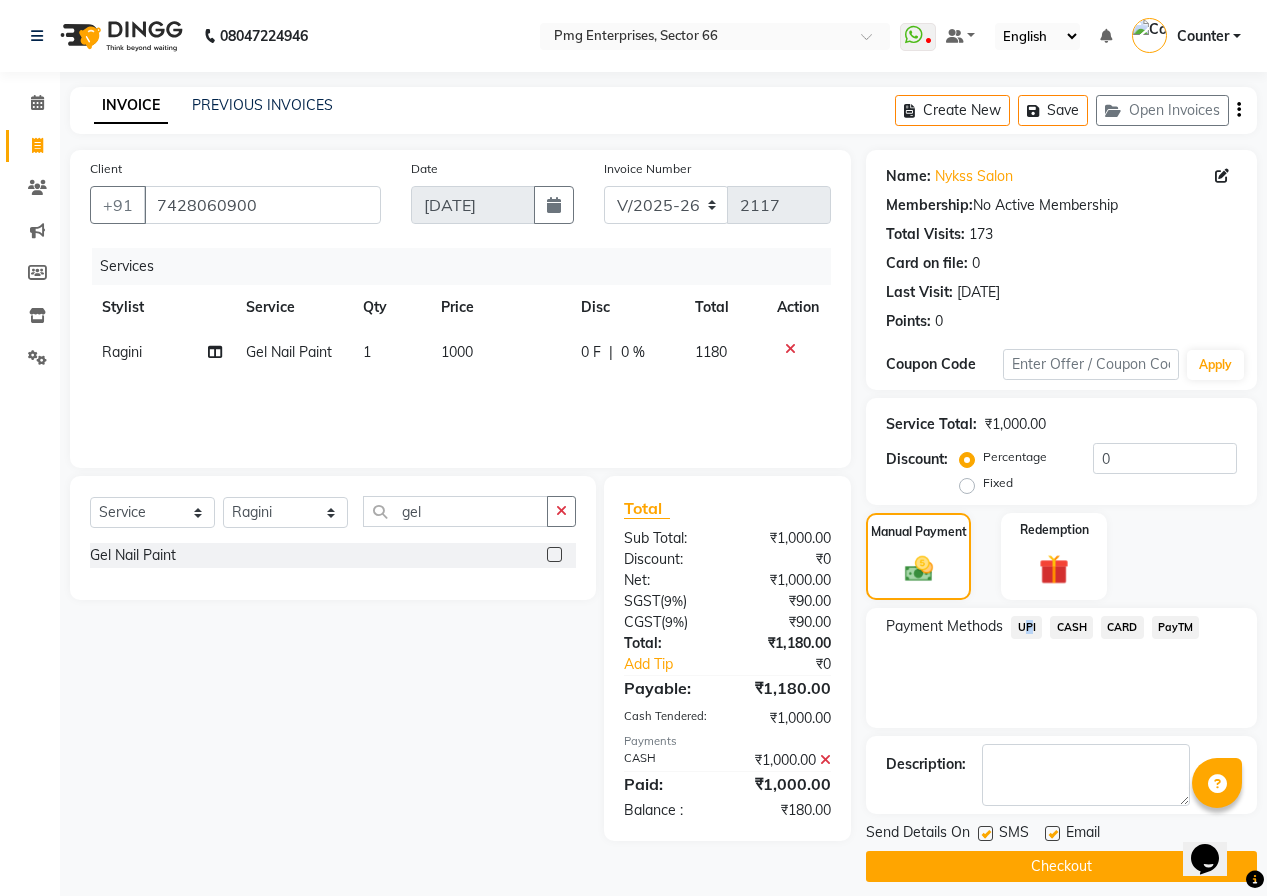 click on "UPI" 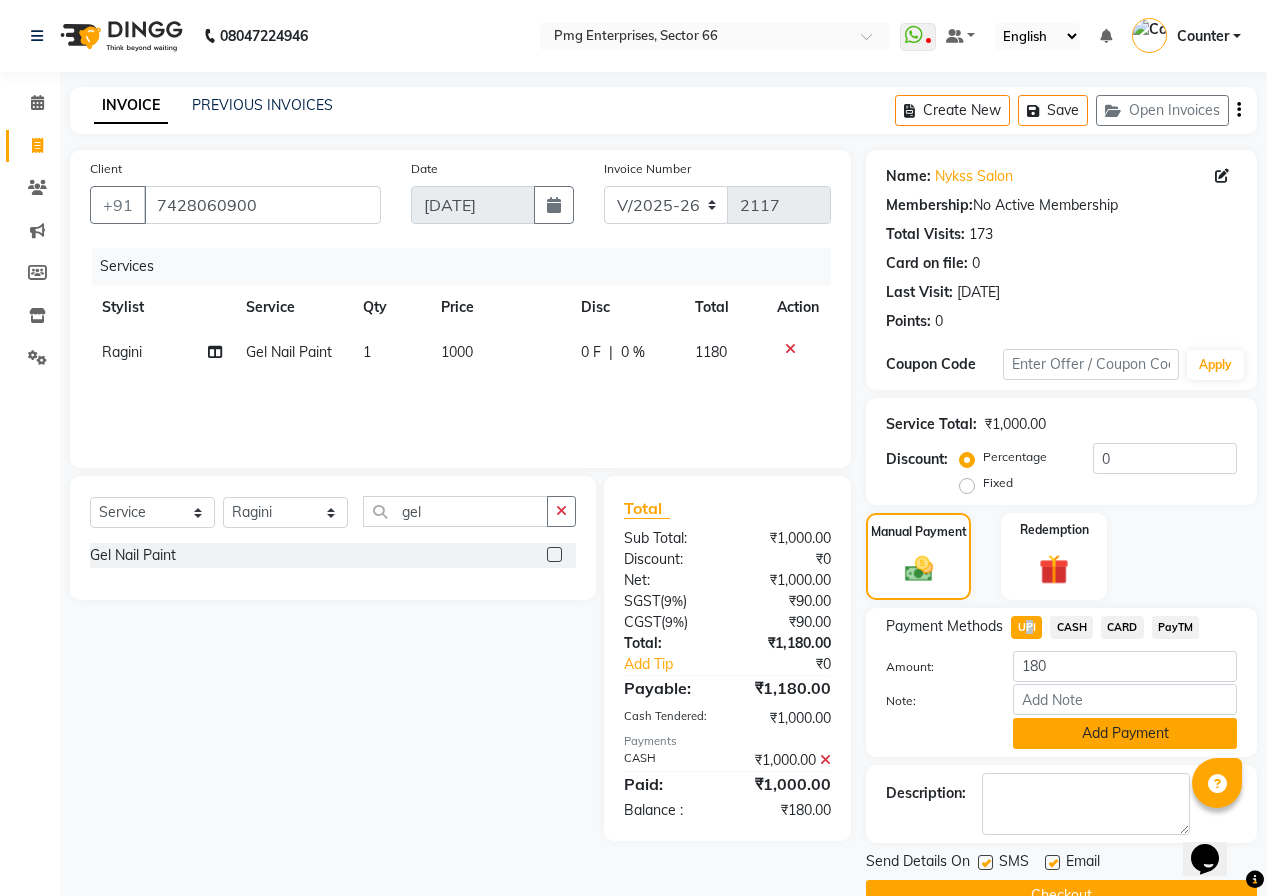 click on "Add Payment" 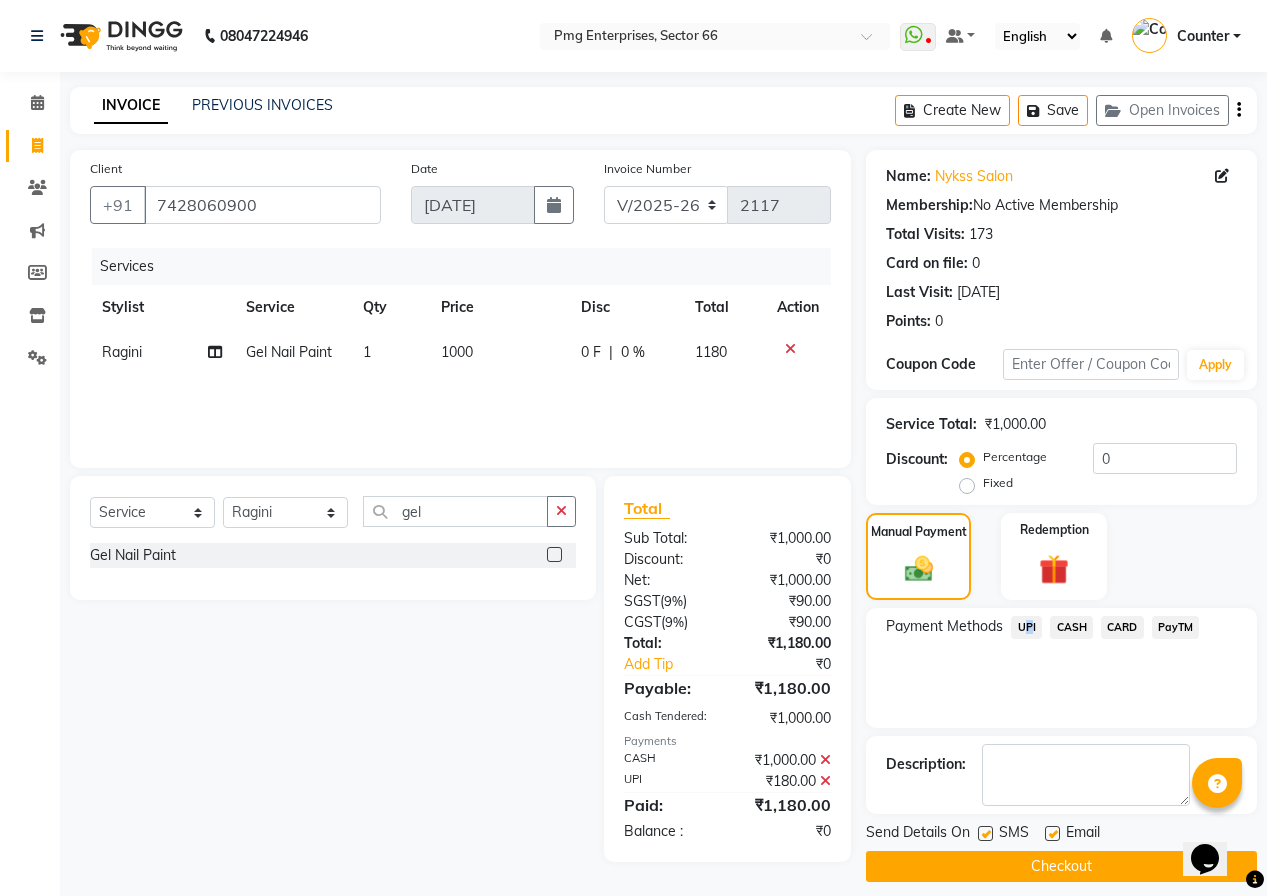 click on "Checkout" 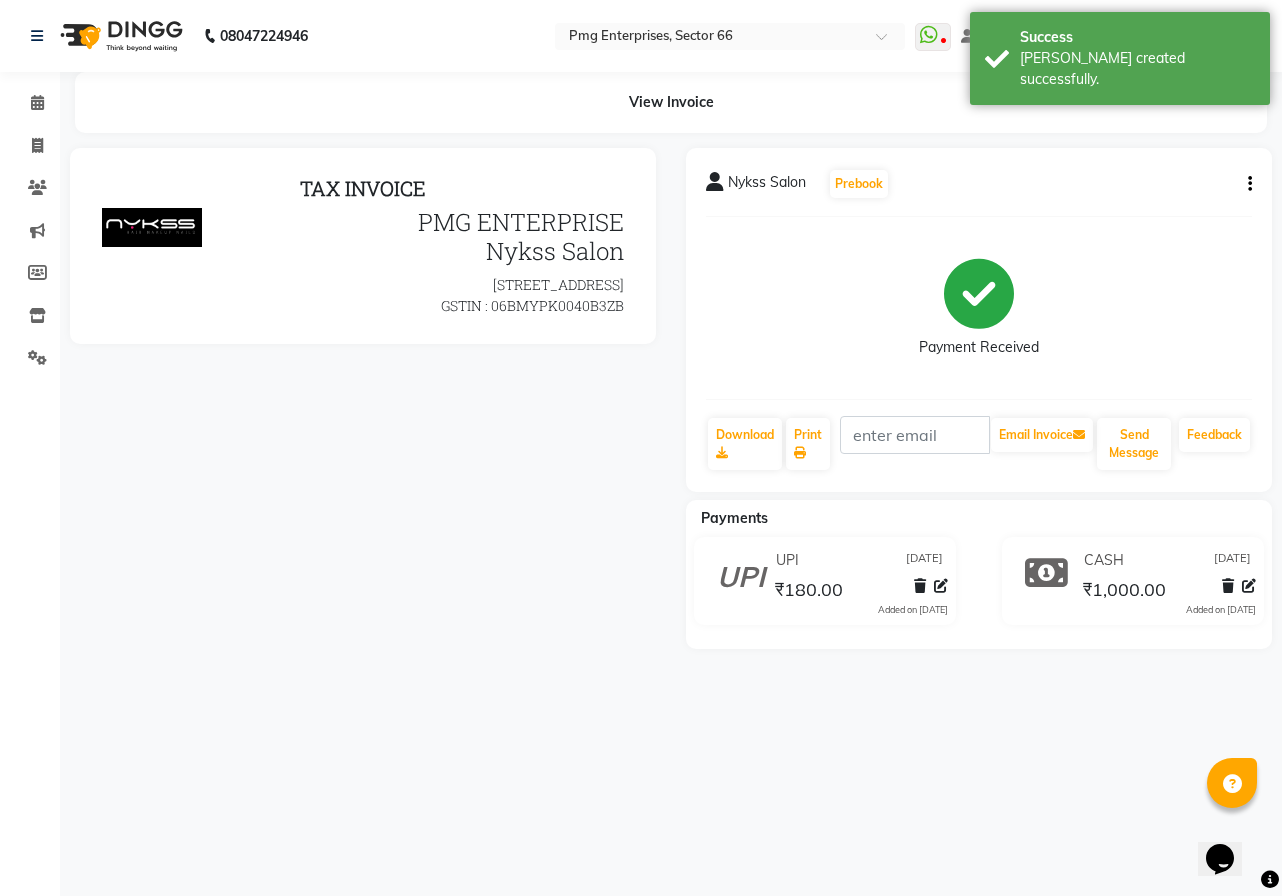 scroll, scrollTop: 0, scrollLeft: 0, axis: both 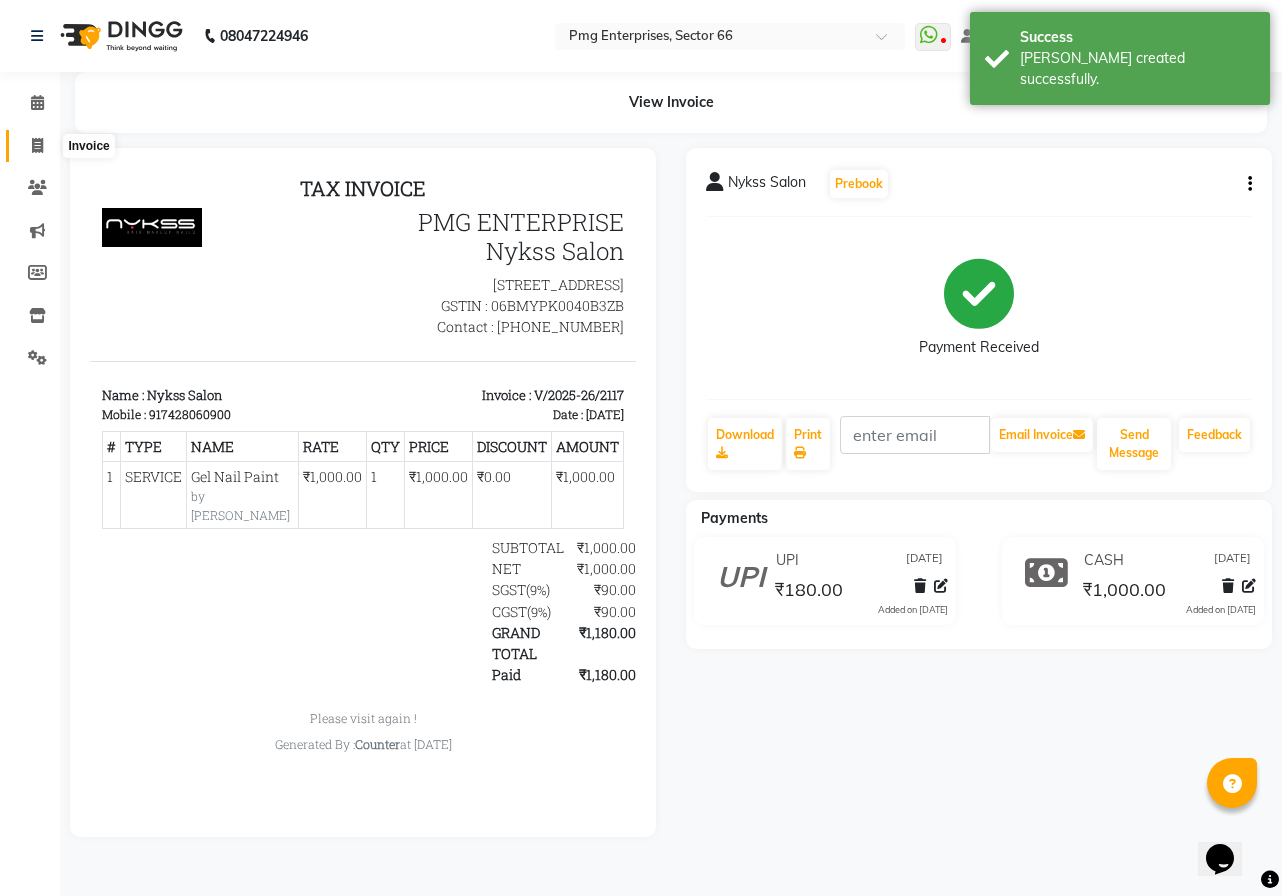 click 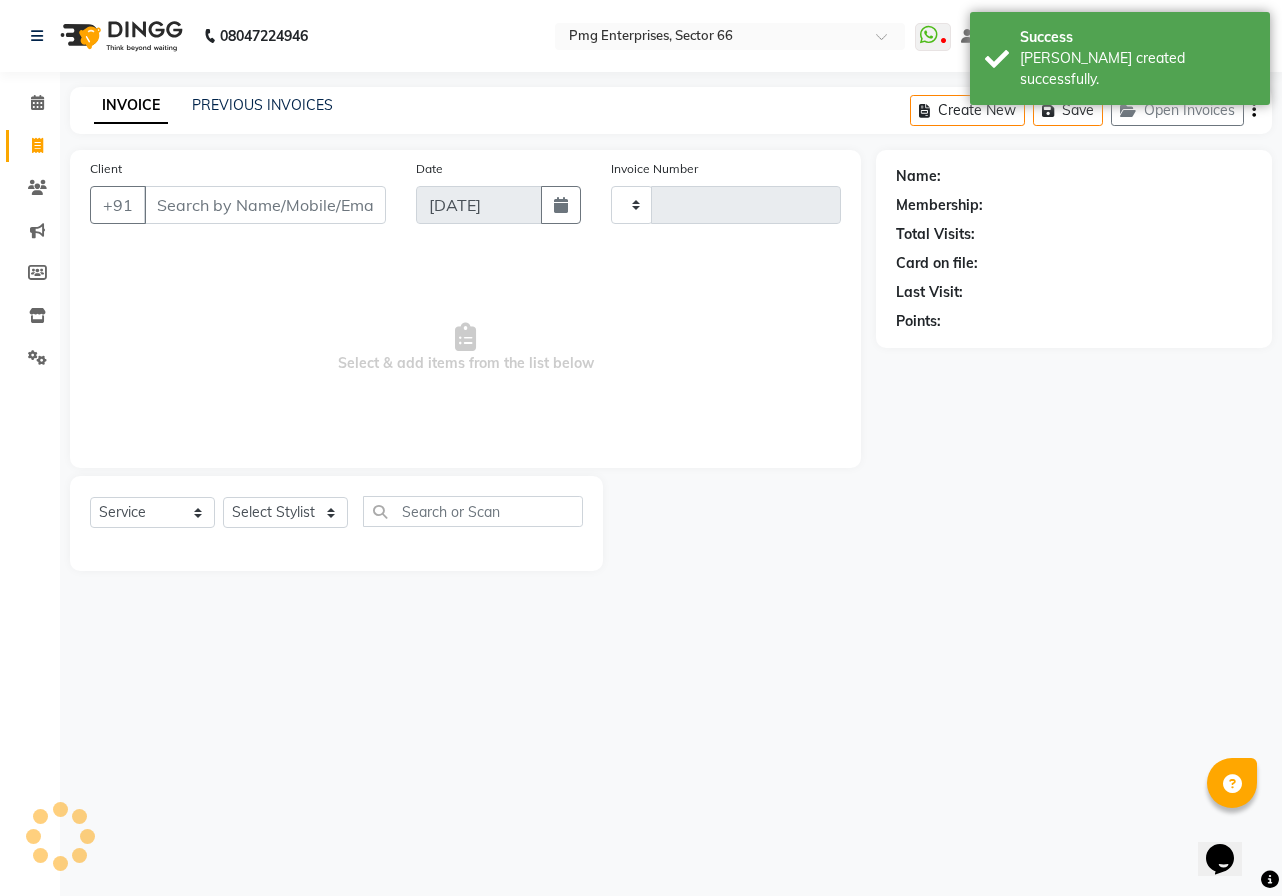 type on "2118" 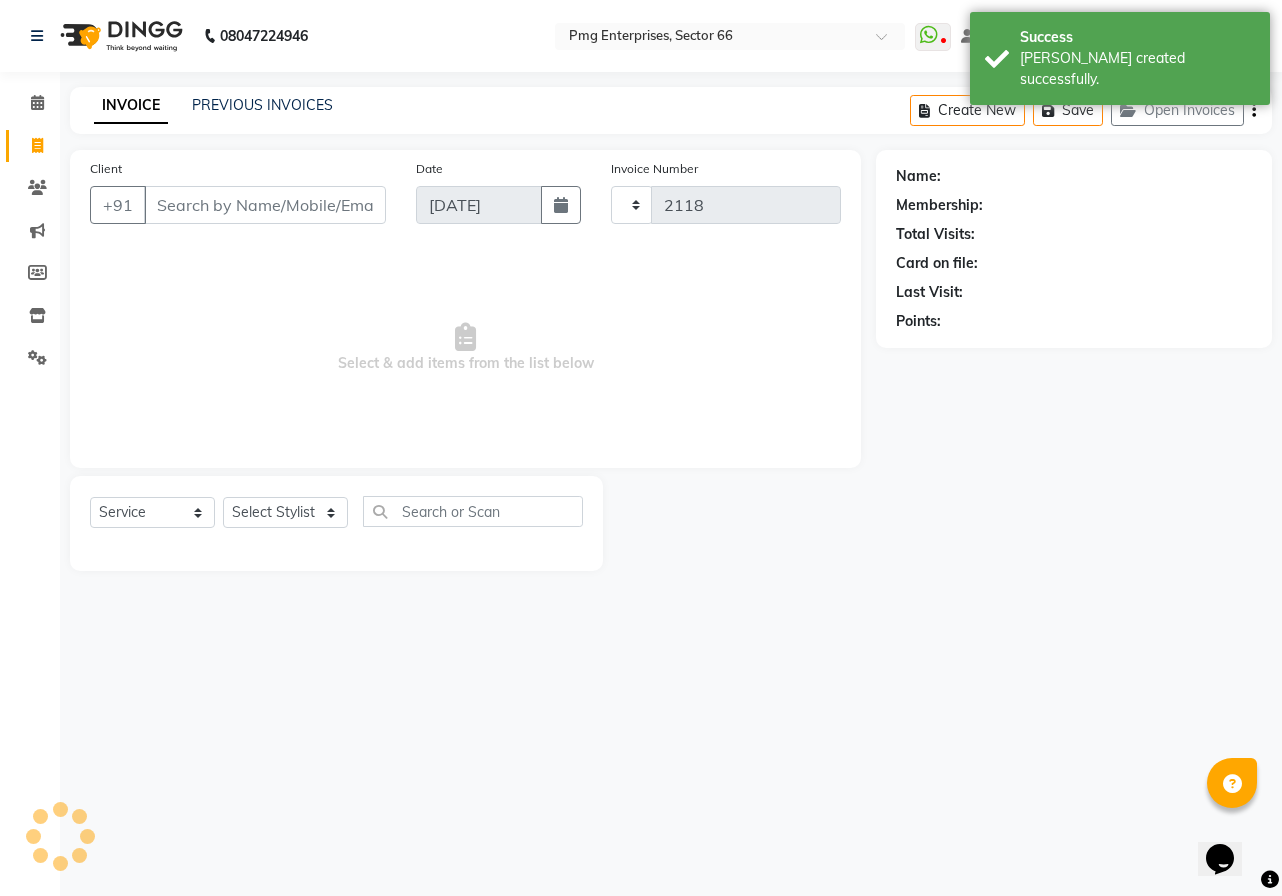 select on "889" 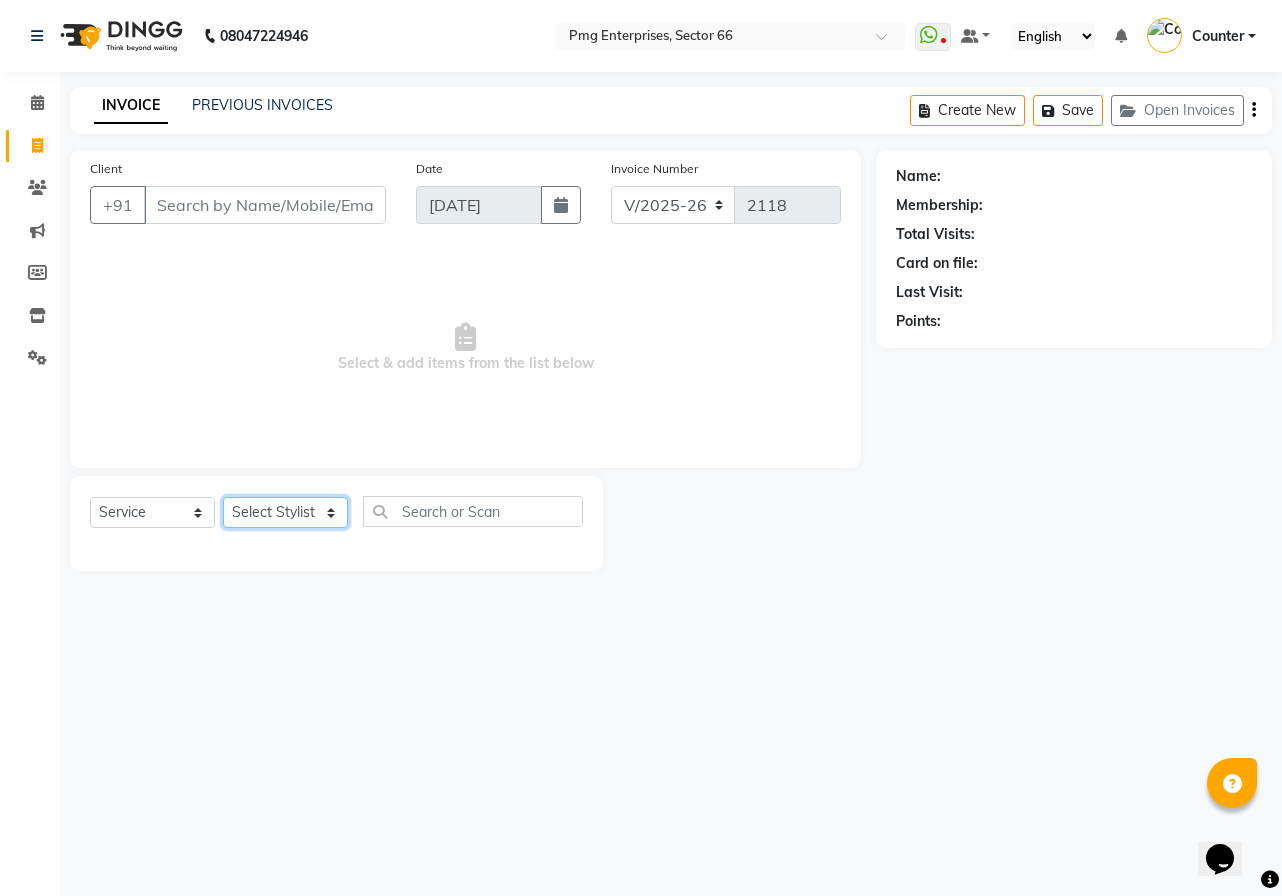 click on "Select Stylist [PERSON_NAME] Counter [PERSON_NAME] [PERSON_NAME] [PERSON_NAME] [PERSON_NAME]" 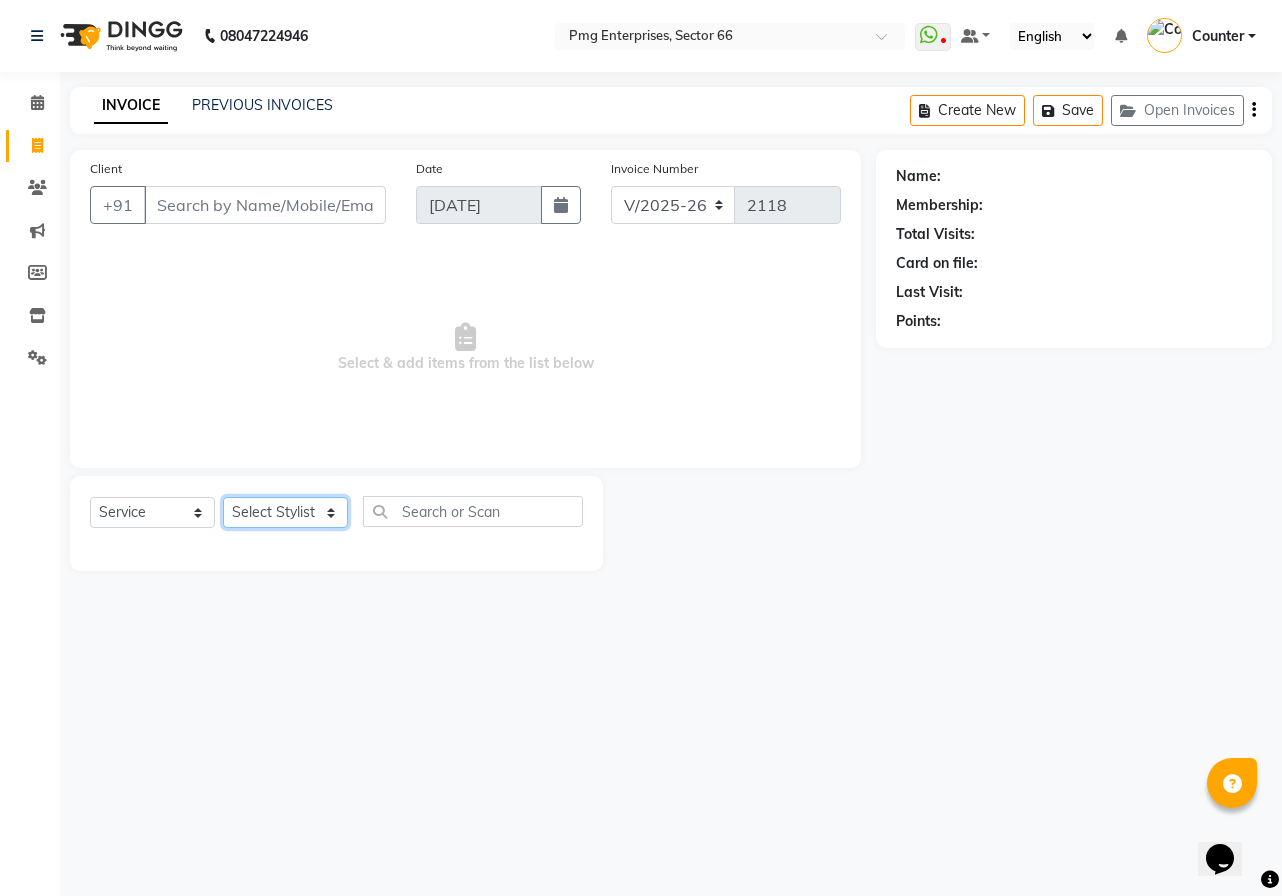 select on "78814" 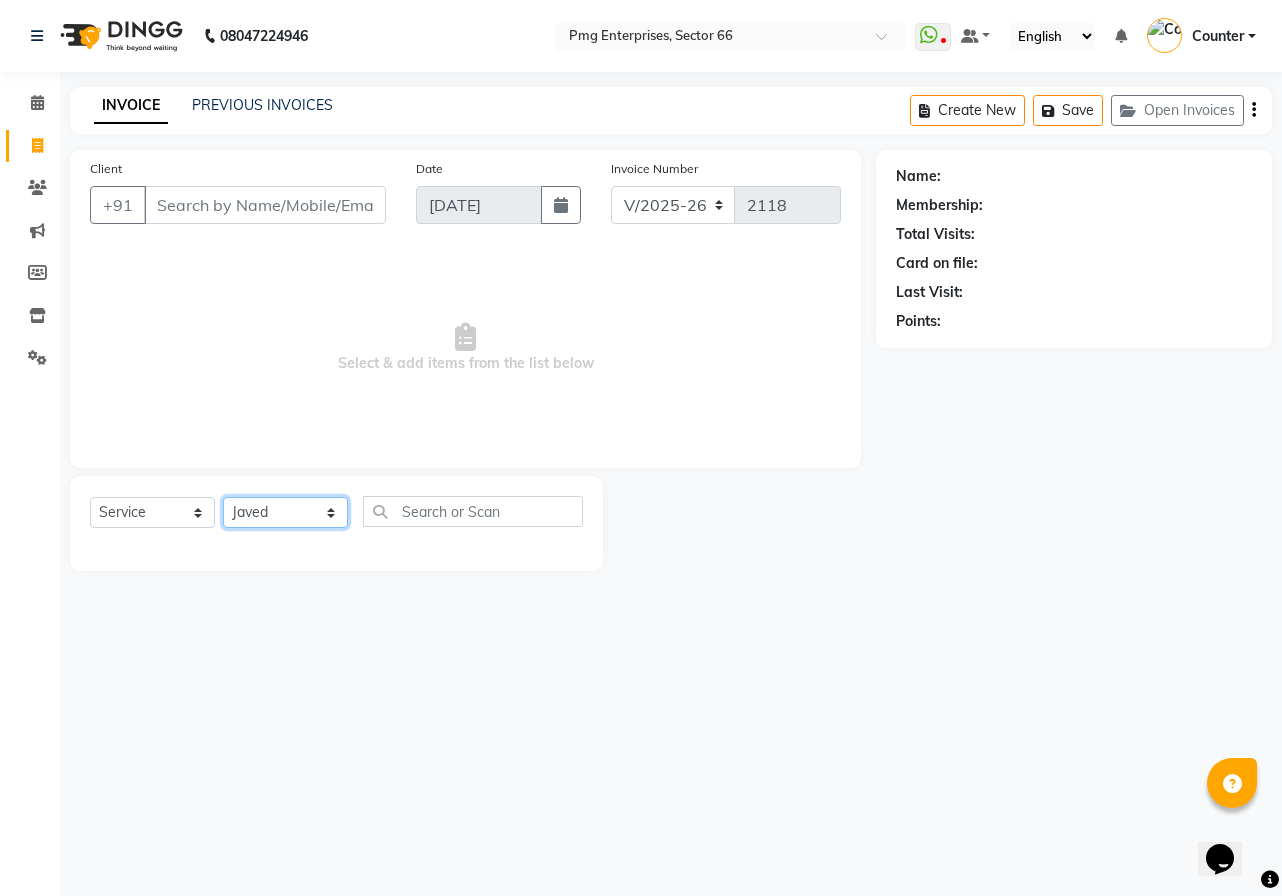 click on "Select Stylist [PERSON_NAME] Counter [PERSON_NAME] [PERSON_NAME] [PERSON_NAME] [PERSON_NAME]" 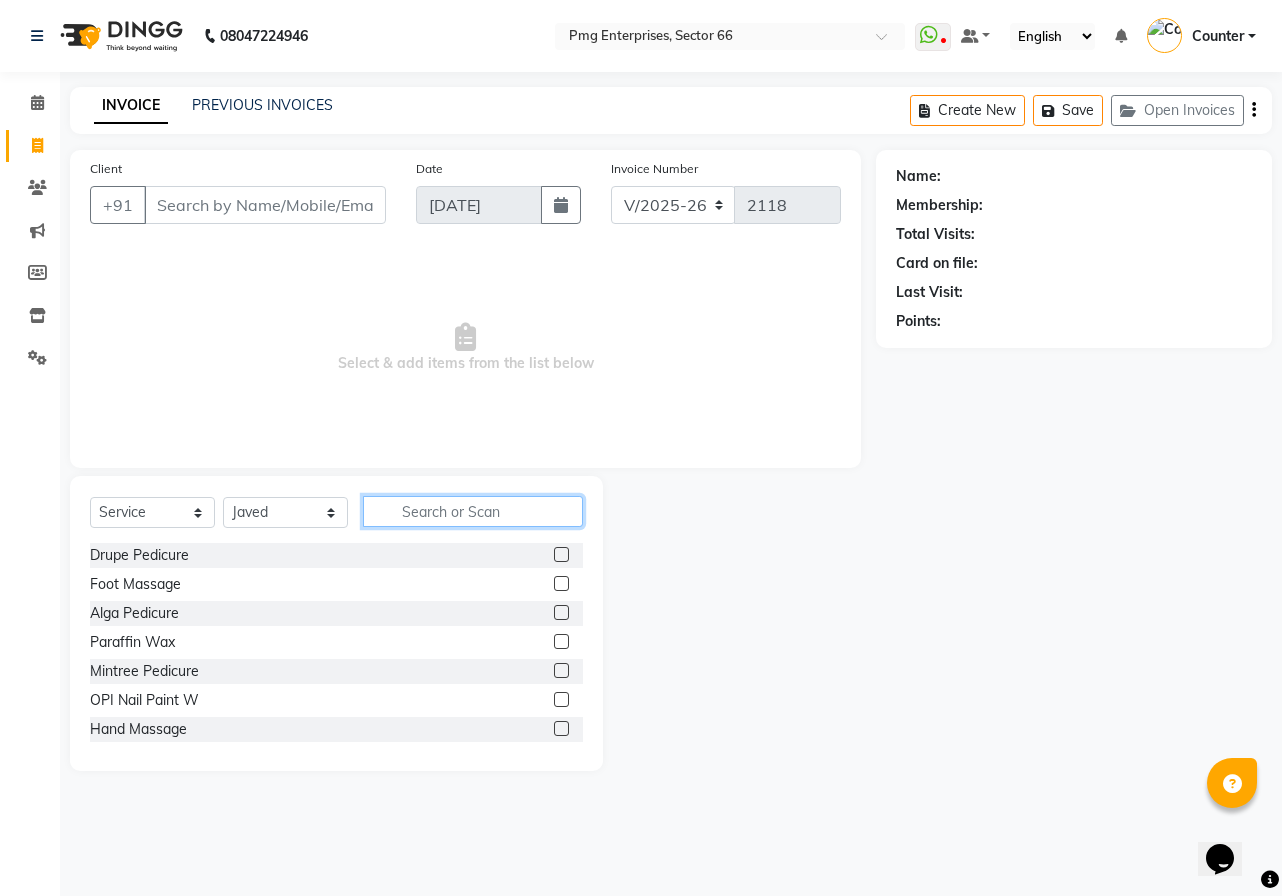 click 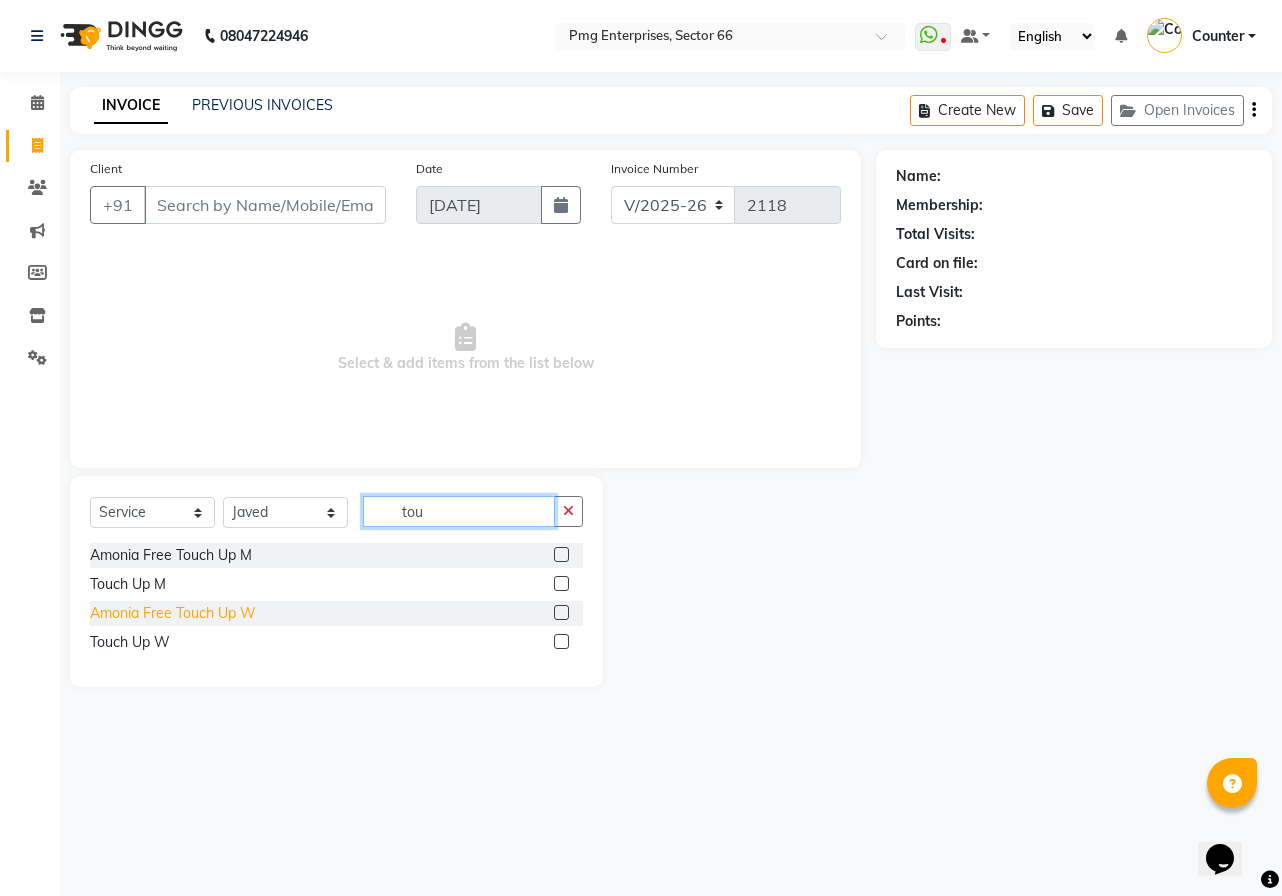 type on "tou" 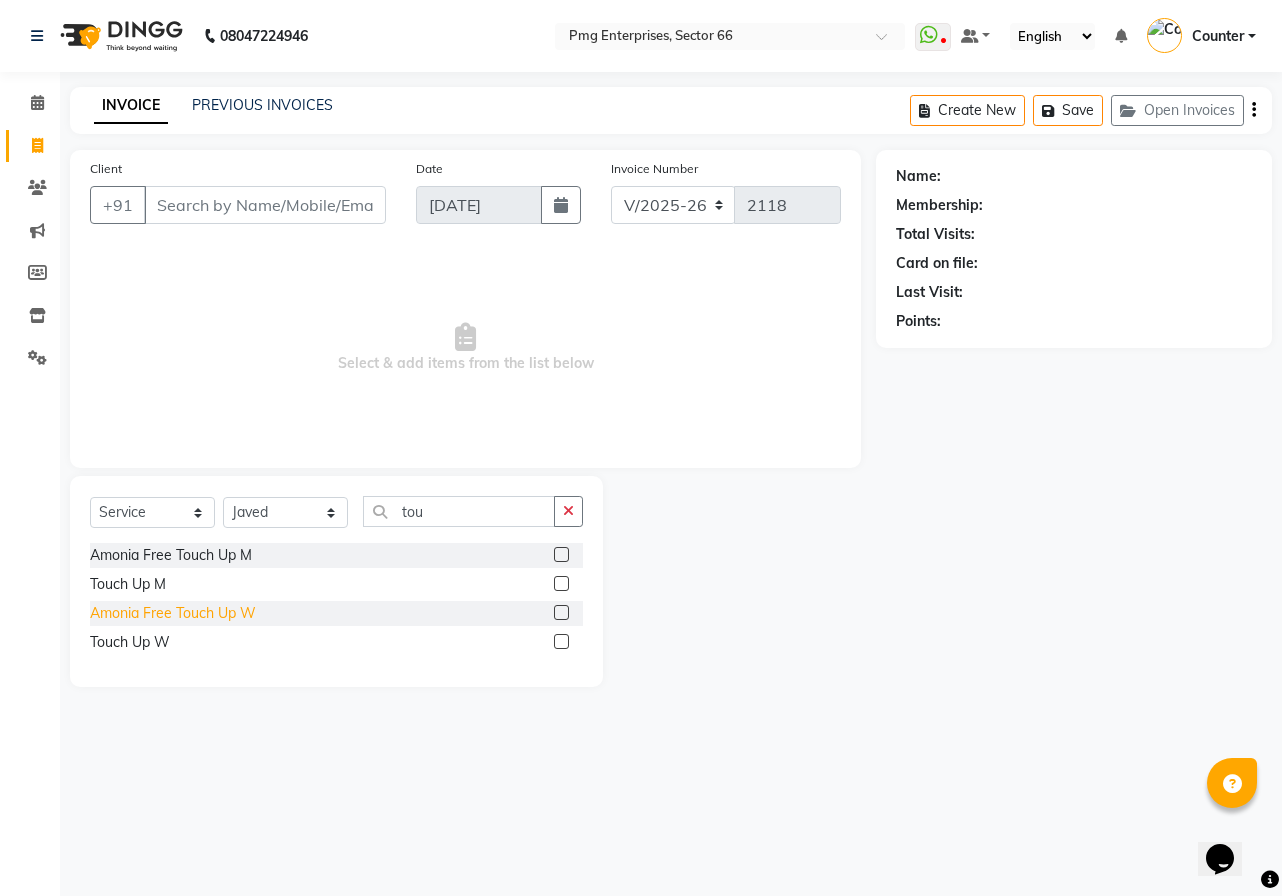 click on "Amonia Free Touch Up W" 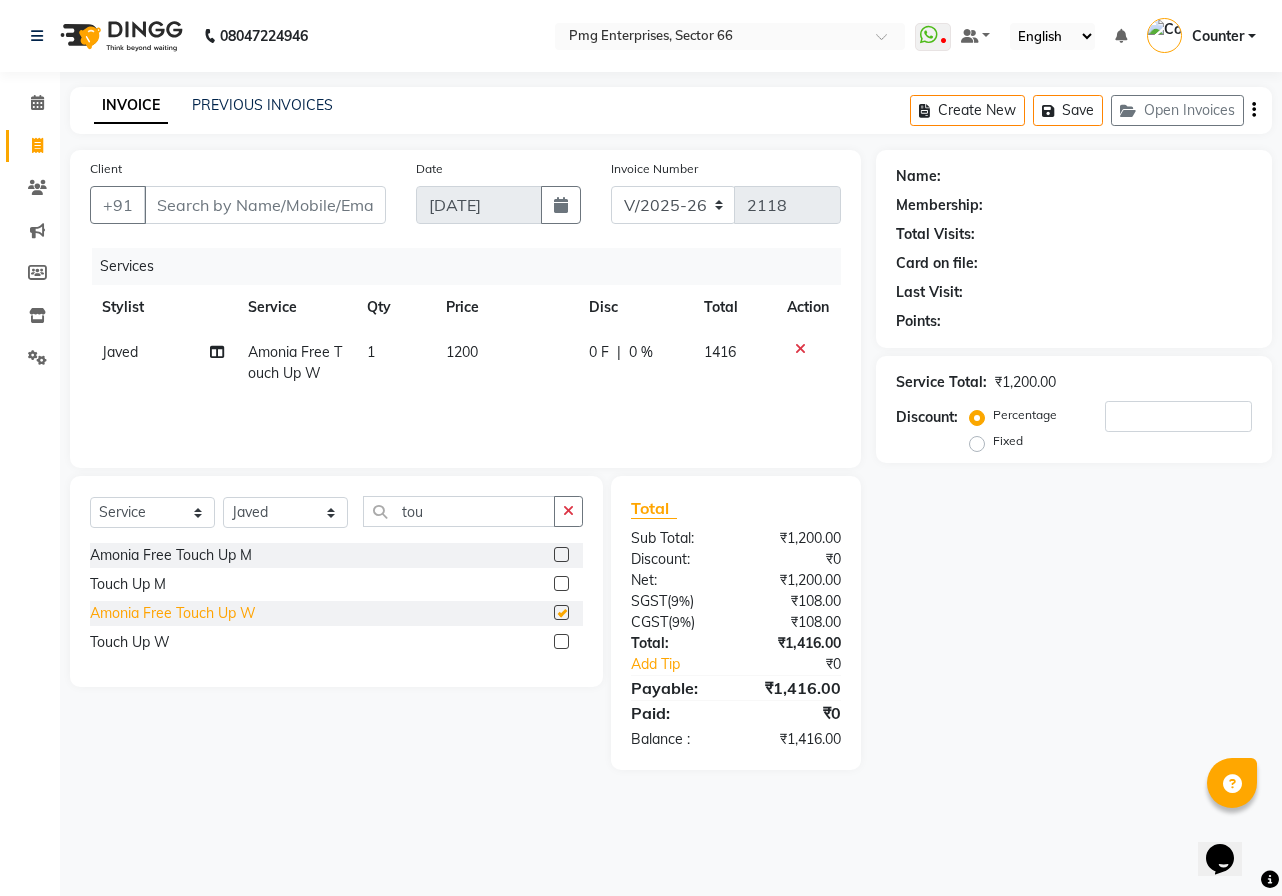 checkbox on "false" 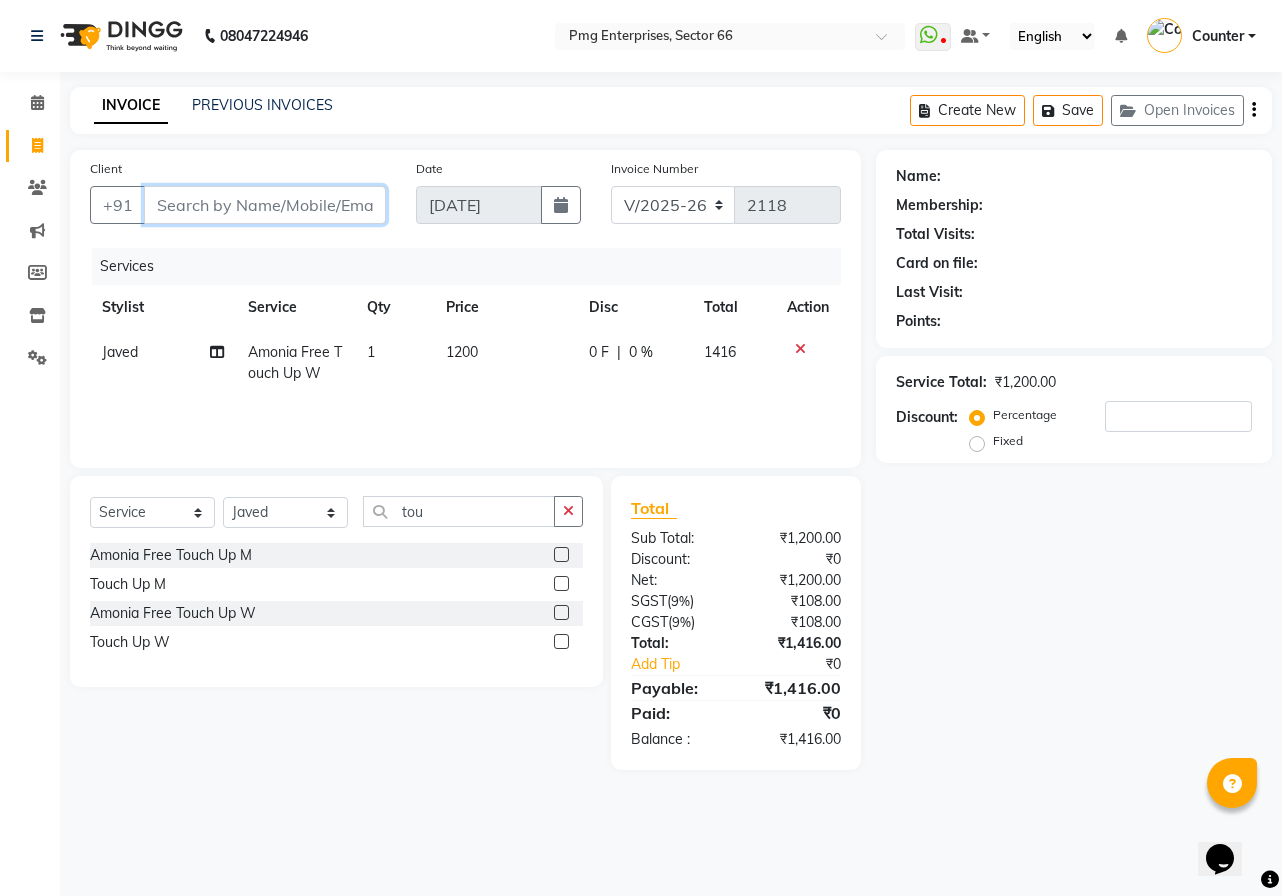 click on "Client" at bounding box center [265, 205] 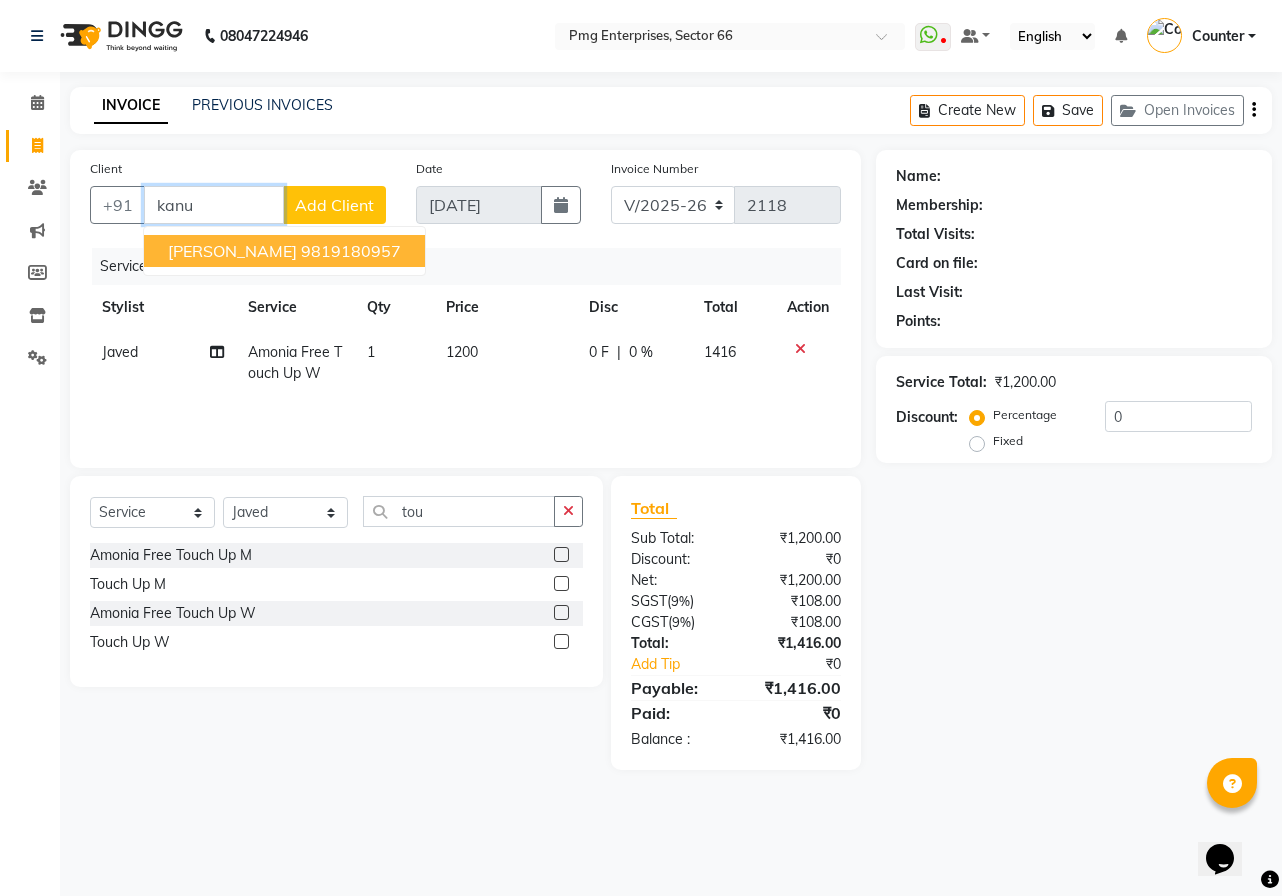 click on "9819180957" at bounding box center [351, 251] 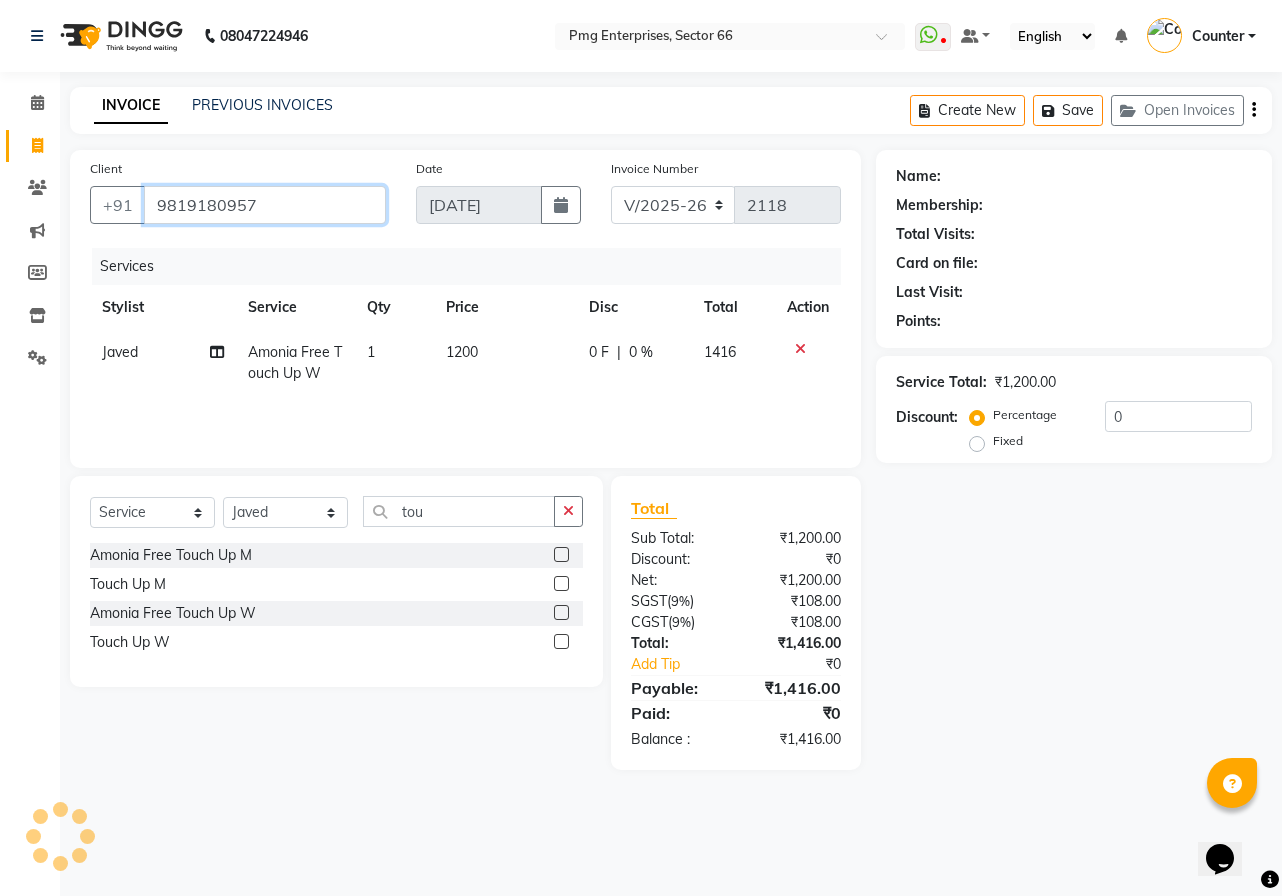 type on "9819180957" 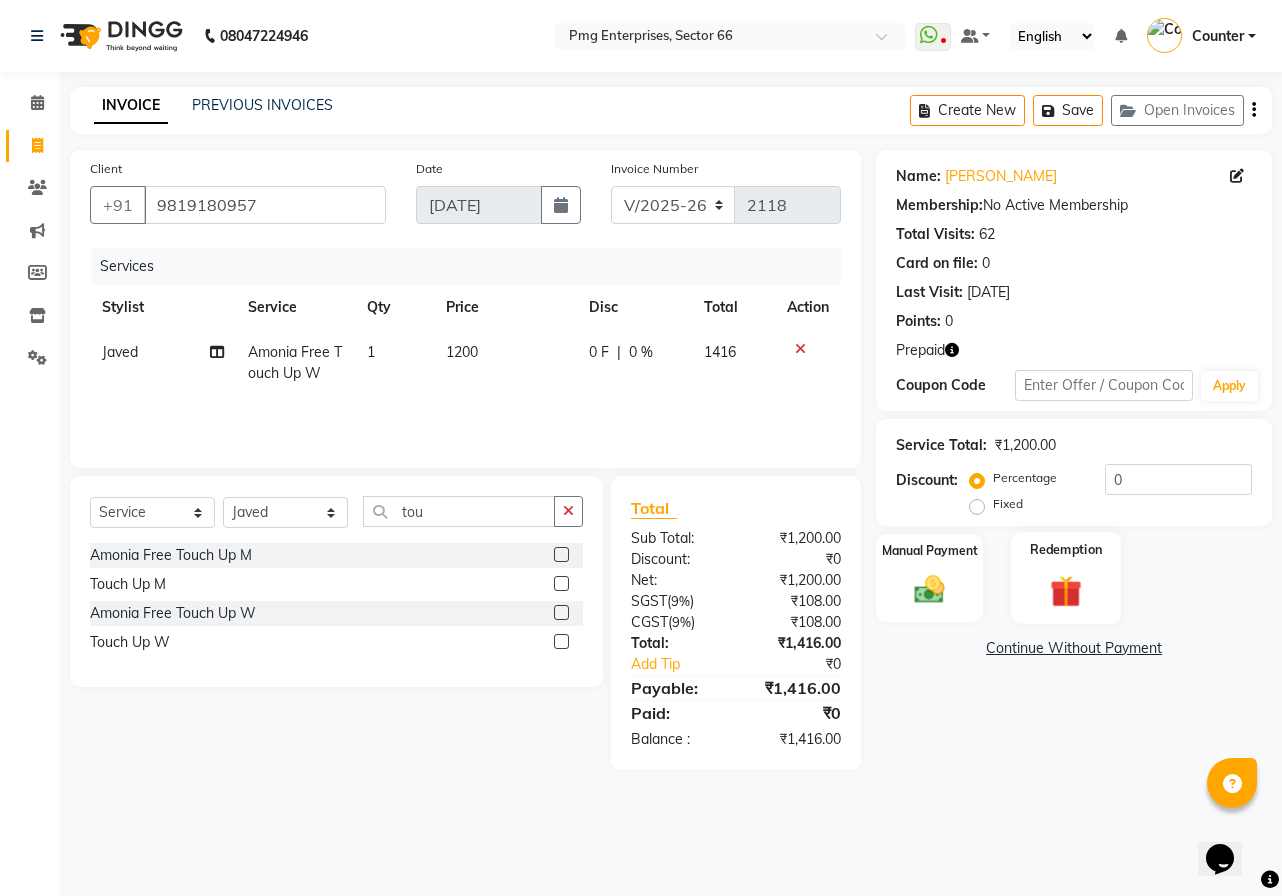 click 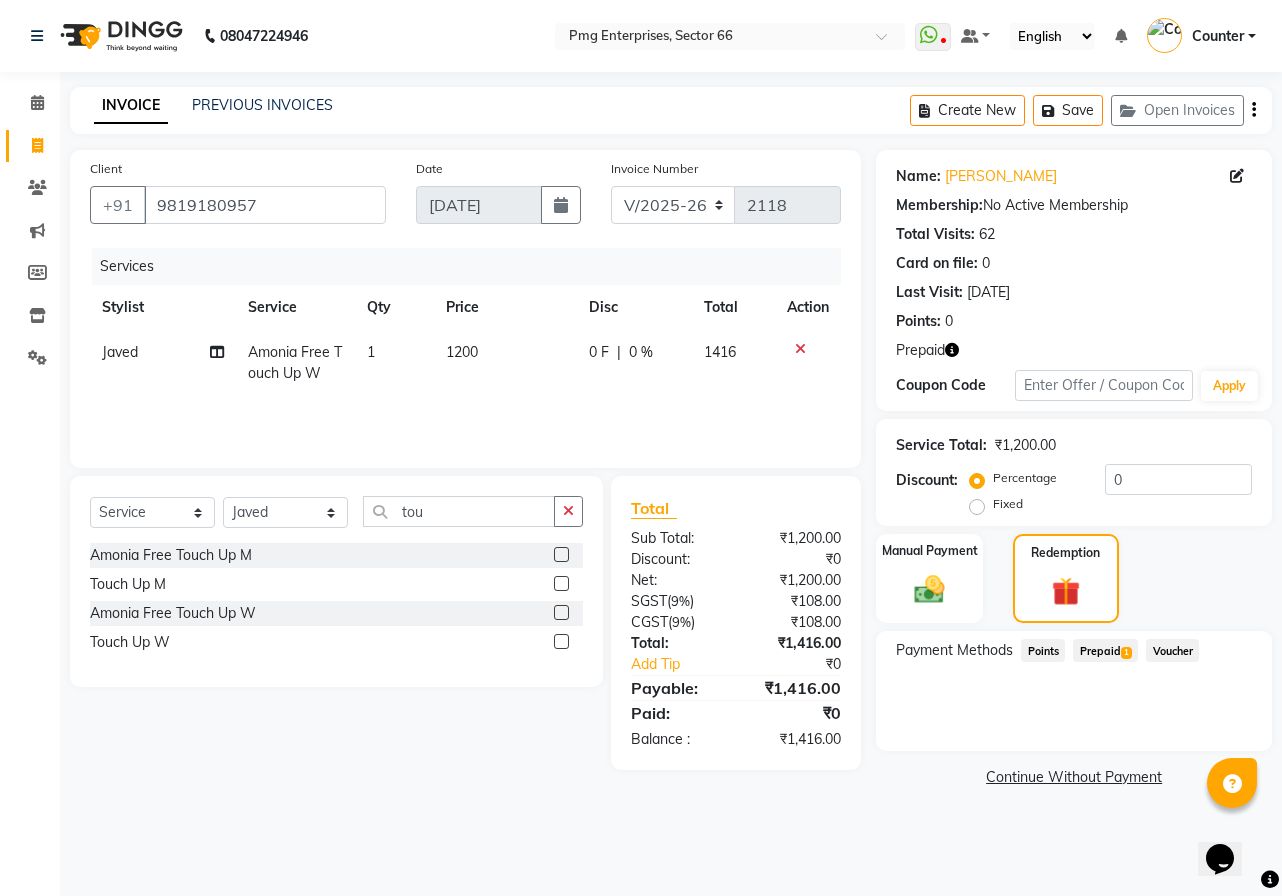click on "Prepaid  1" 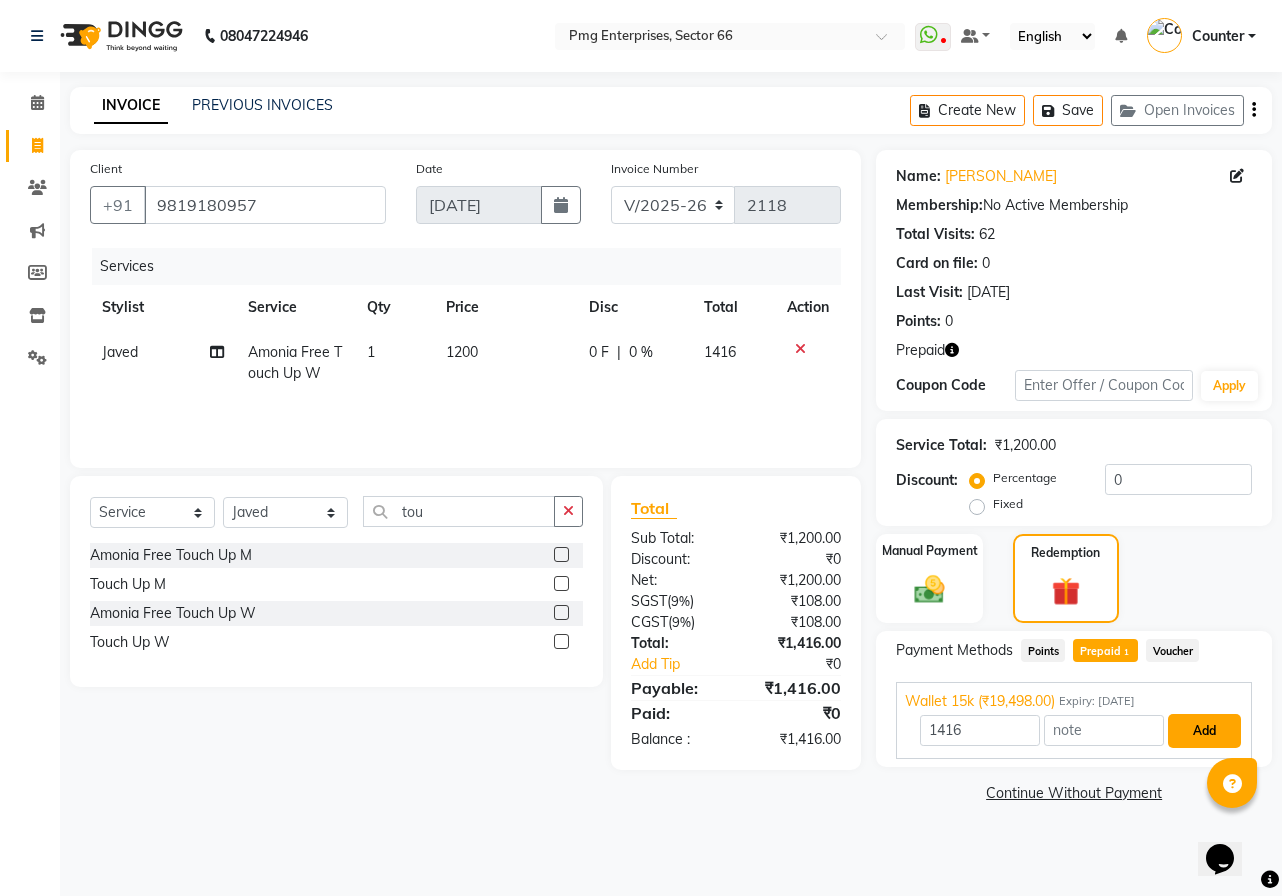 click on "Add" at bounding box center [1204, 731] 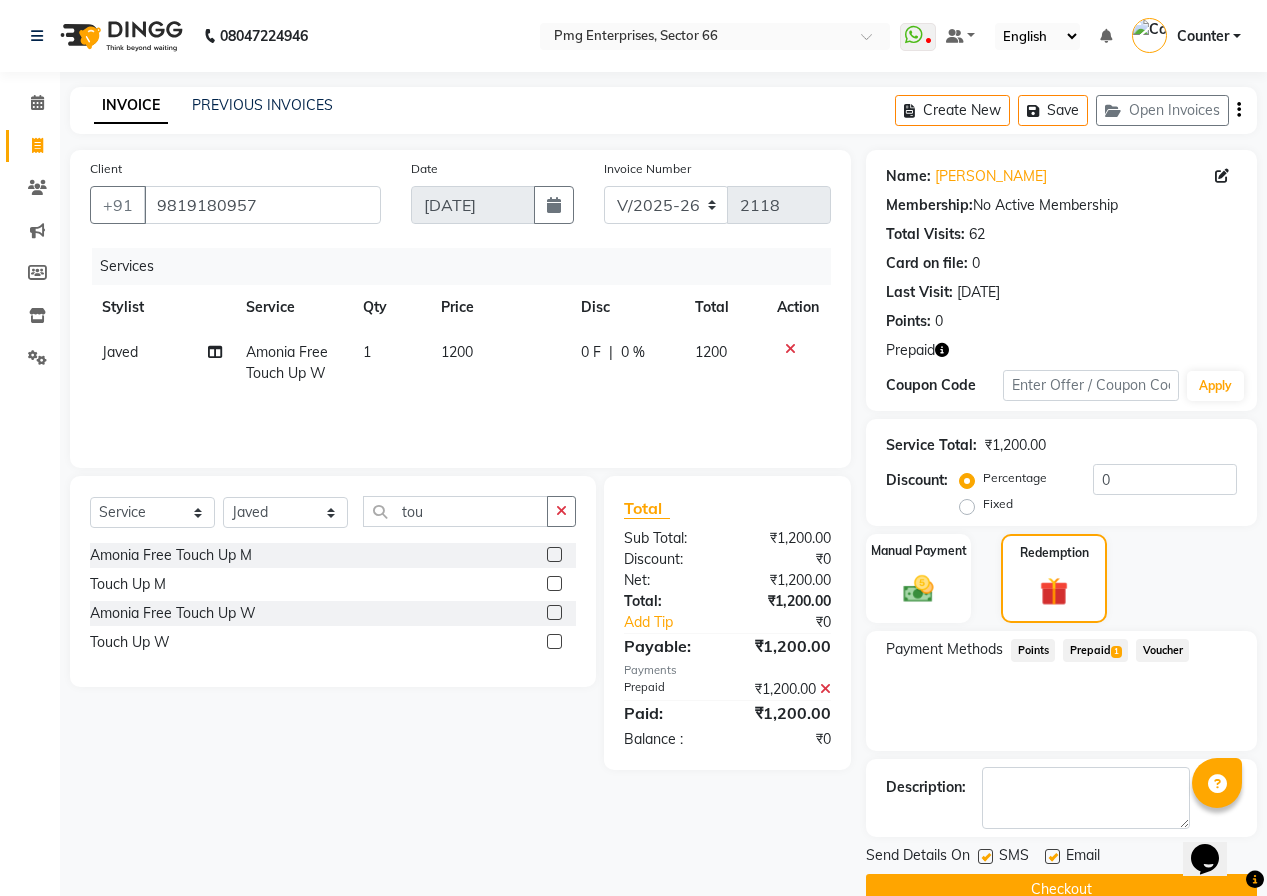 click on "Checkout" 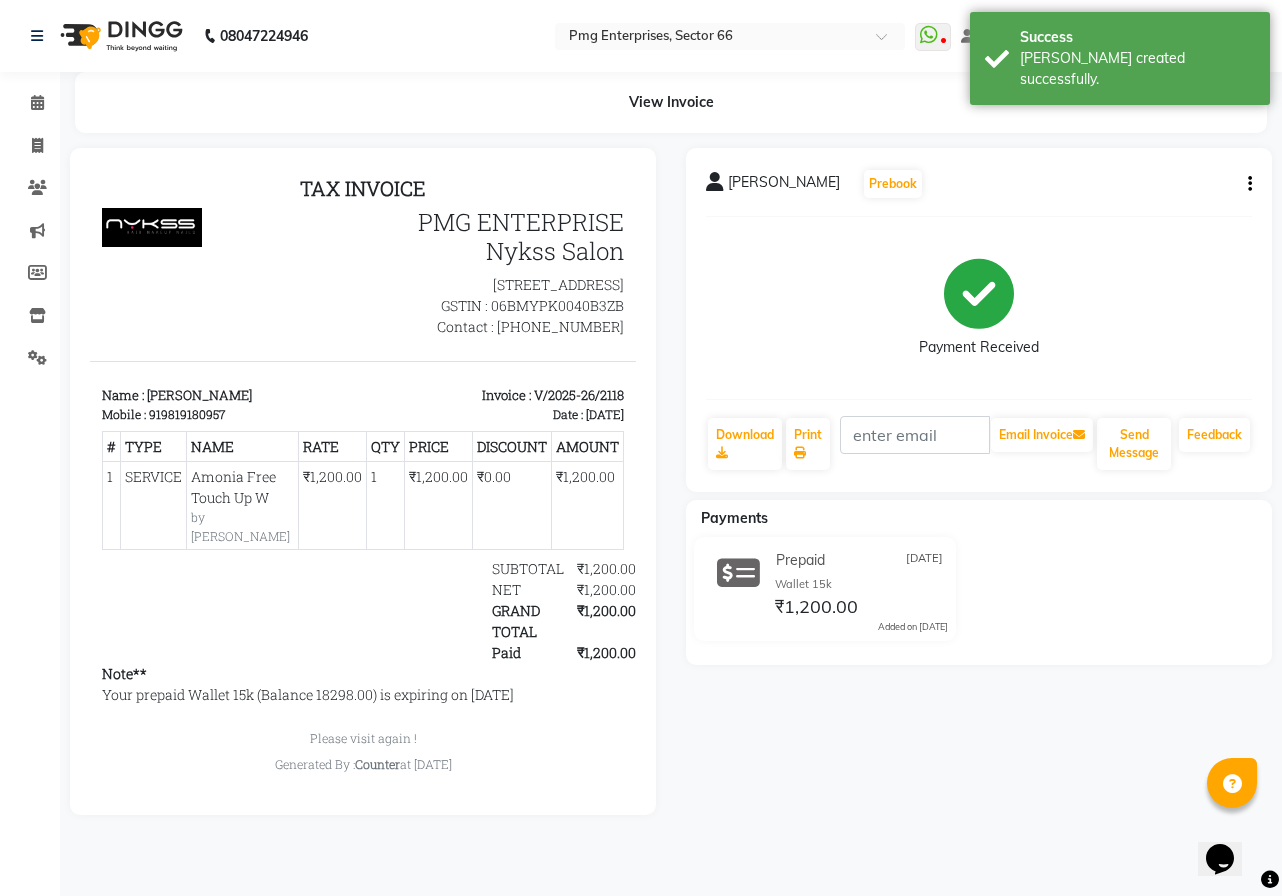 scroll, scrollTop: 0, scrollLeft: 0, axis: both 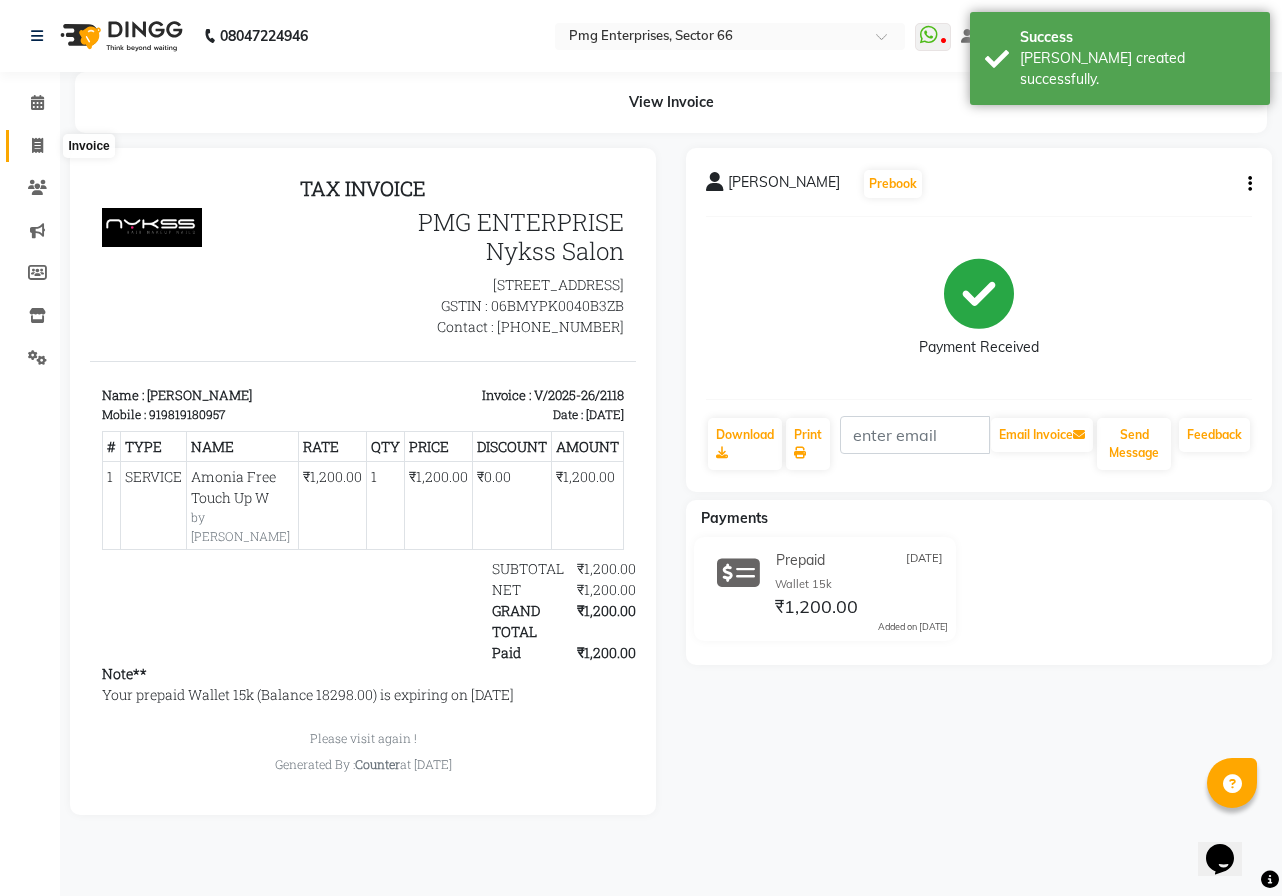 click 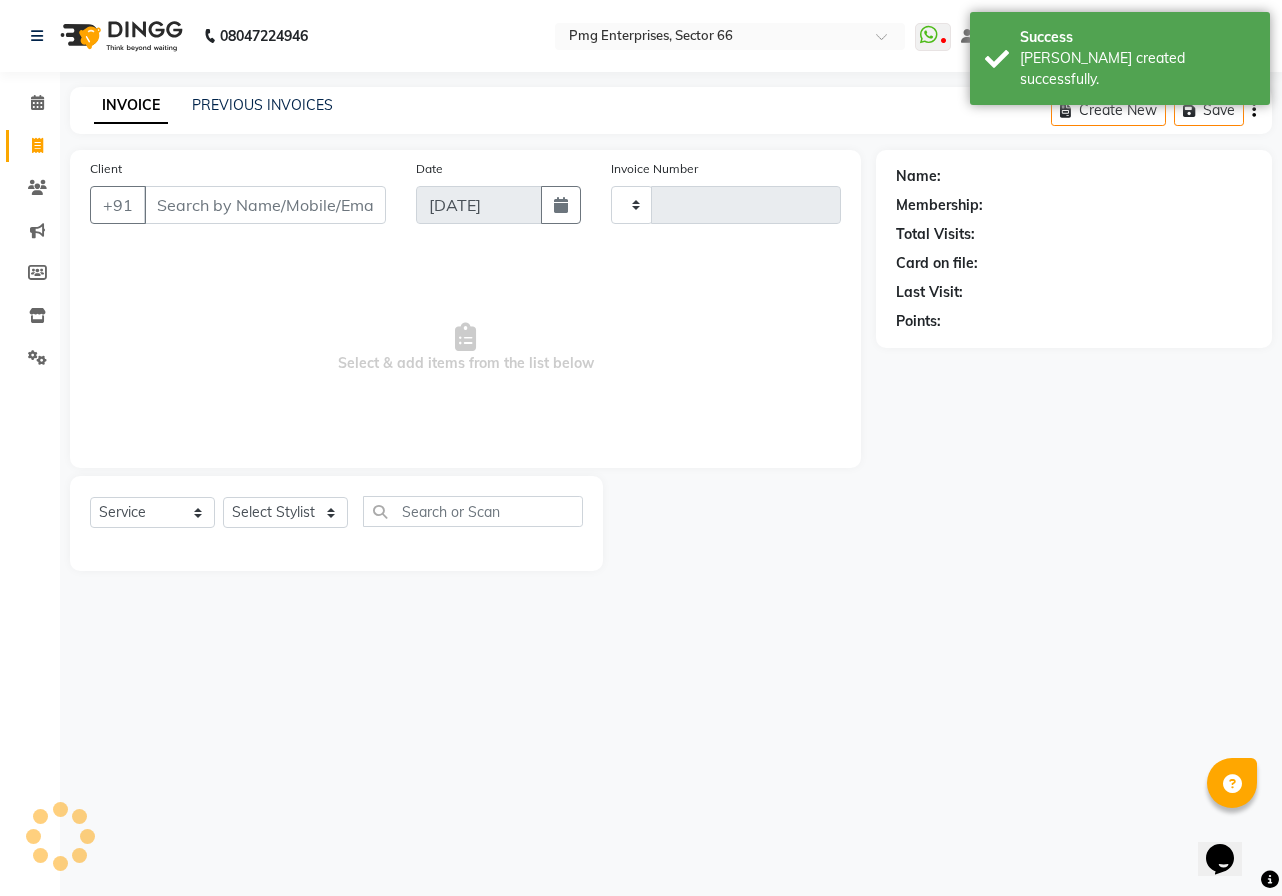 type on "2119" 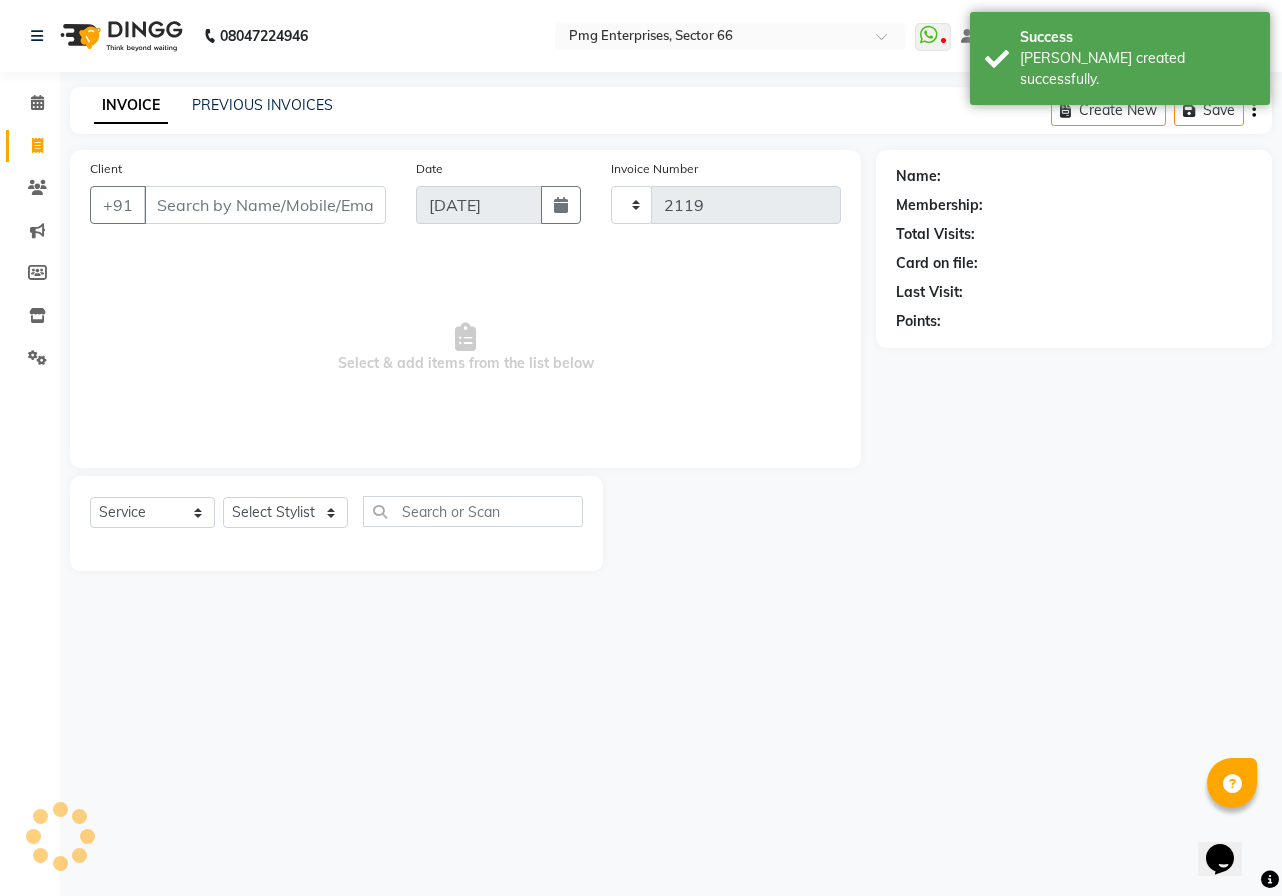 select on "889" 